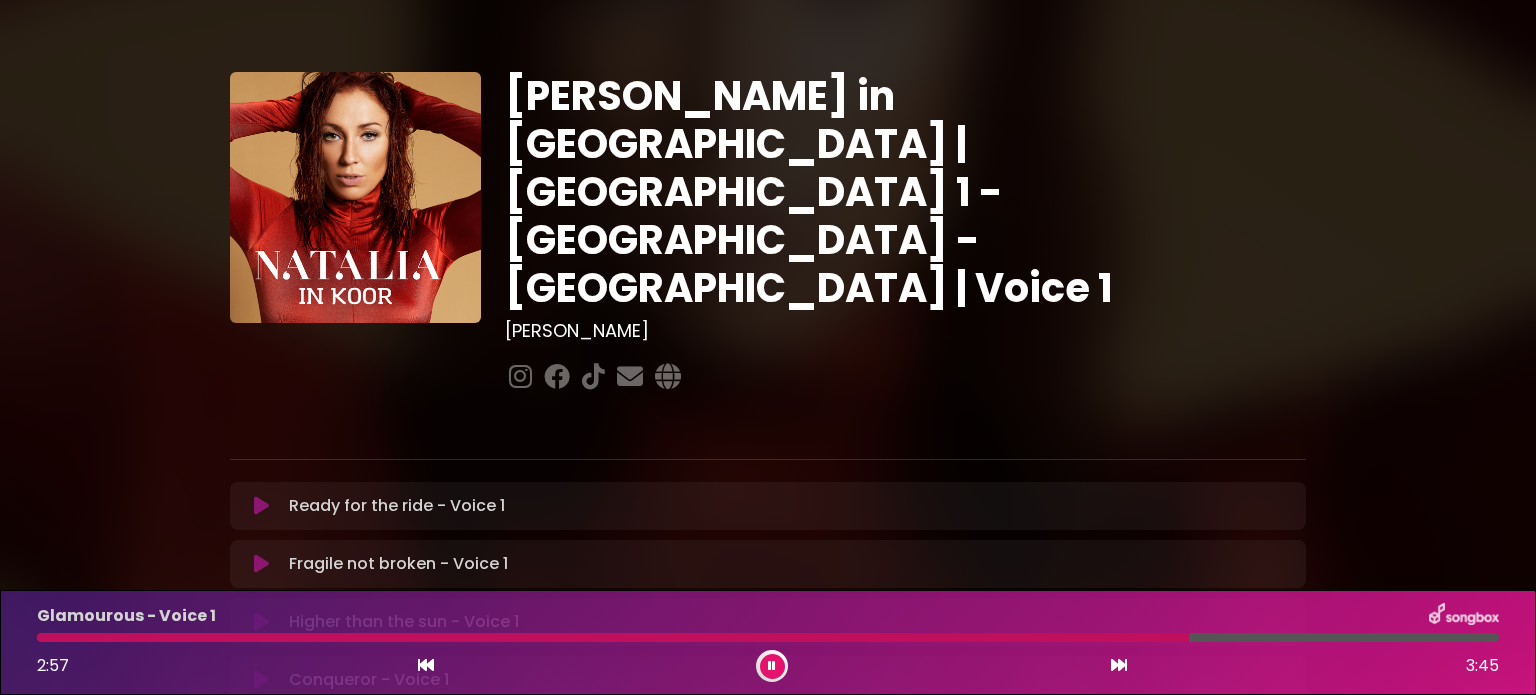 scroll, scrollTop: 0, scrollLeft: 0, axis: both 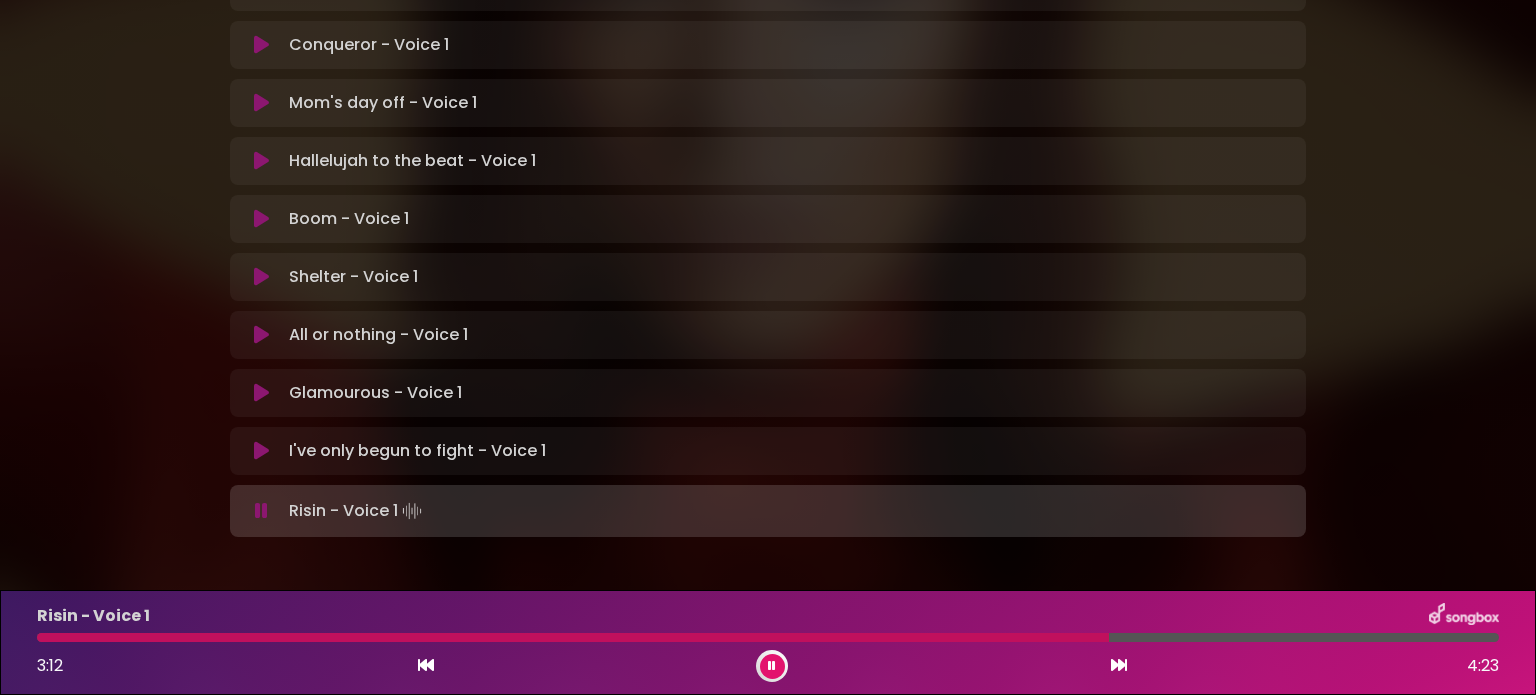 click on "[PERSON_NAME] in [GEOGRAPHIC_DATA] | [GEOGRAPHIC_DATA] 1 - [GEOGRAPHIC_DATA] - [GEOGRAPHIC_DATA] | Voice 1
[PERSON_NAME]" at bounding box center (768, -8) 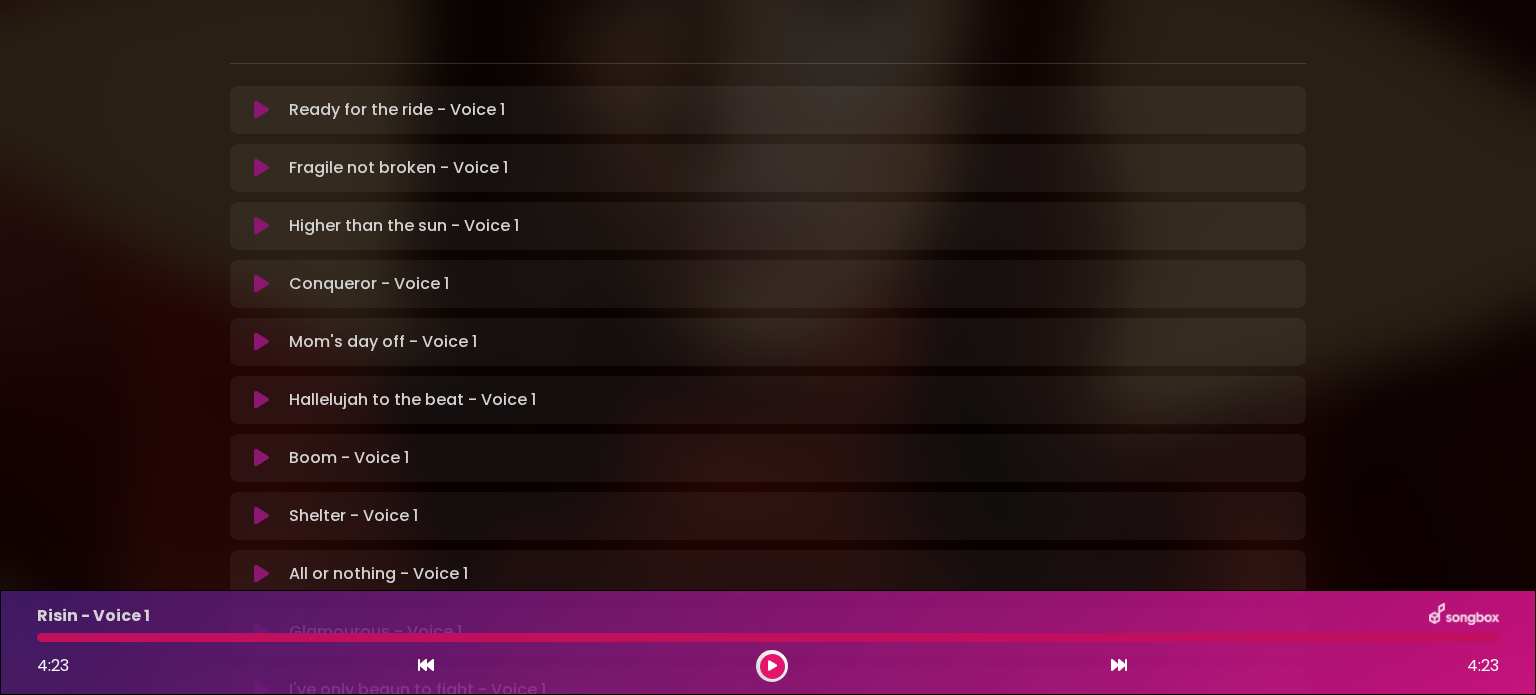 scroll, scrollTop: 400, scrollLeft: 0, axis: vertical 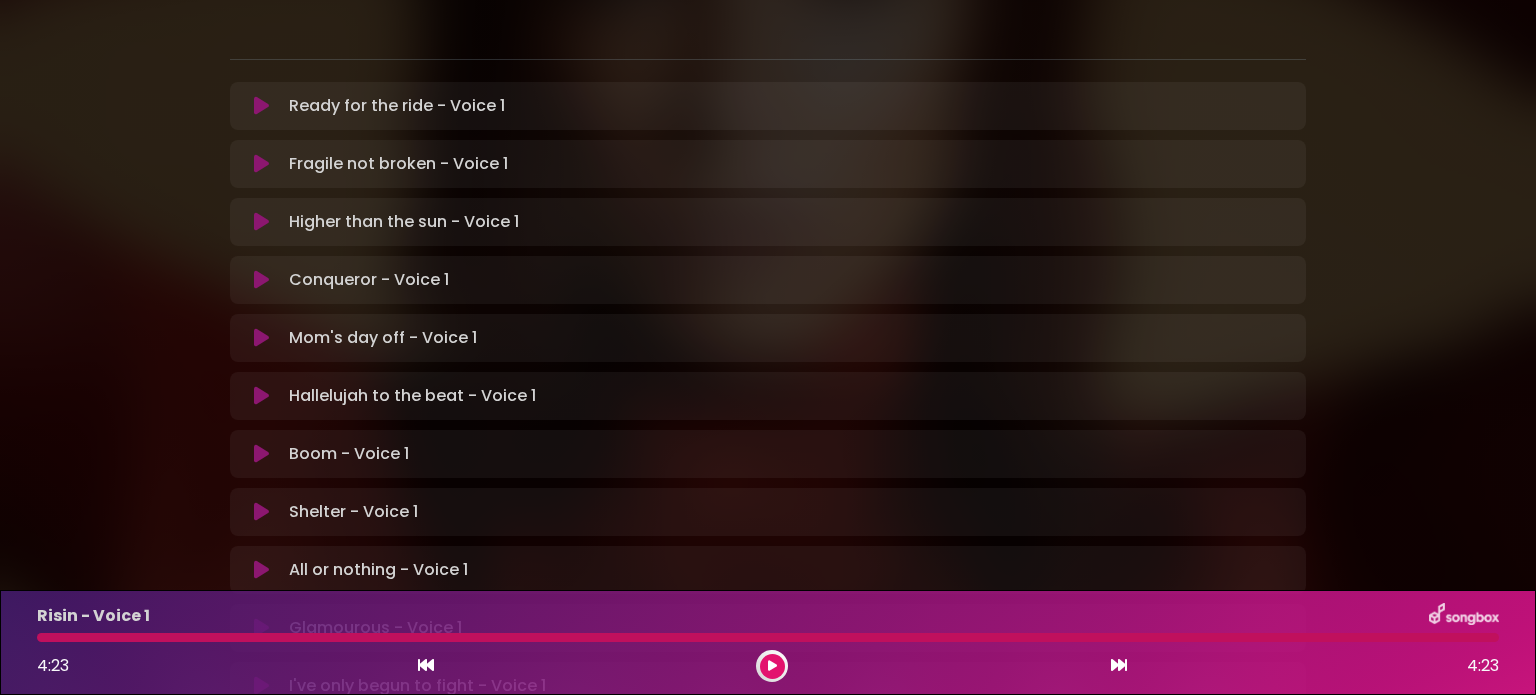 click at bounding box center [261, 570] 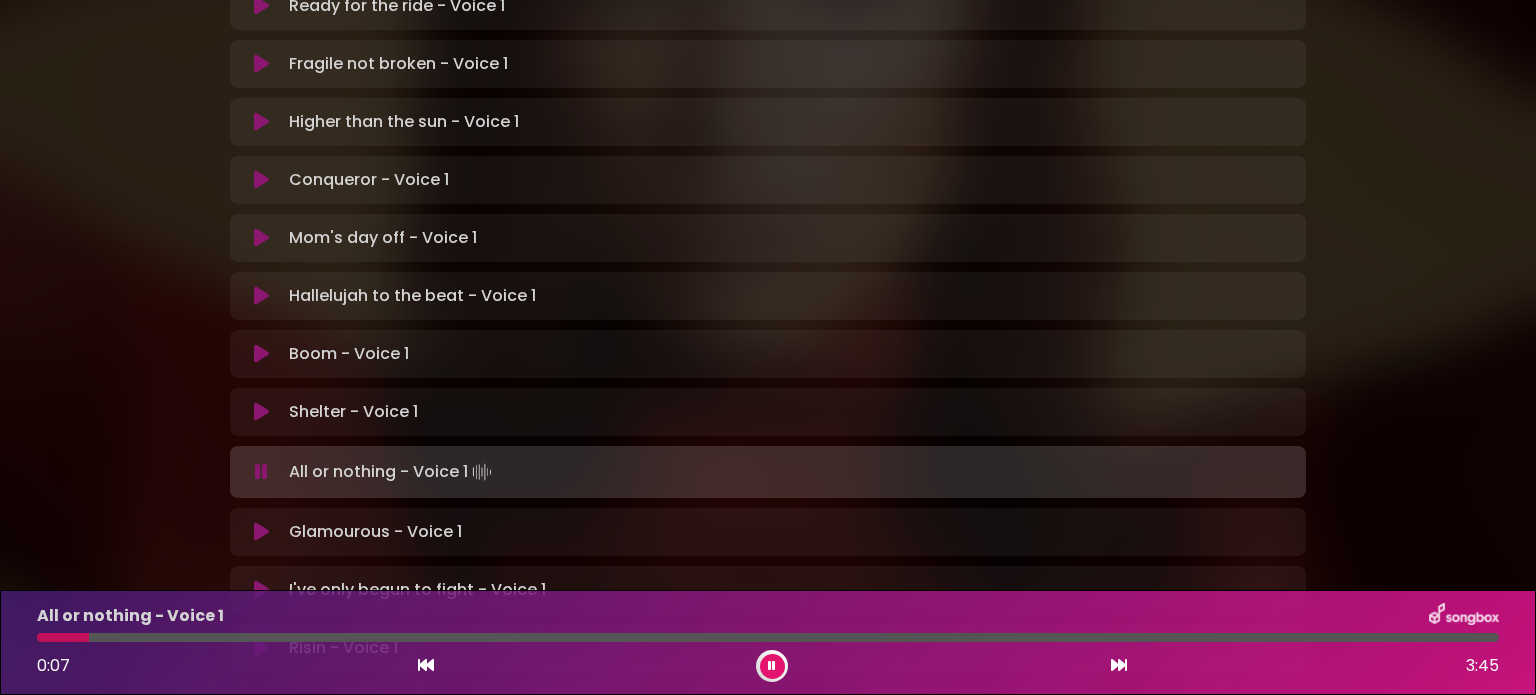 scroll, scrollTop: 600, scrollLeft: 0, axis: vertical 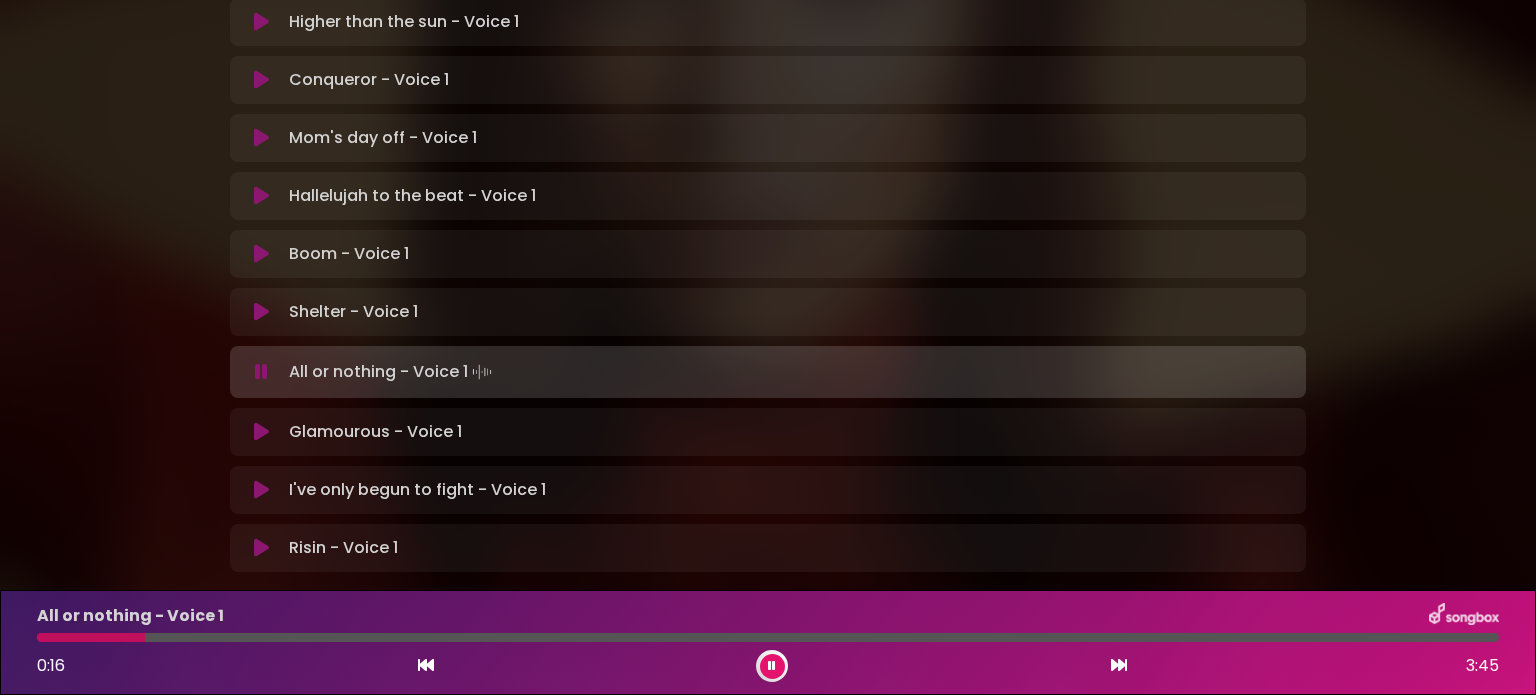 click on "[PERSON_NAME] in [GEOGRAPHIC_DATA] | [GEOGRAPHIC_DATA] 1 - [GEOGRAPHIC_DATA] - [GEOGRAPHIC_DATA] | Voice 1
[PERSON_NAME]
×" at bounding box center (768, 15) 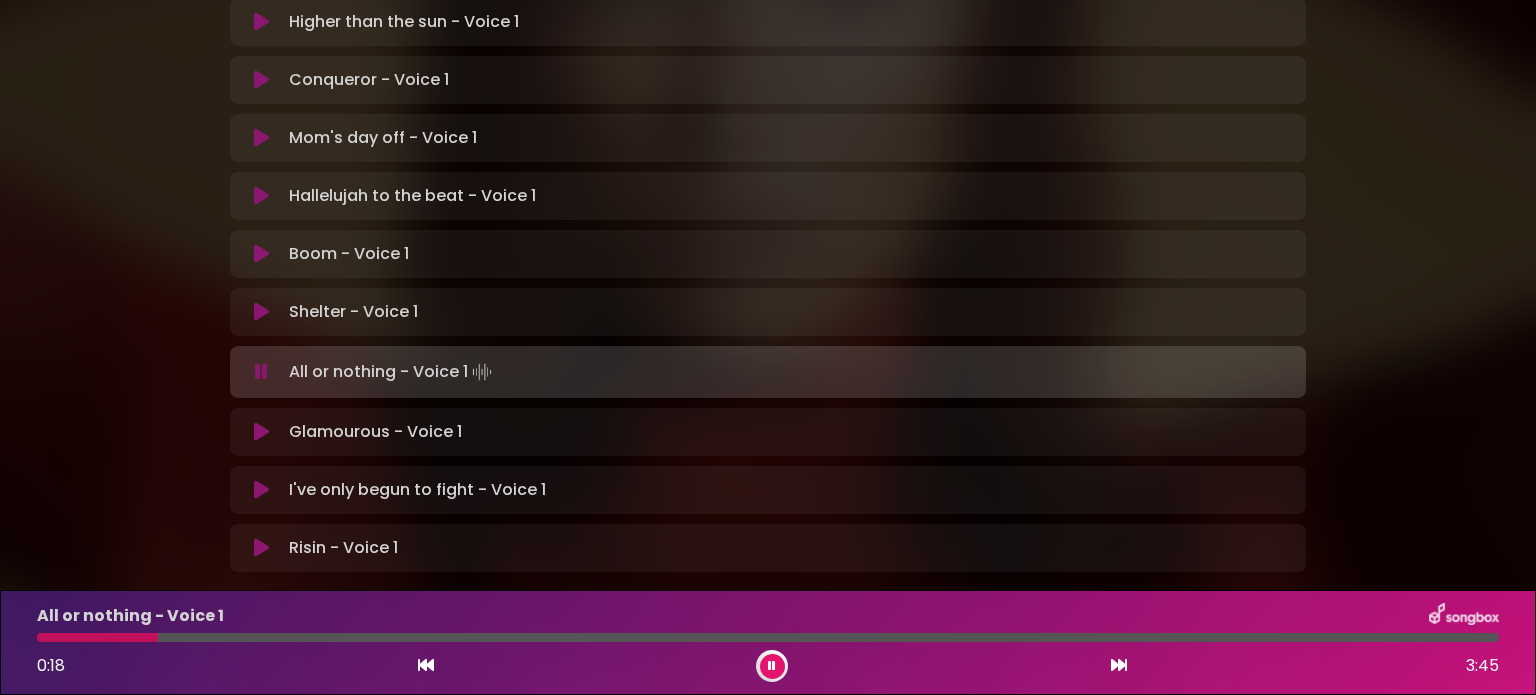 click at bounding box center (772, 666) 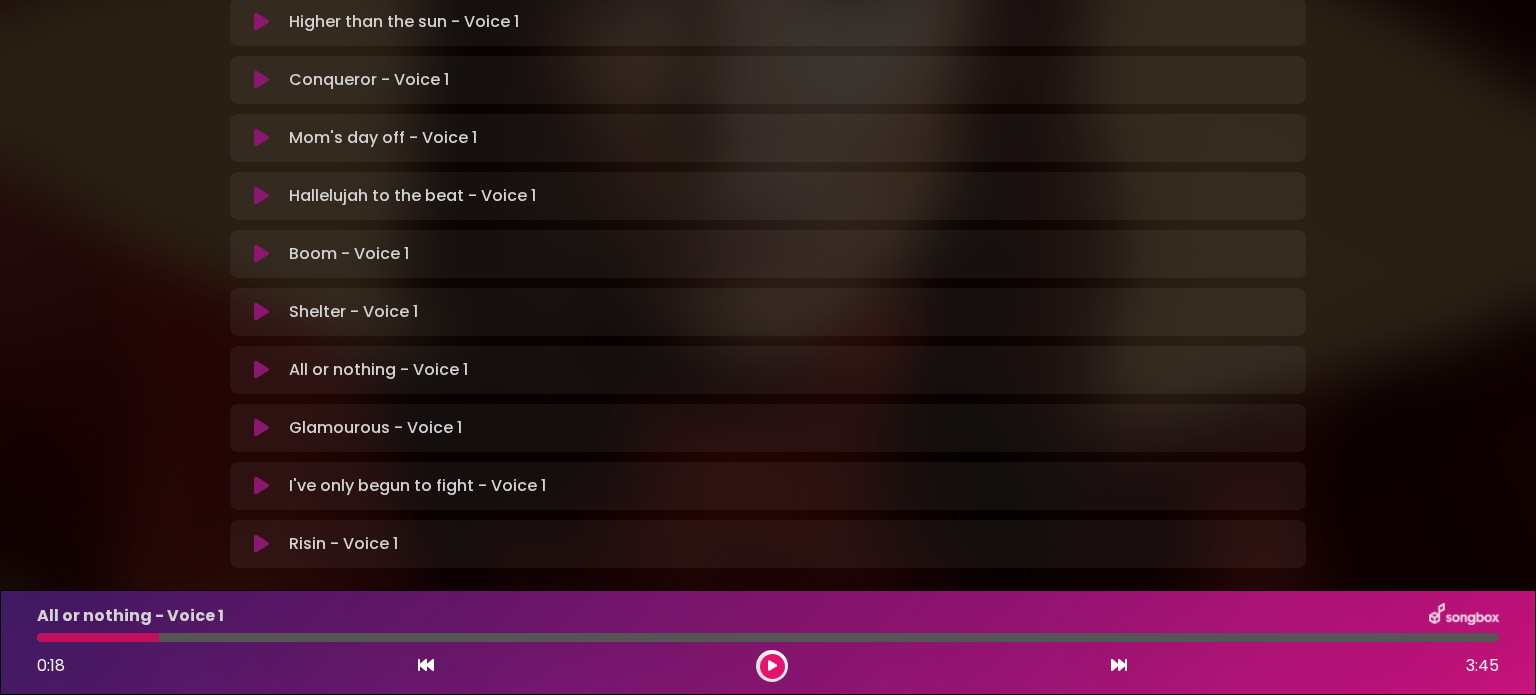 click at bounding box center (261, 370) 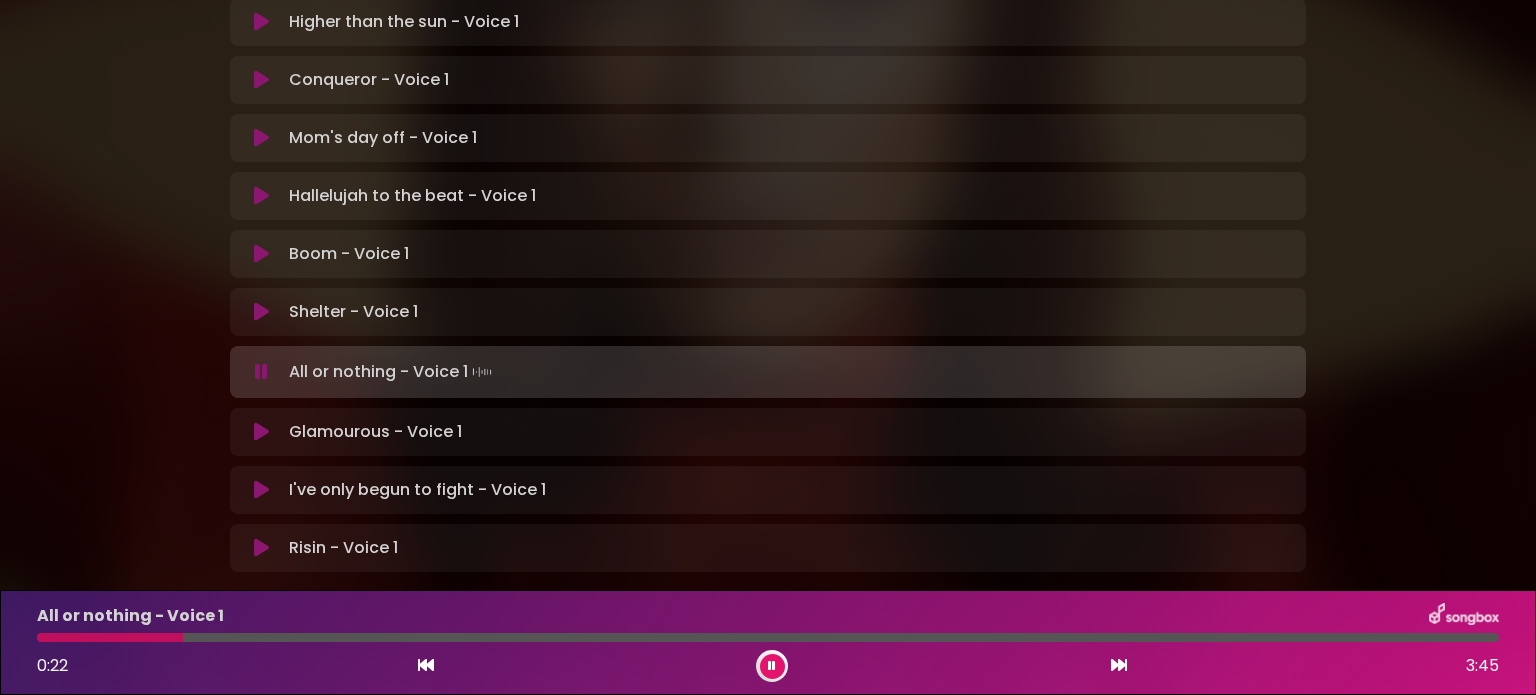 click at bounding box center (772, 666) 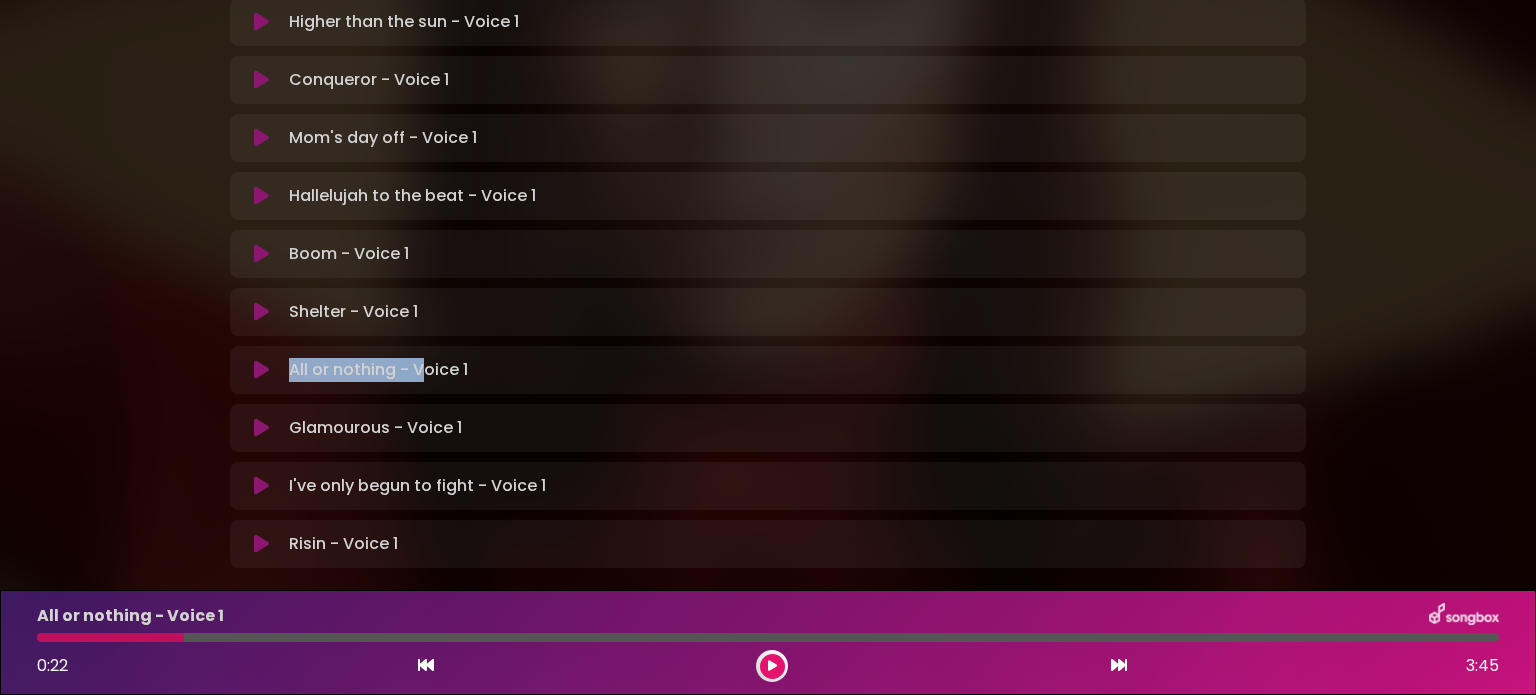 drag, startPoint x: 292, startPoint y: 296, endPoint x: 440, endPoint y: 301, distance: 148.08444 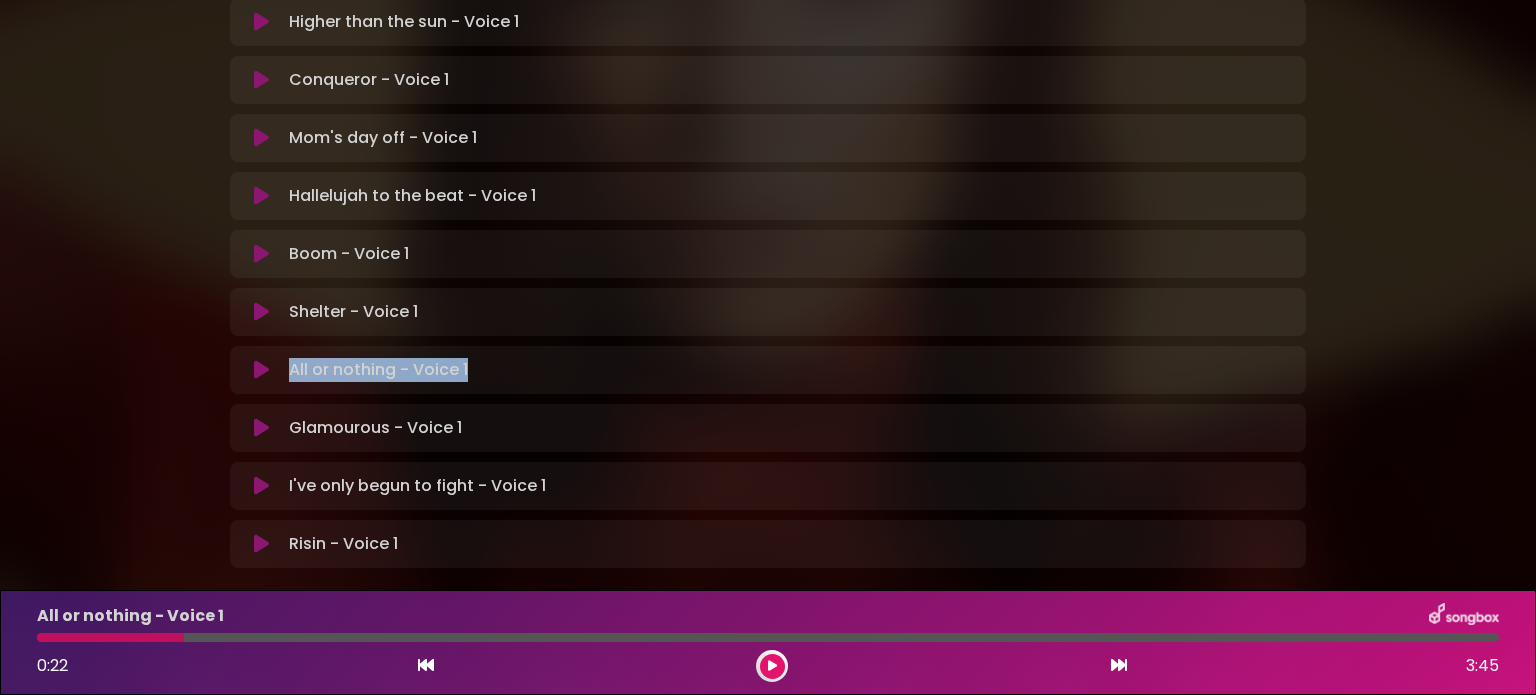 drag, startPoint x: 467, startPoint y: 296, endPoint x: 273, endPoint y: 311, distance: 194.57903 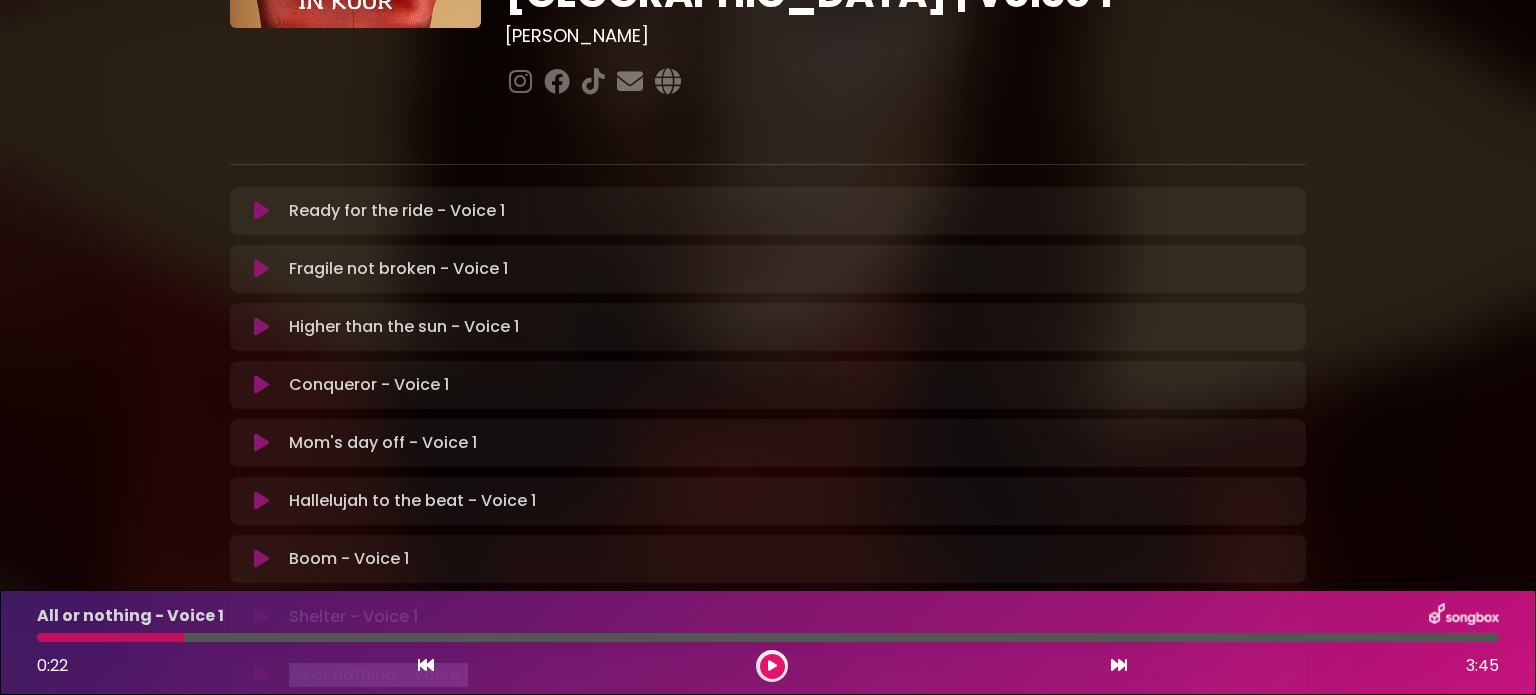 scroll, scrollTop: 0, scrollLeft: 0, axis: both 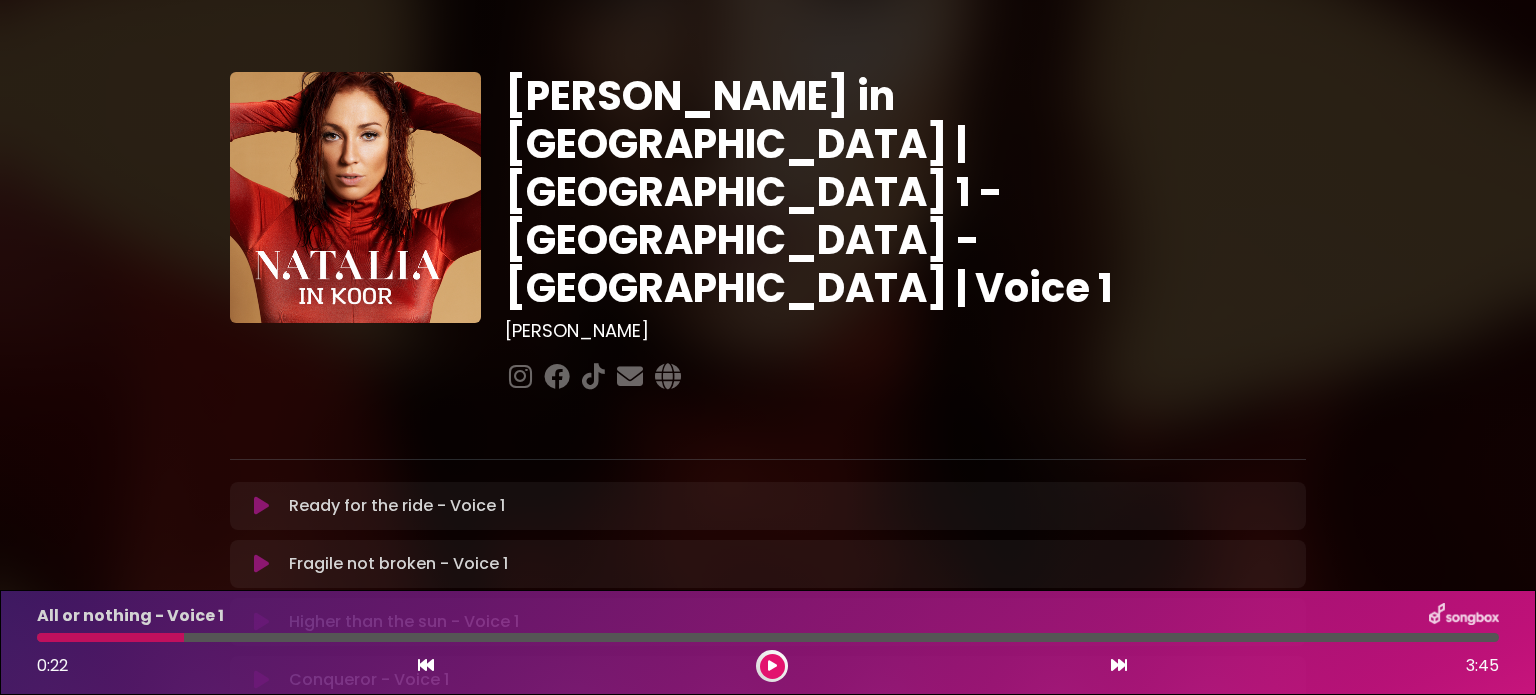 click on "Fragile not broken - Voice 1
Loading Track..." at bounding box center [398, 564] 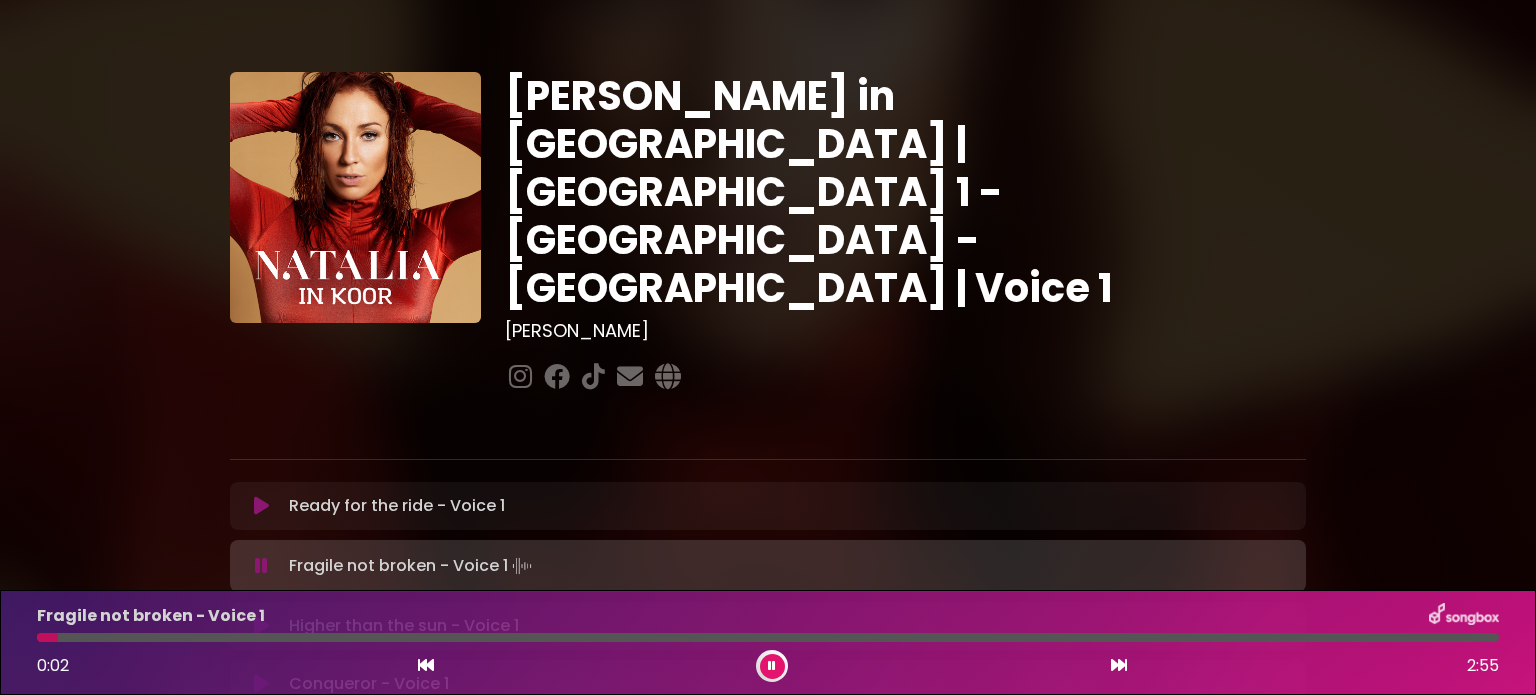 click at bounding box center [772, 666] 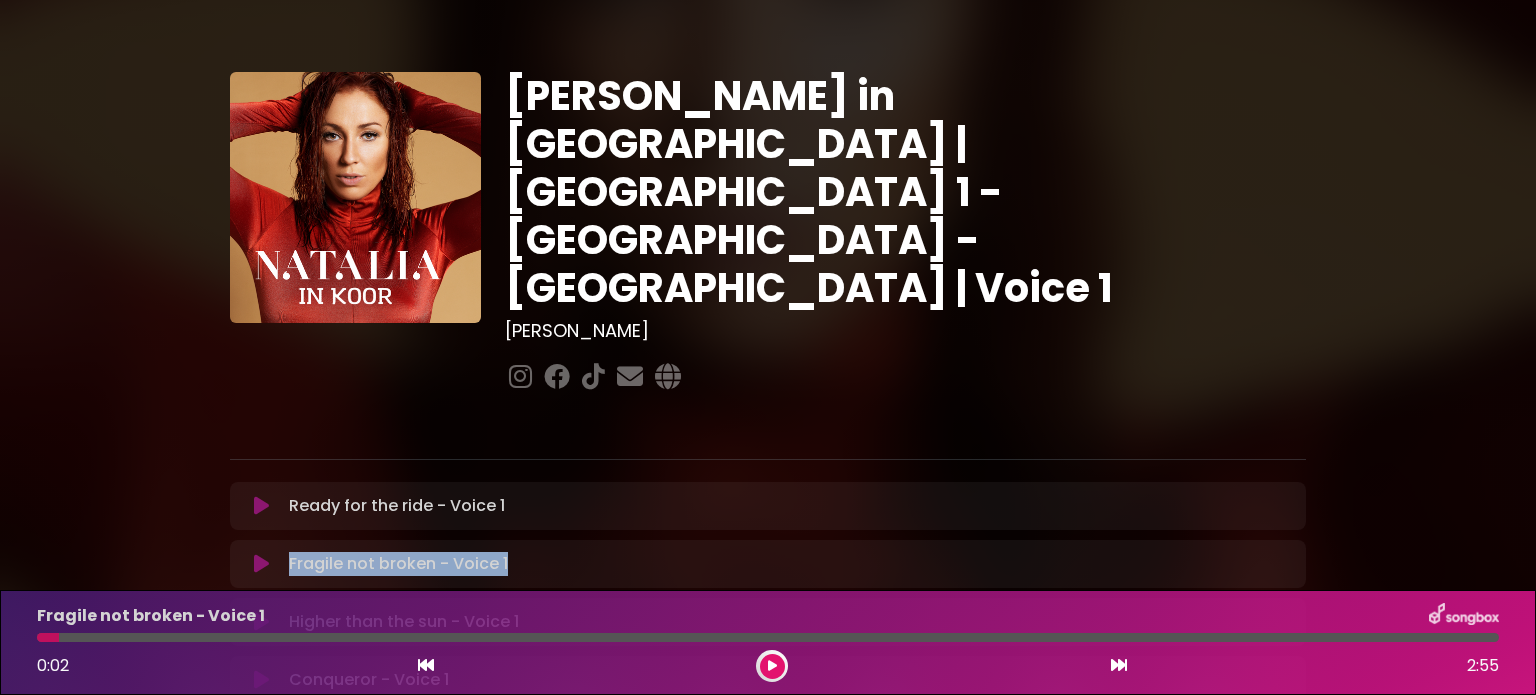 drag, startPoint x: 288, startPoint y: 483, endPoint x: 510, endPoint y: 491, distance: 222.1441 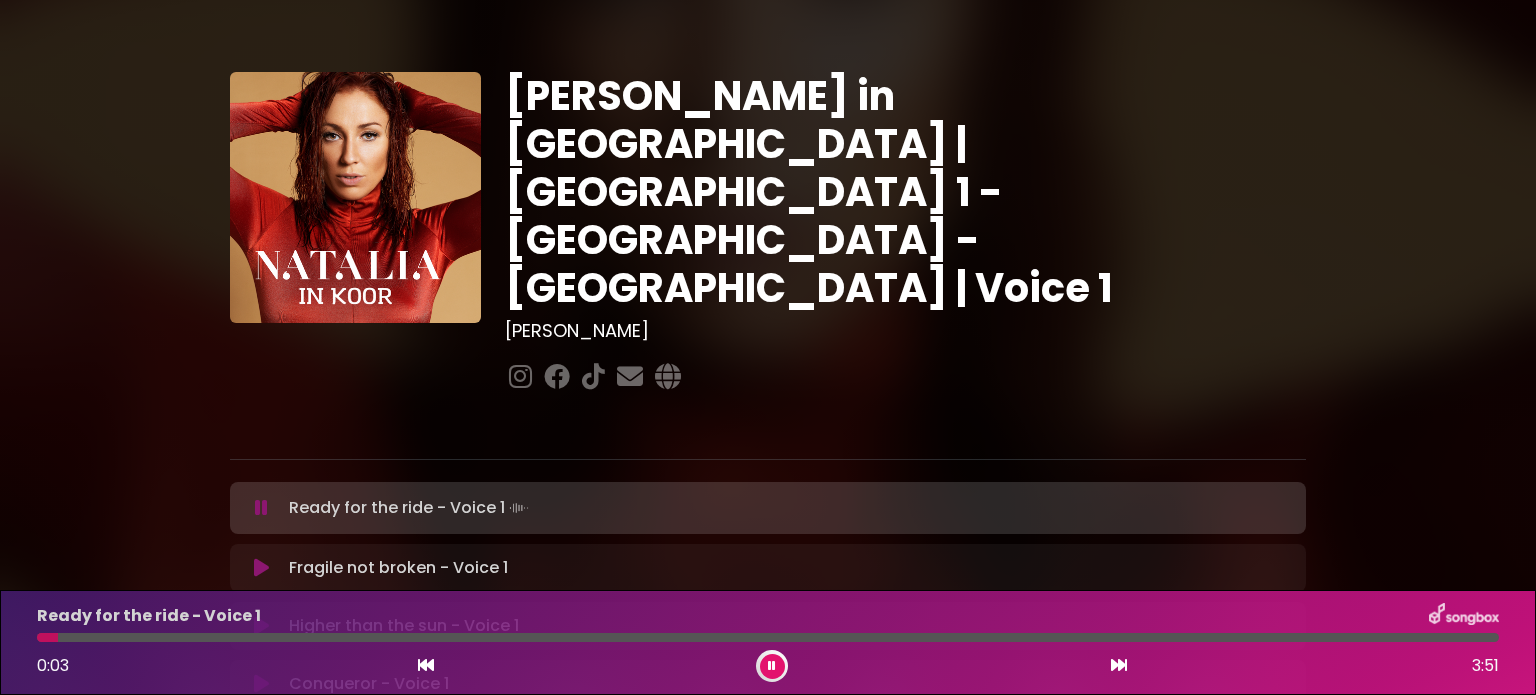 click at bounding box center [768, 637] 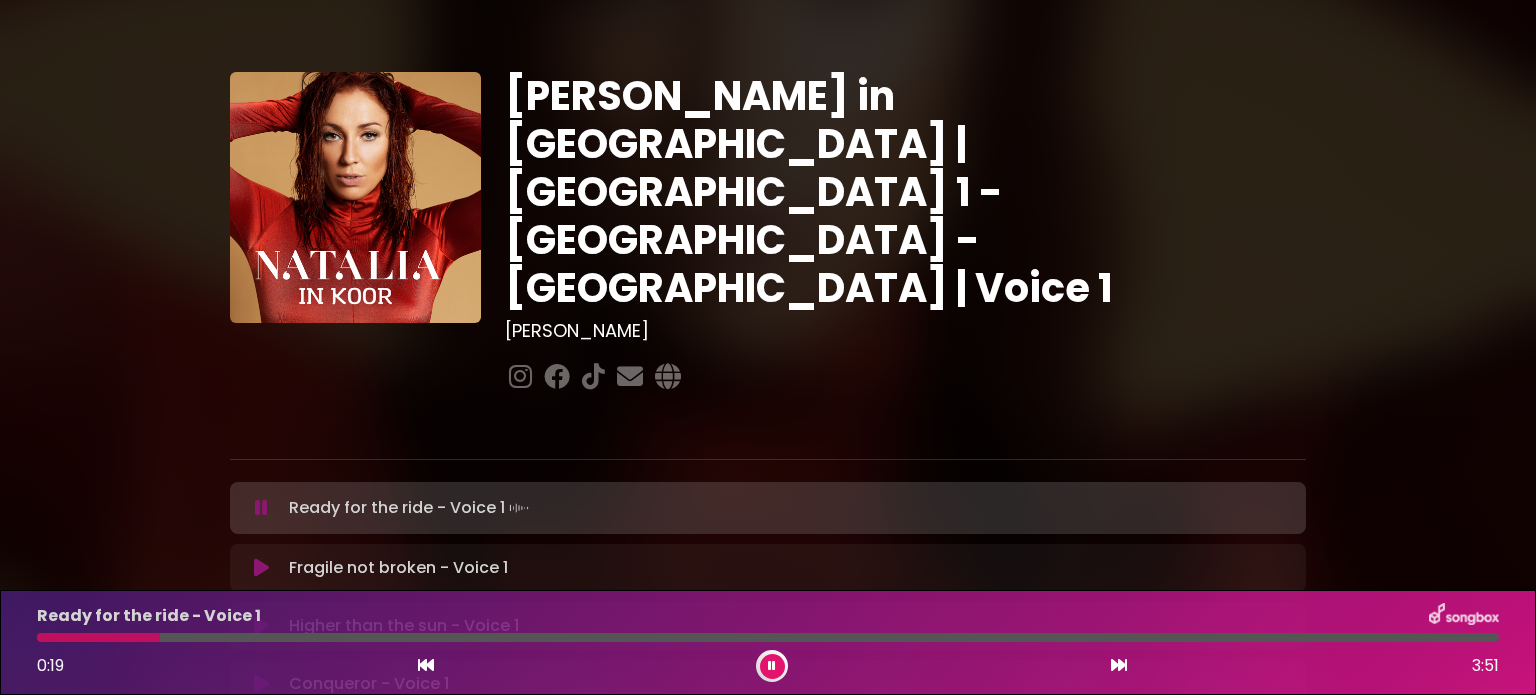 click at bounding box center [772, 666] 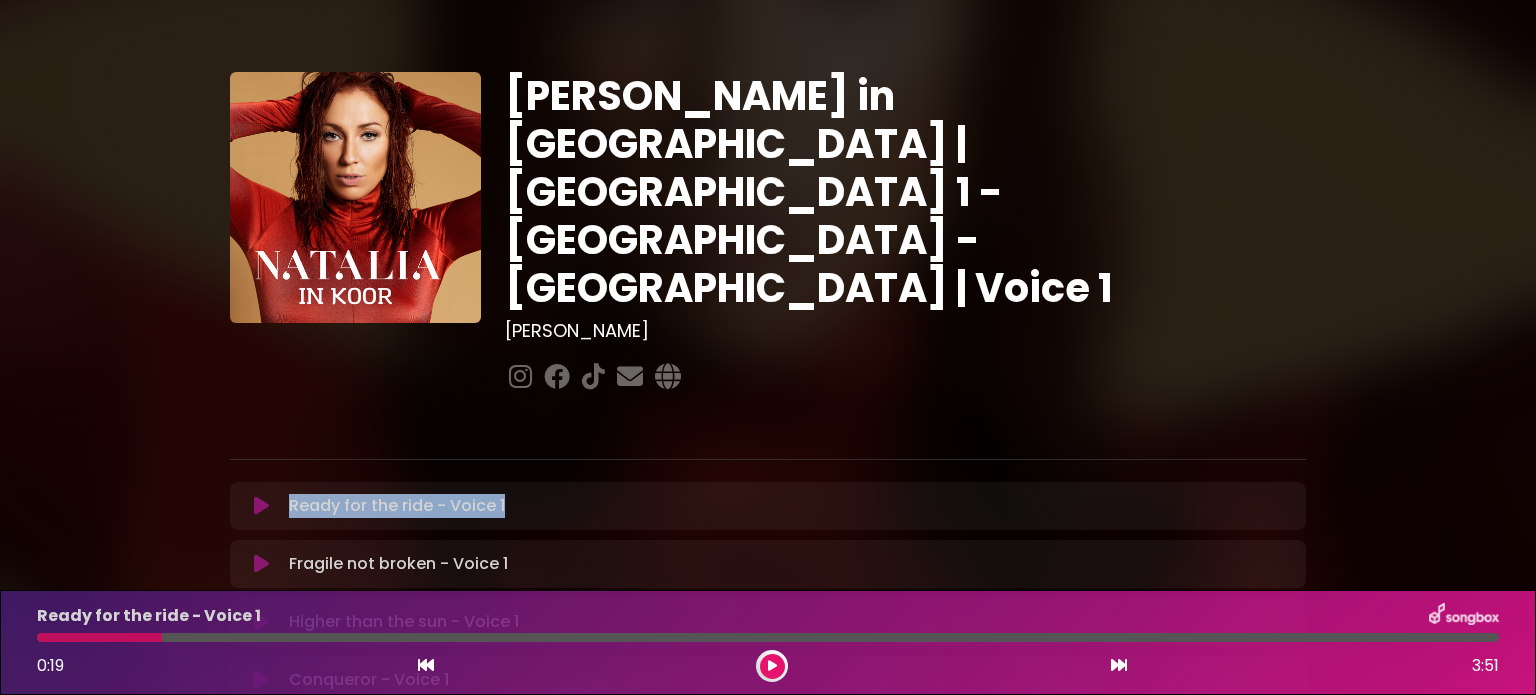 drag, startPoint x: 289, startPoint y: 435, endPoint x: 510, endPoint y: 431, distance: 221.0362 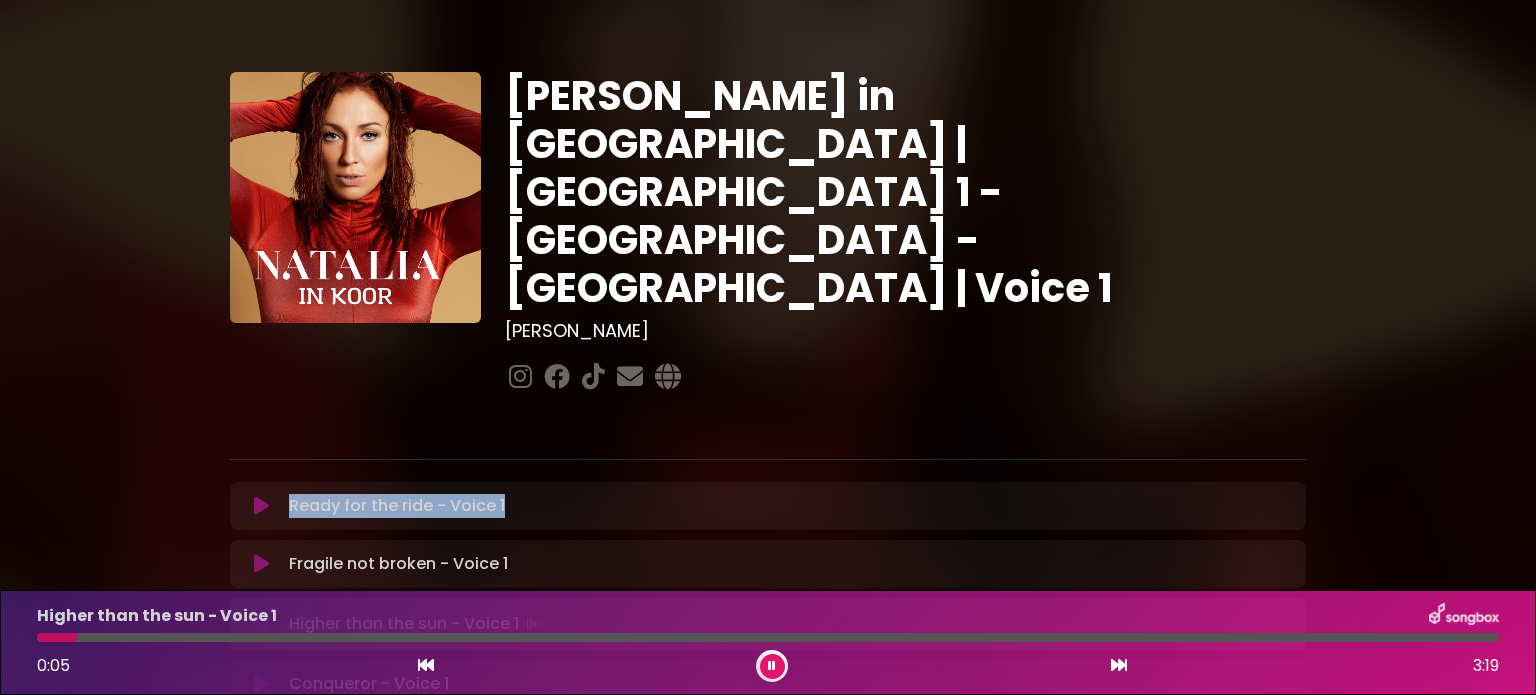 click at bounding box center [772, 666] 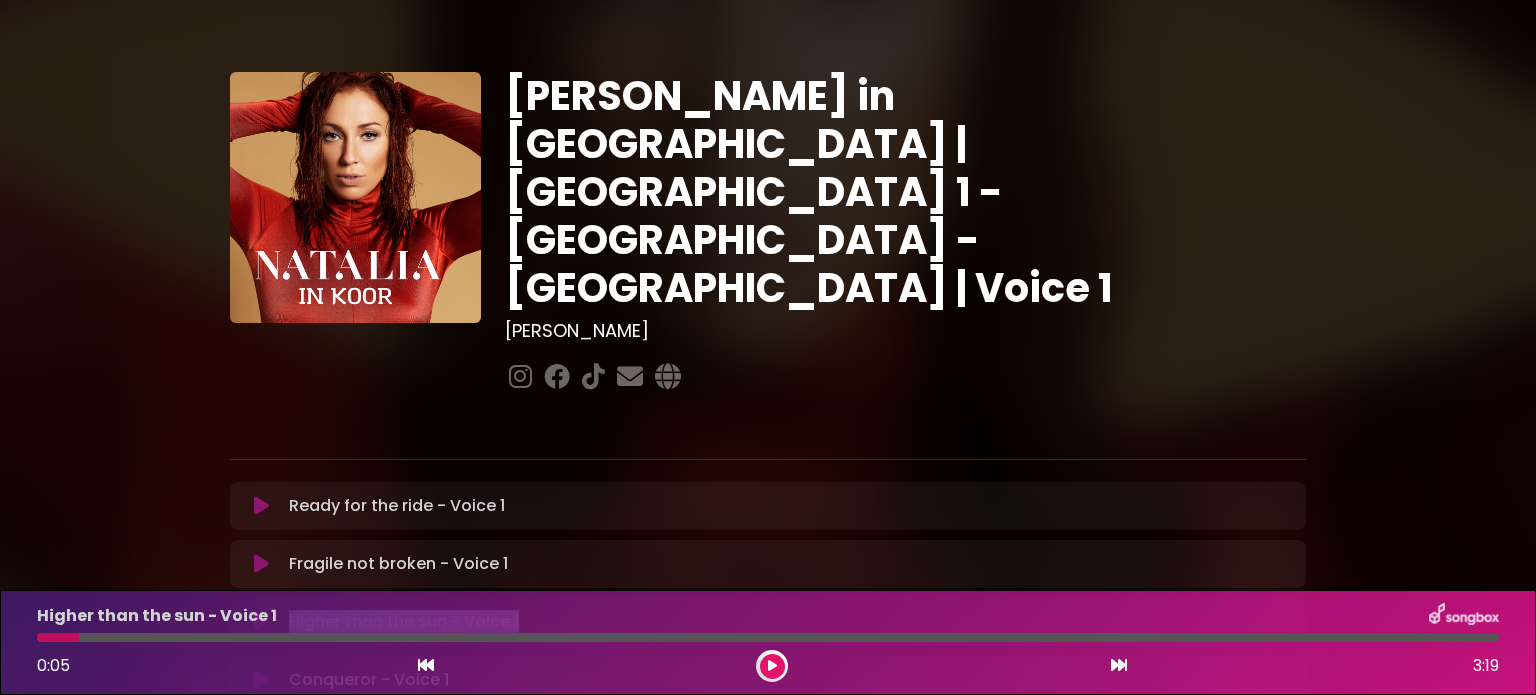 drag, startPoint x: 288, startPoint y: 549, endPoint x: 532, endPoint y: 540, distance: 244.16592 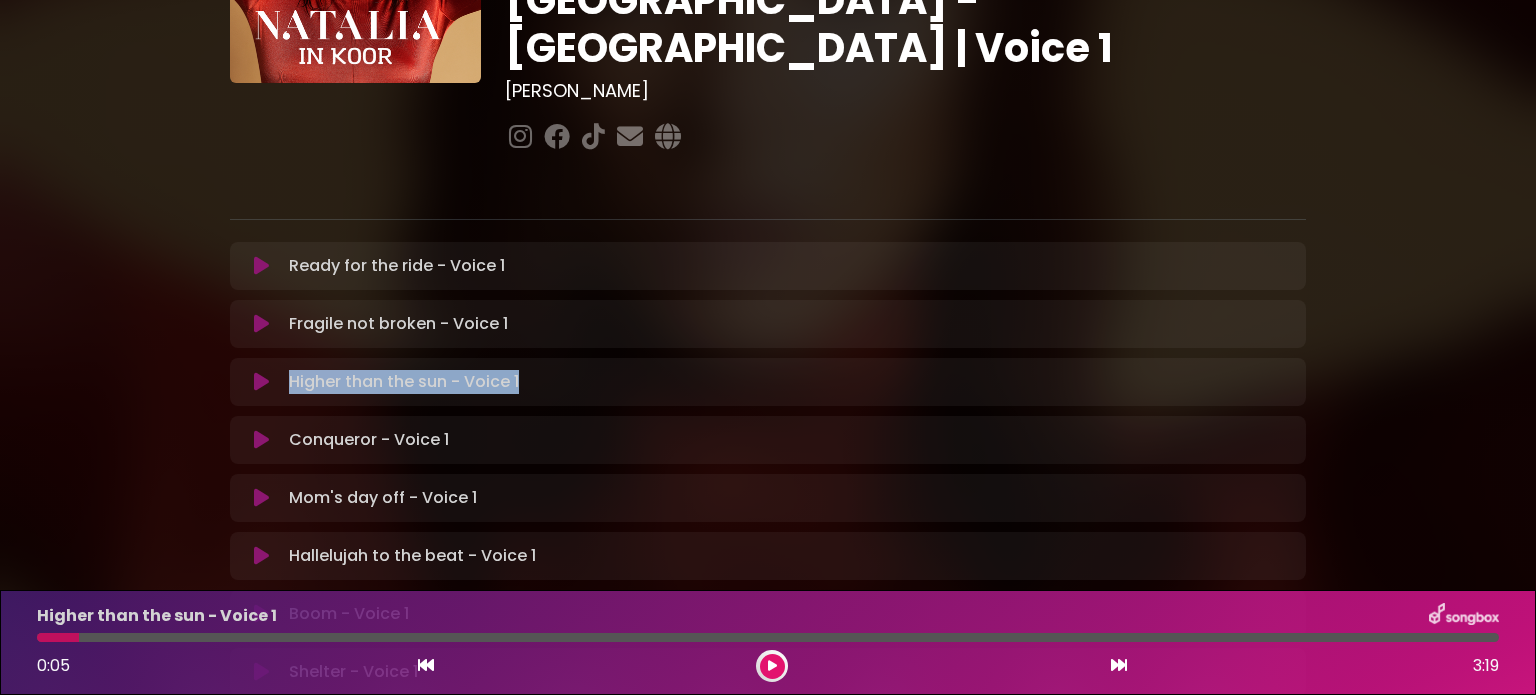 scroll, scrollTop: 300, scrollLeft: 0, axis: vertical 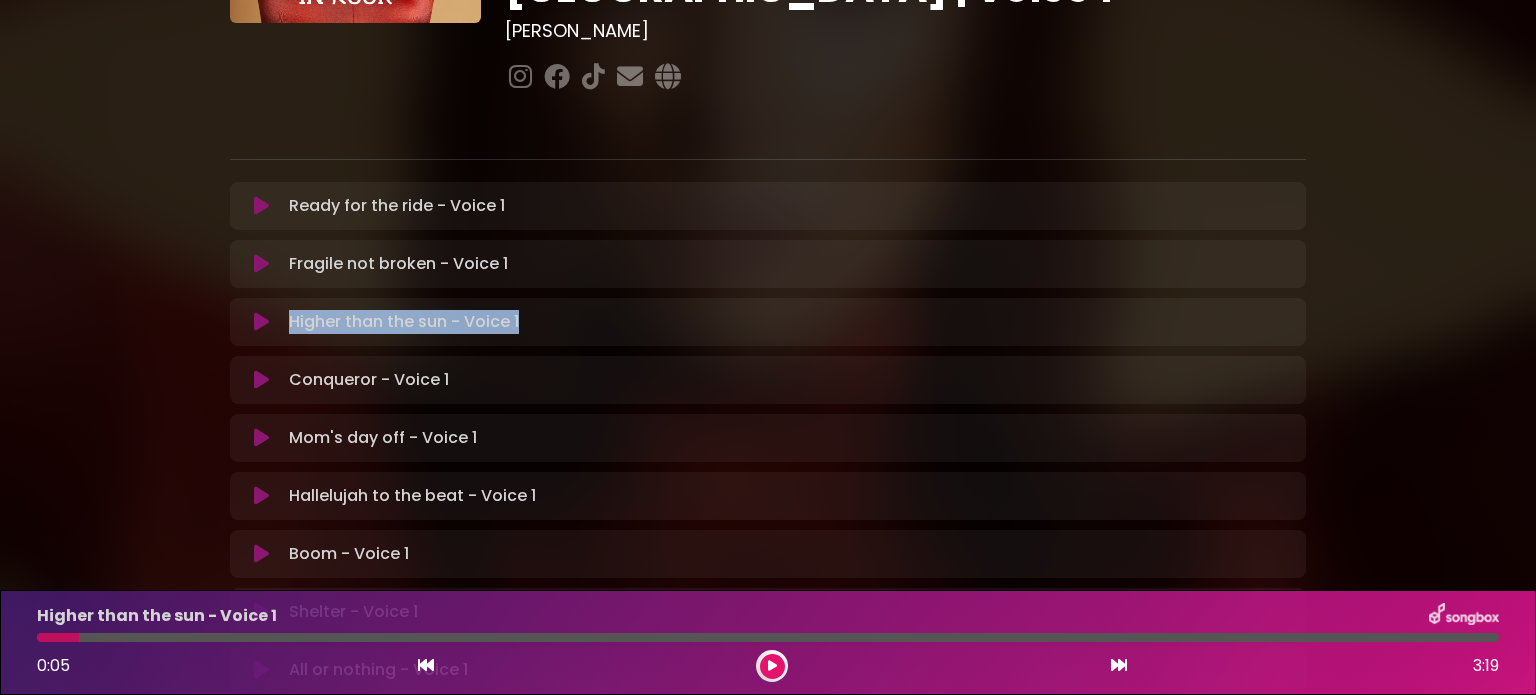 click at bounding box center [261, 380] 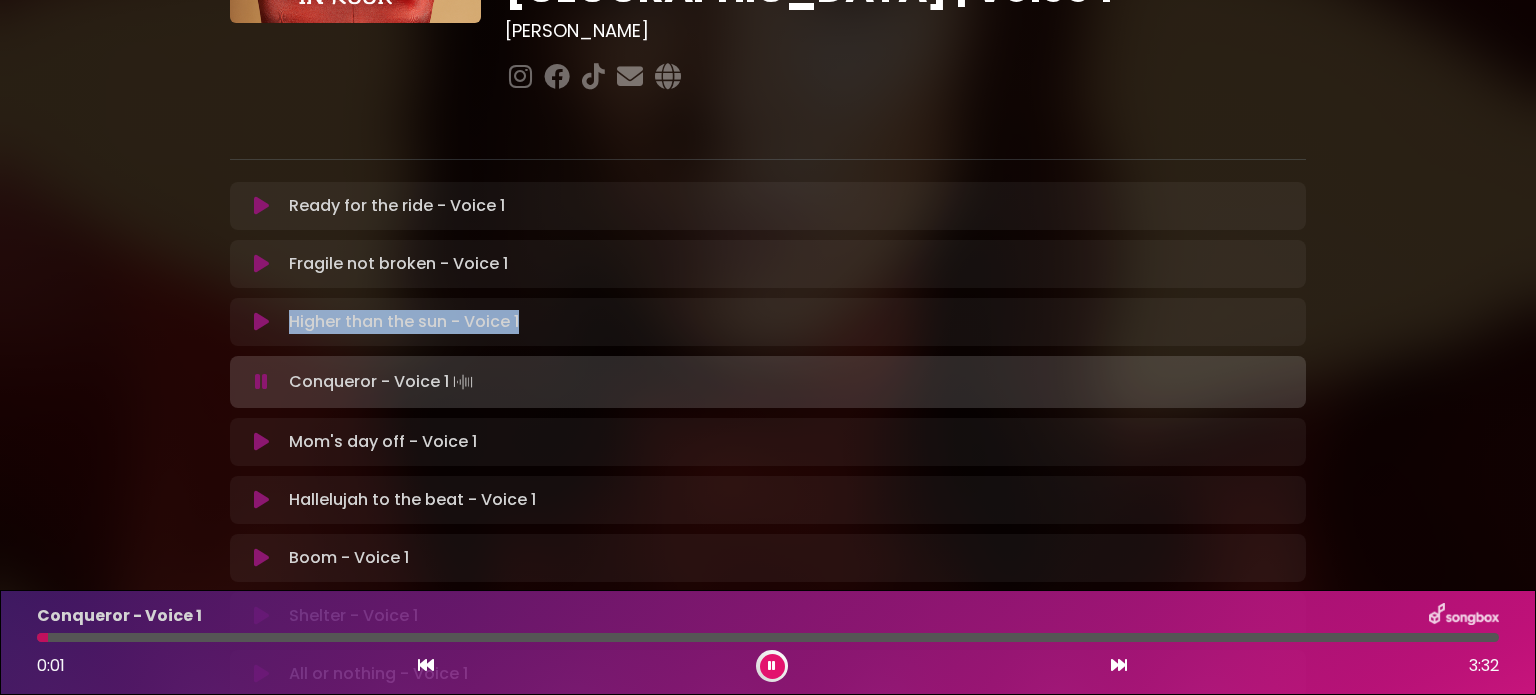 click at bounding box center [261, 382] 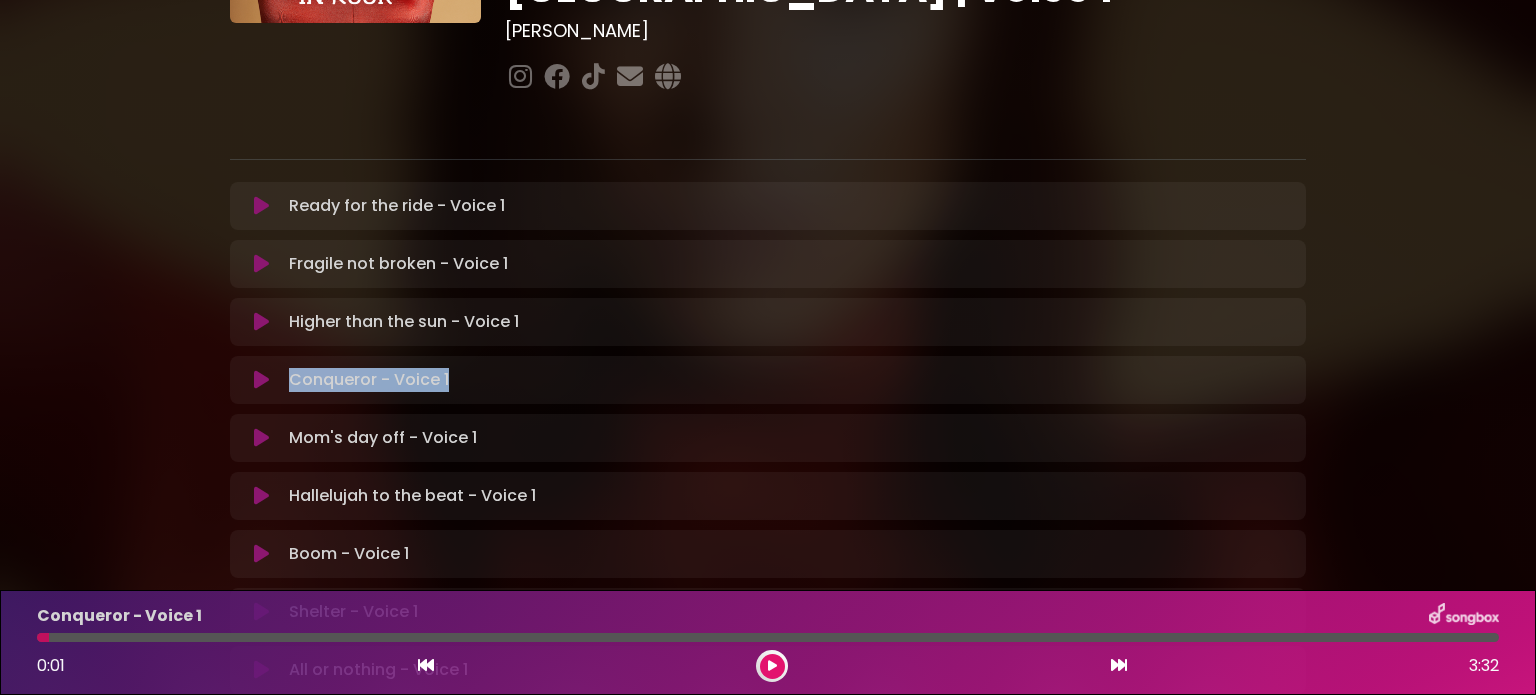 drag, startPoint x: 289, startPoint y: 308, endPoint x: 454, endPoint y: 307, distance: 165.00304 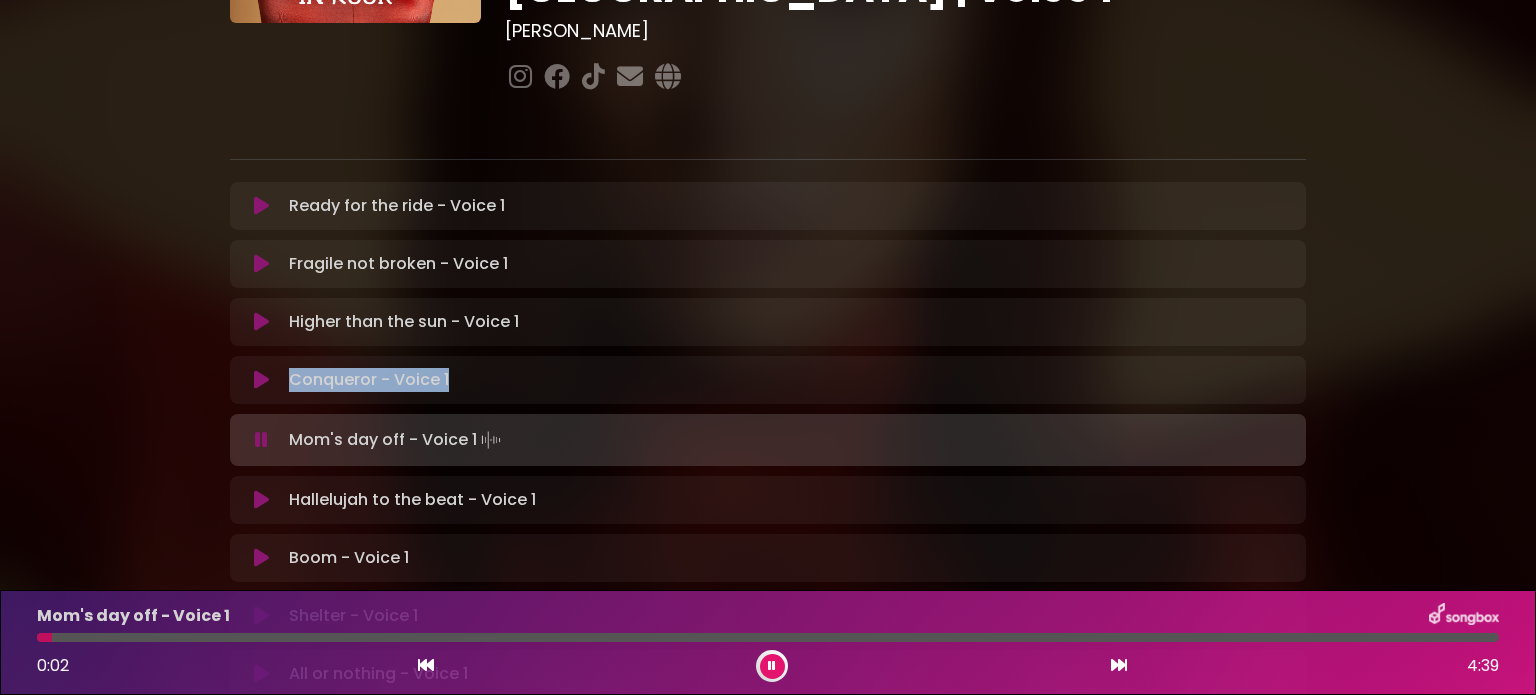 click at bounding box center (261, 440) 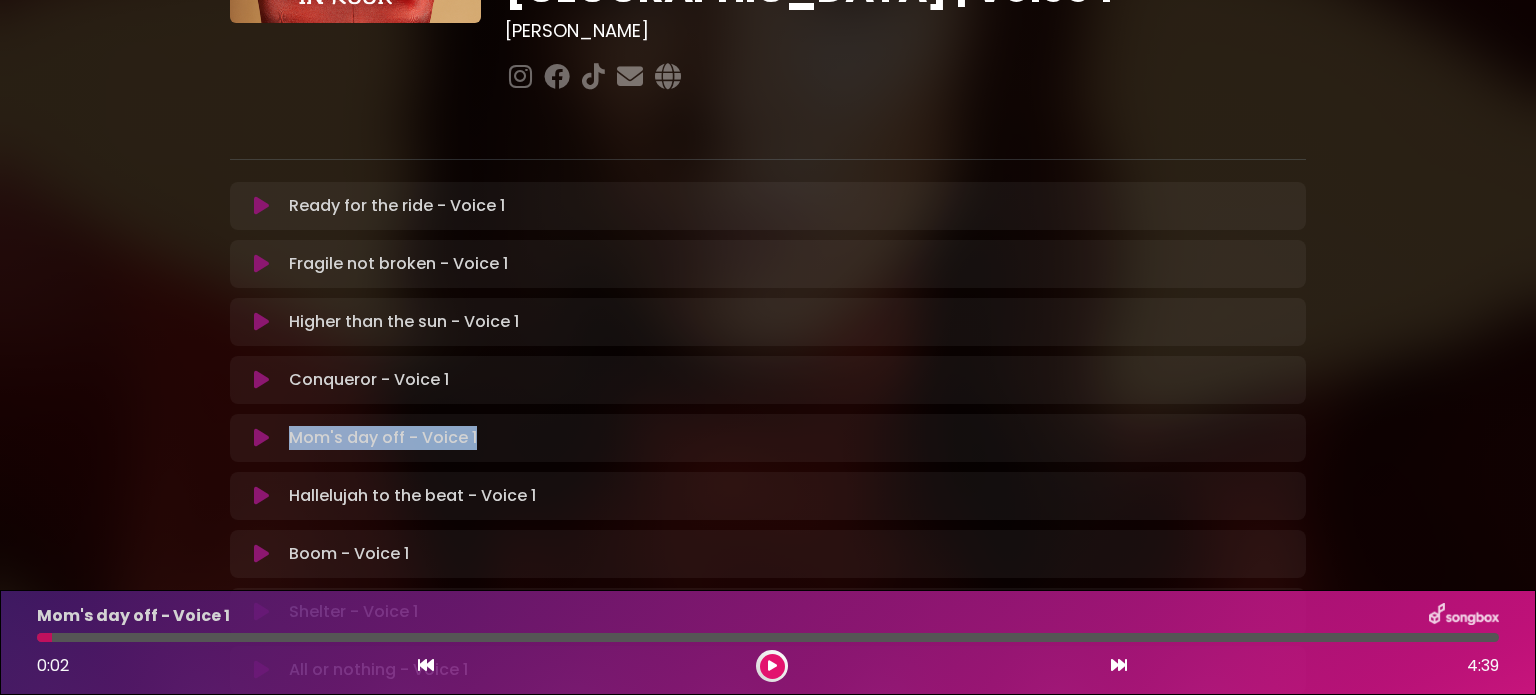drag, startPoint x: 289, startPoint y: 367, endPoint x: 475, endPoint y: 359, distance: 186.17197 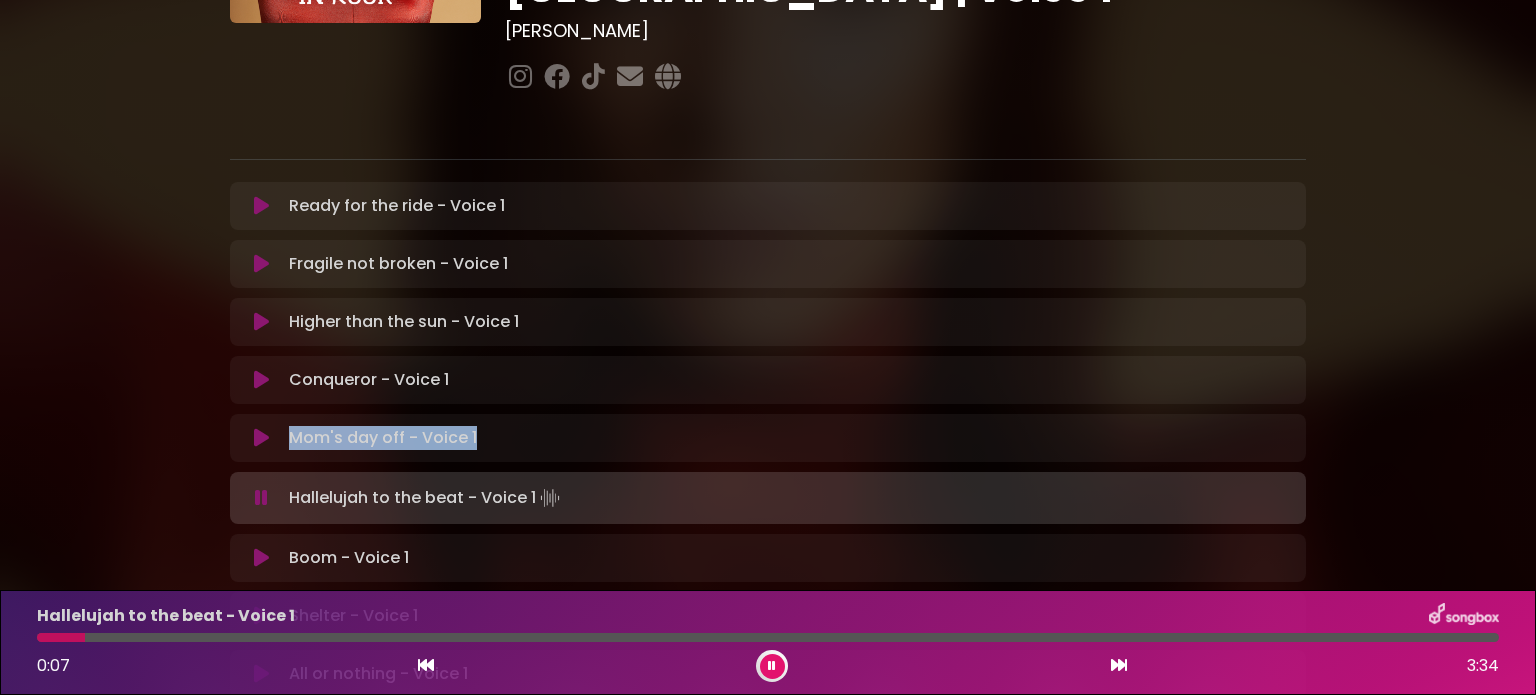 click at bounding box center (261, 498) 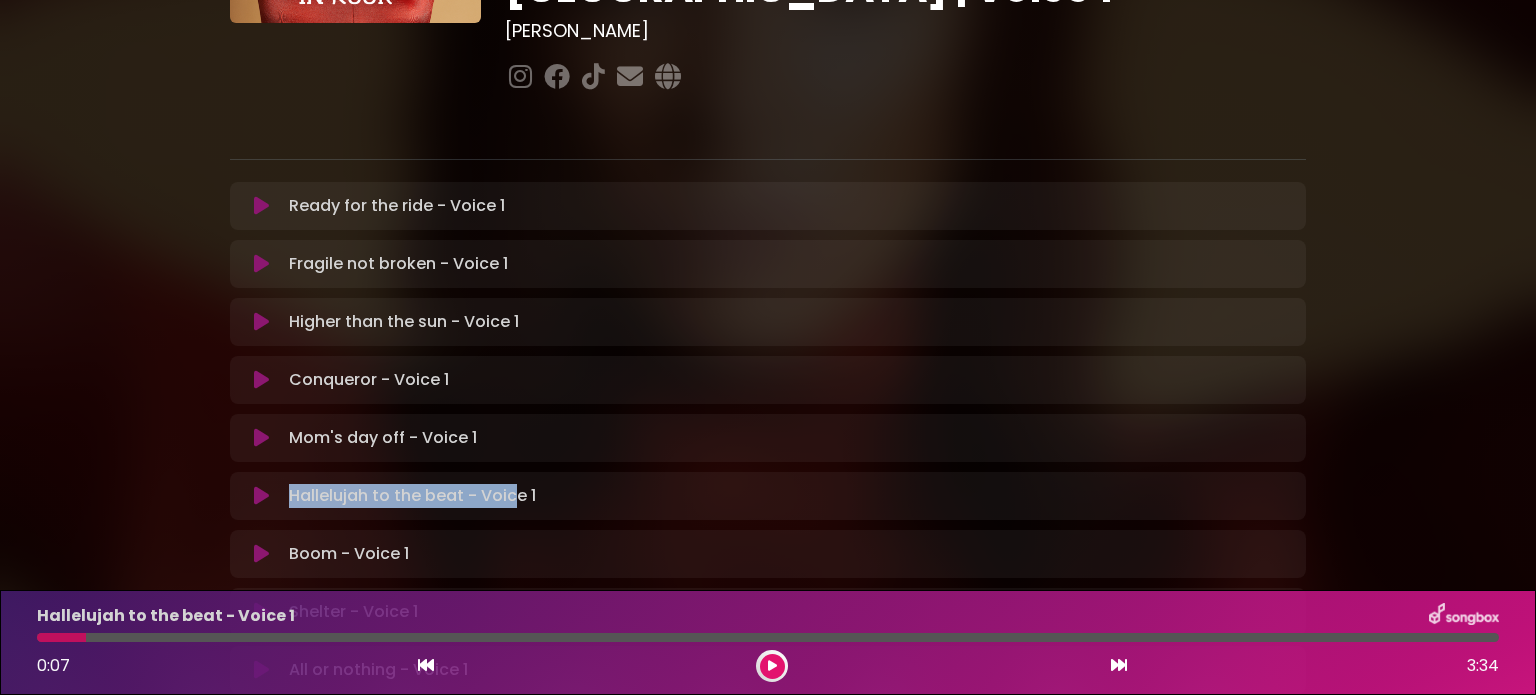 drag, startPoint x: 290, startPoint y: 423, endPoint x: 531, endPoint y: 417, distance: 241.07468 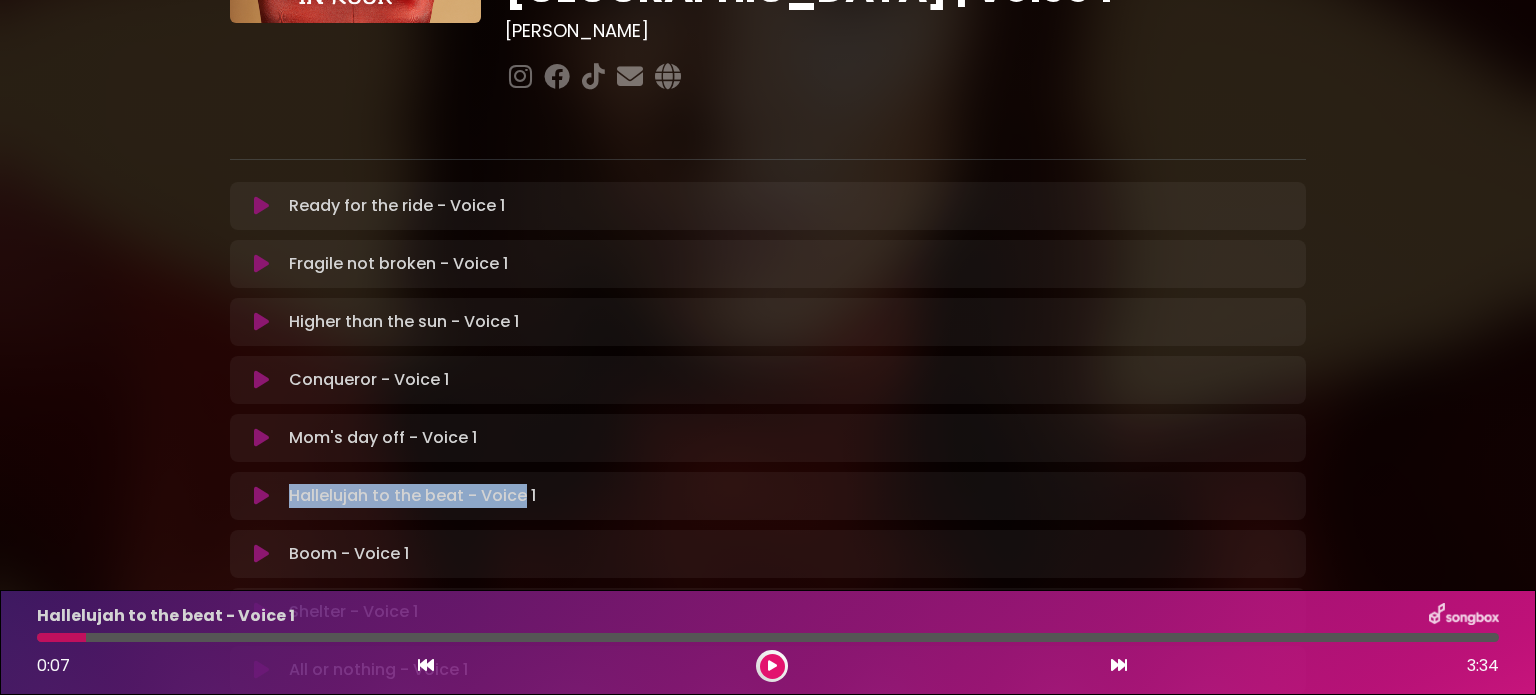 click on "Hallelujah to the beat - Voice 1
Loading Track..." at bounding box center (768, 496) 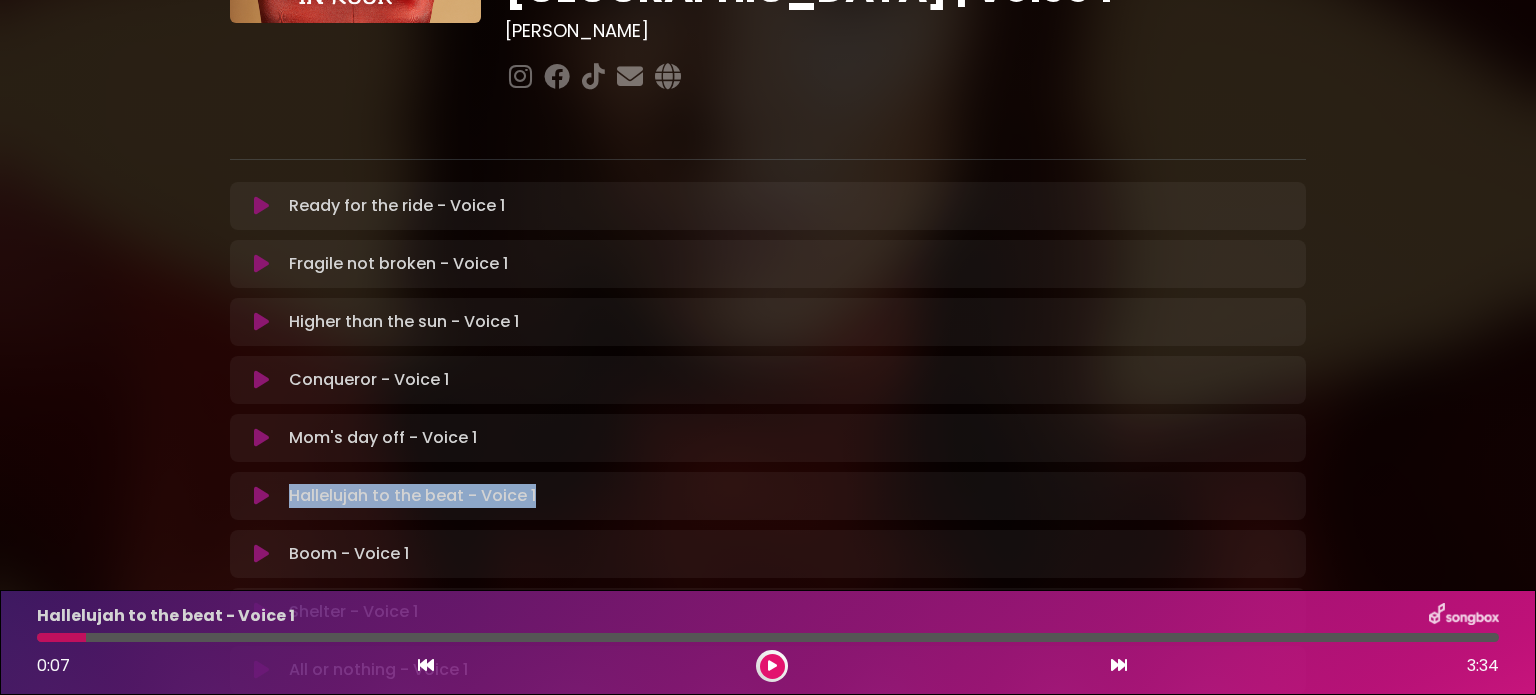 drag, startPoint x: 291, startPoint y: 423, endPoint x: 552, endPoint y: 415, distance: 261.1226 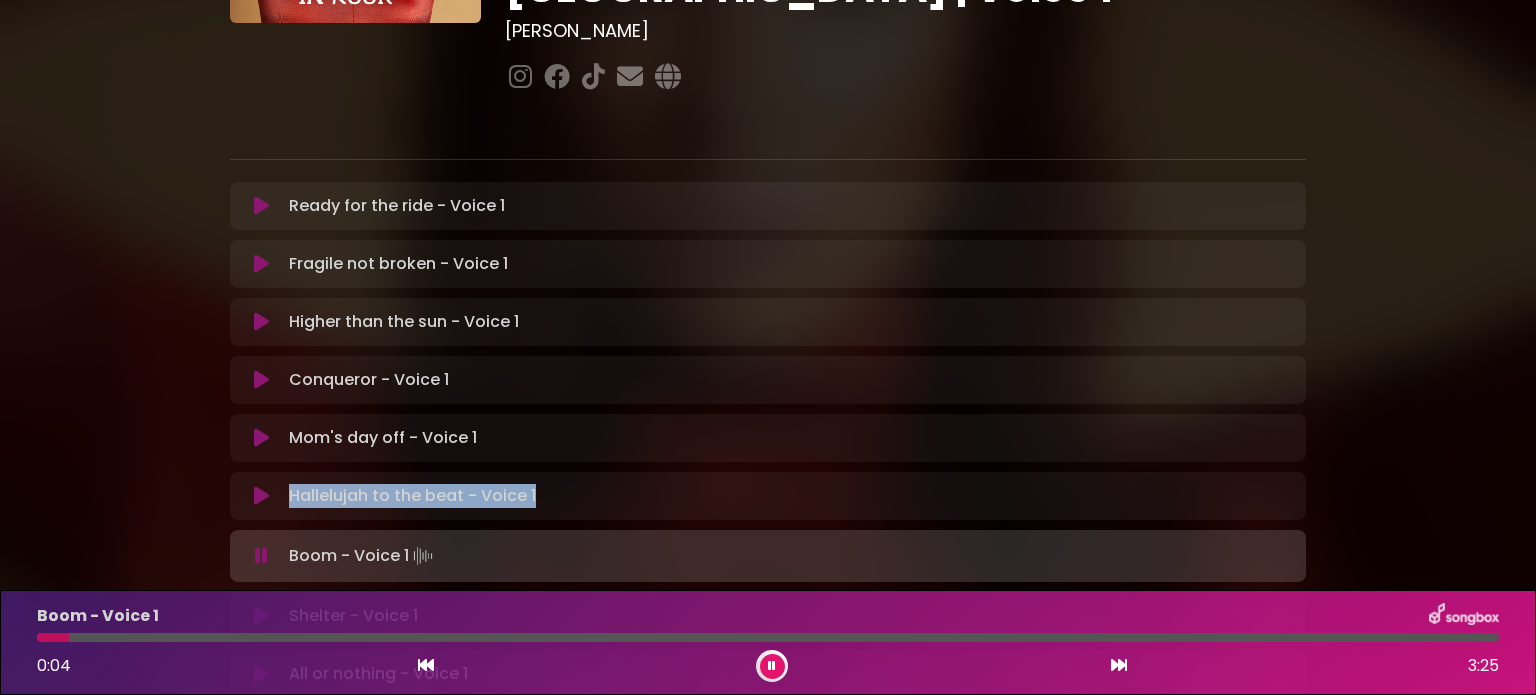 click at bounding box center (261, 556) 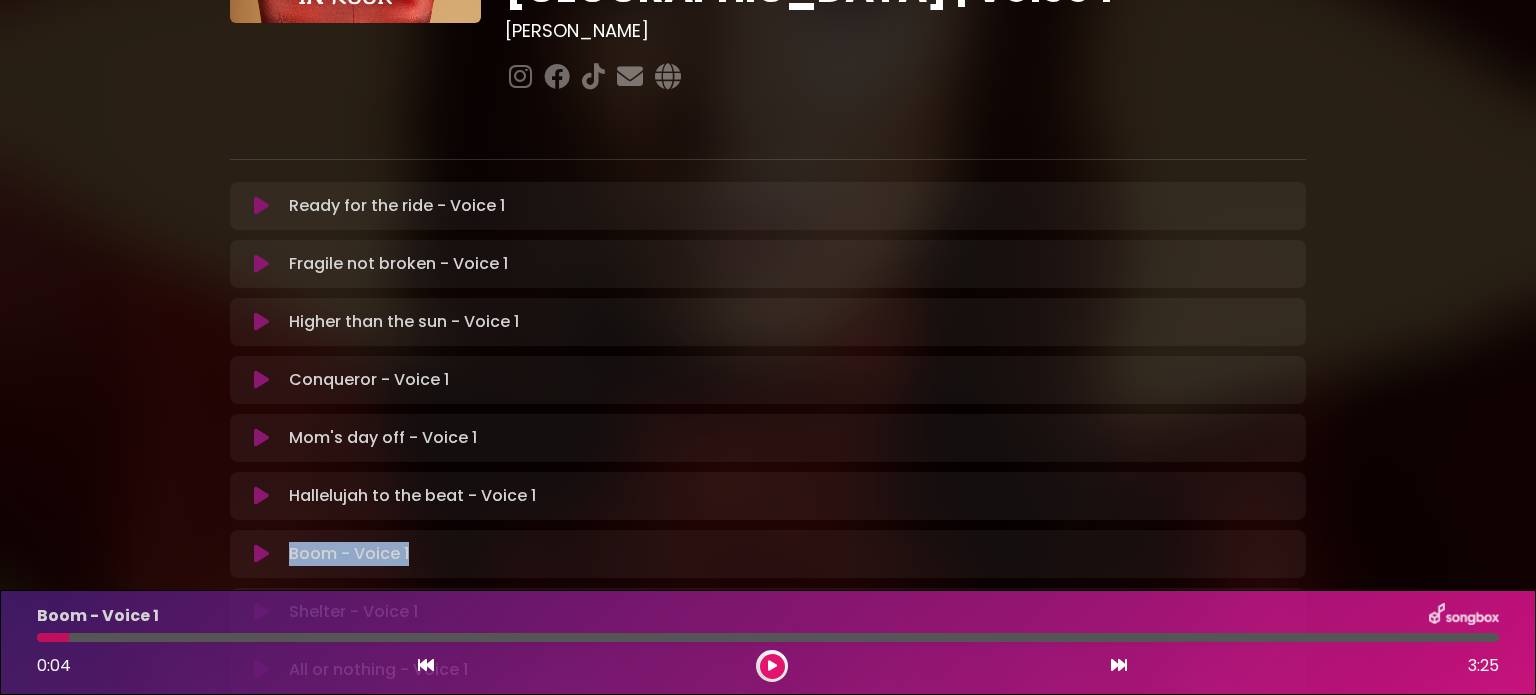 drag, startPoint x: 289, startPoint y: 482, endPoint x: 410, endPoint y: 471, distance: 121.49897 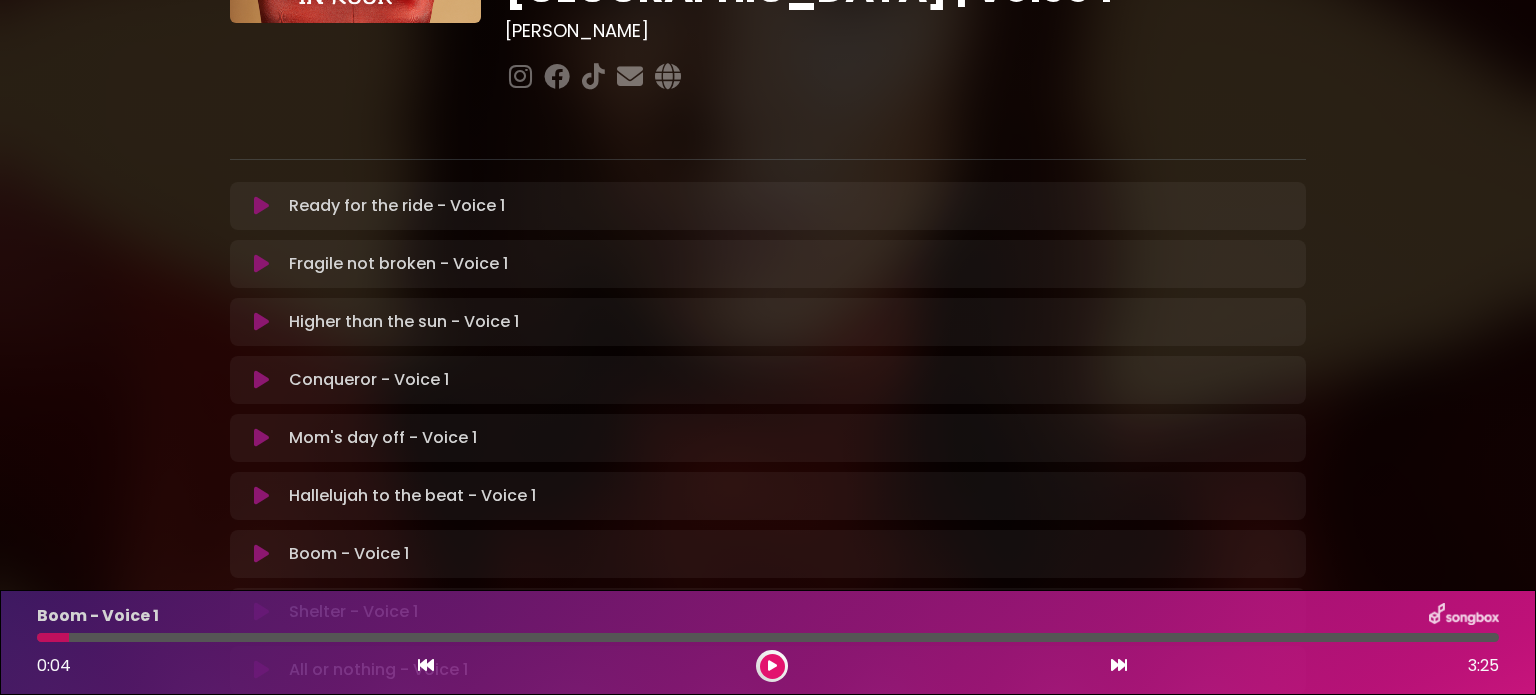 click on "Shelter - Voice 1
Loading Track..." at bounding box center (353, 612) 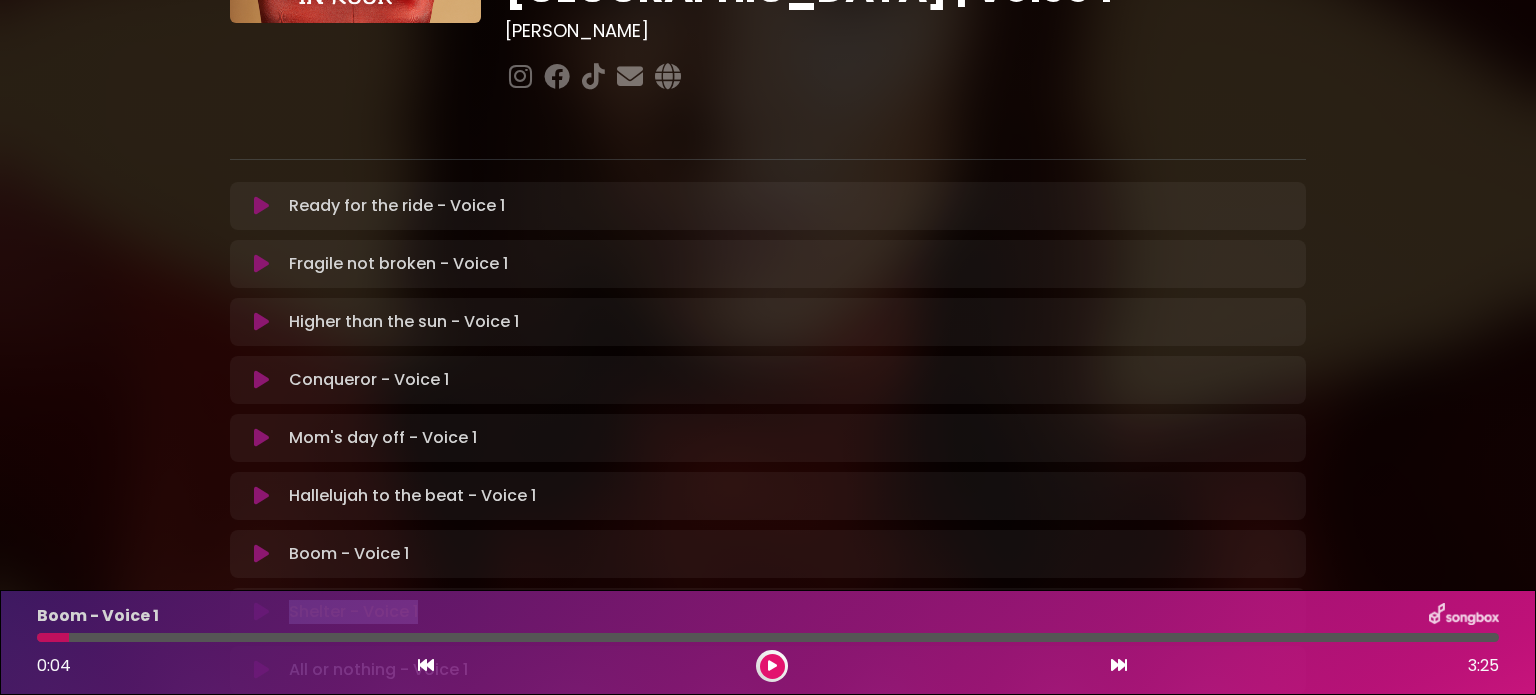 drag, startPoint x: 292, startPoint y: 535, endPoint x: 427, endPoint y: 535, distance: 135 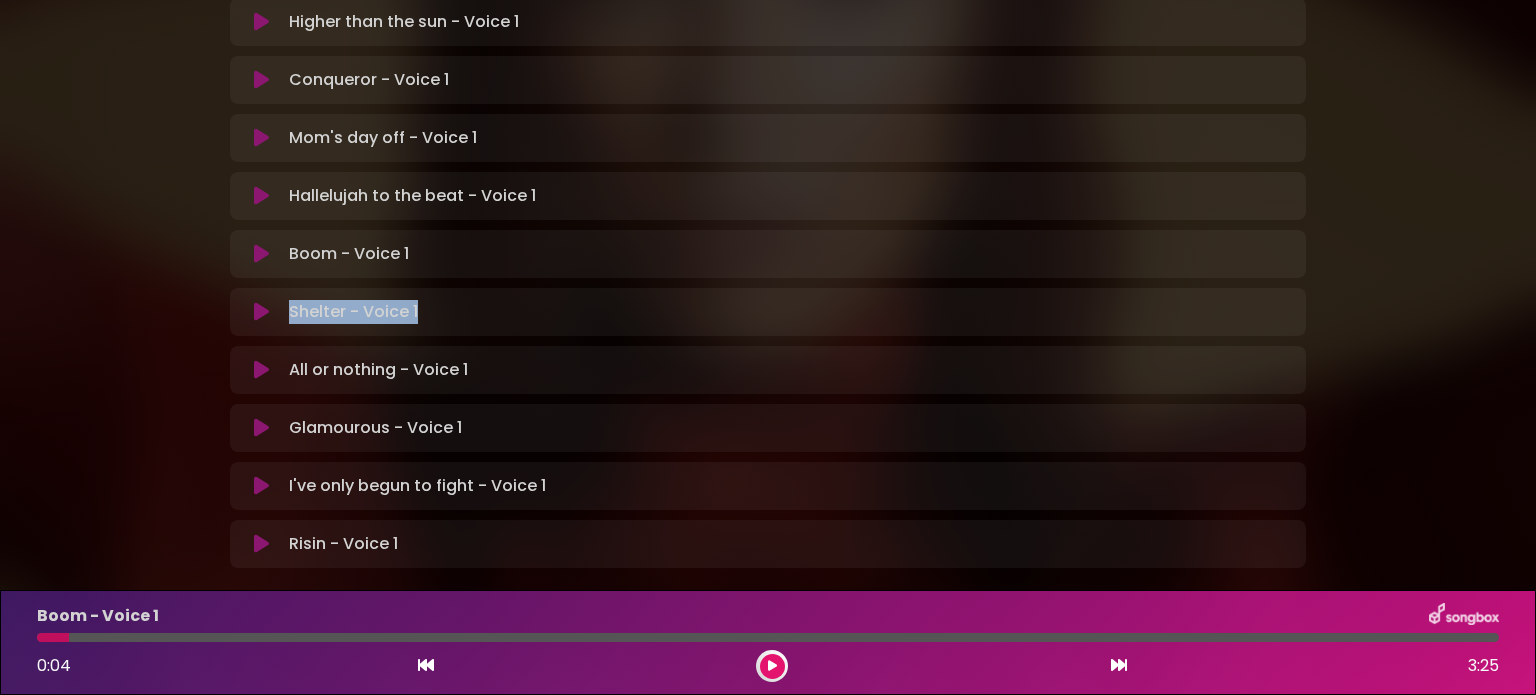 scroll, scrollTop: 631, scrollLeft: 0, axis: vertical 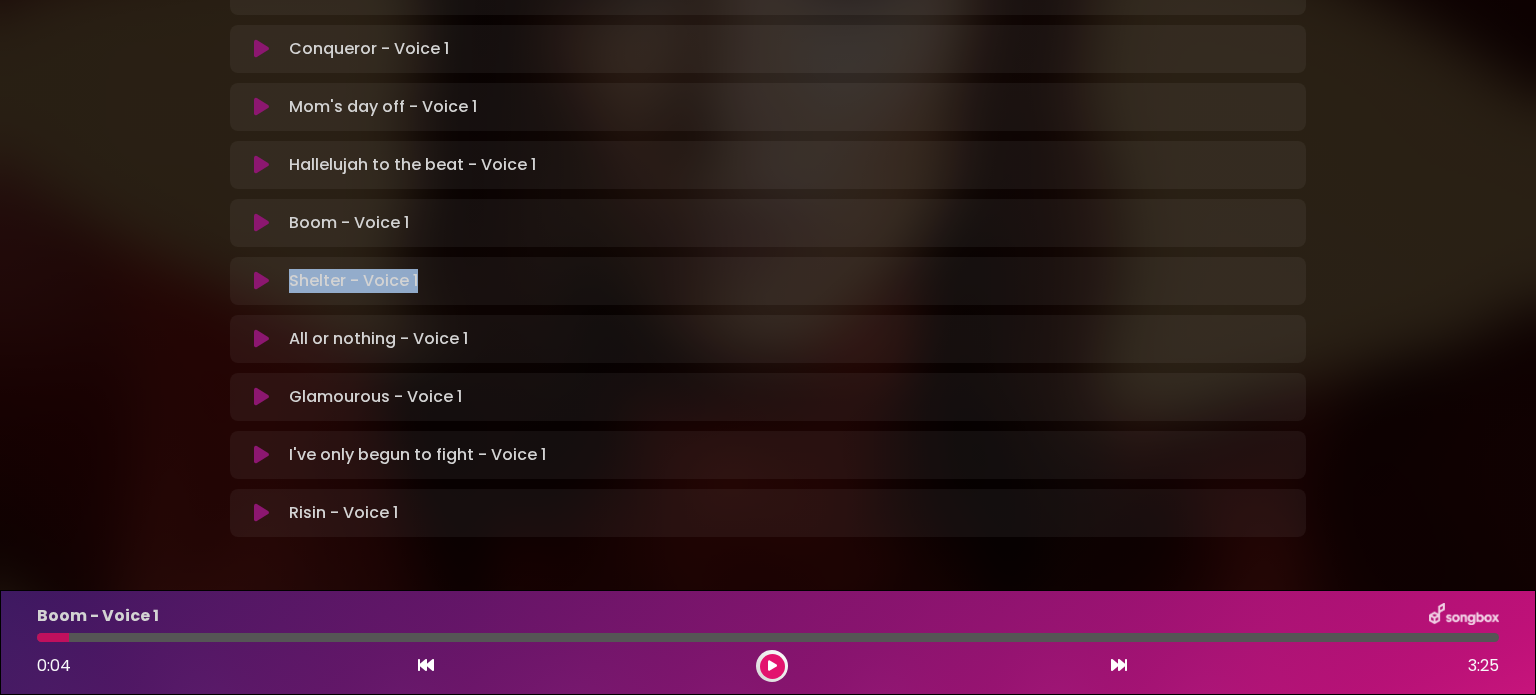 click at bounding box center (261, 281) 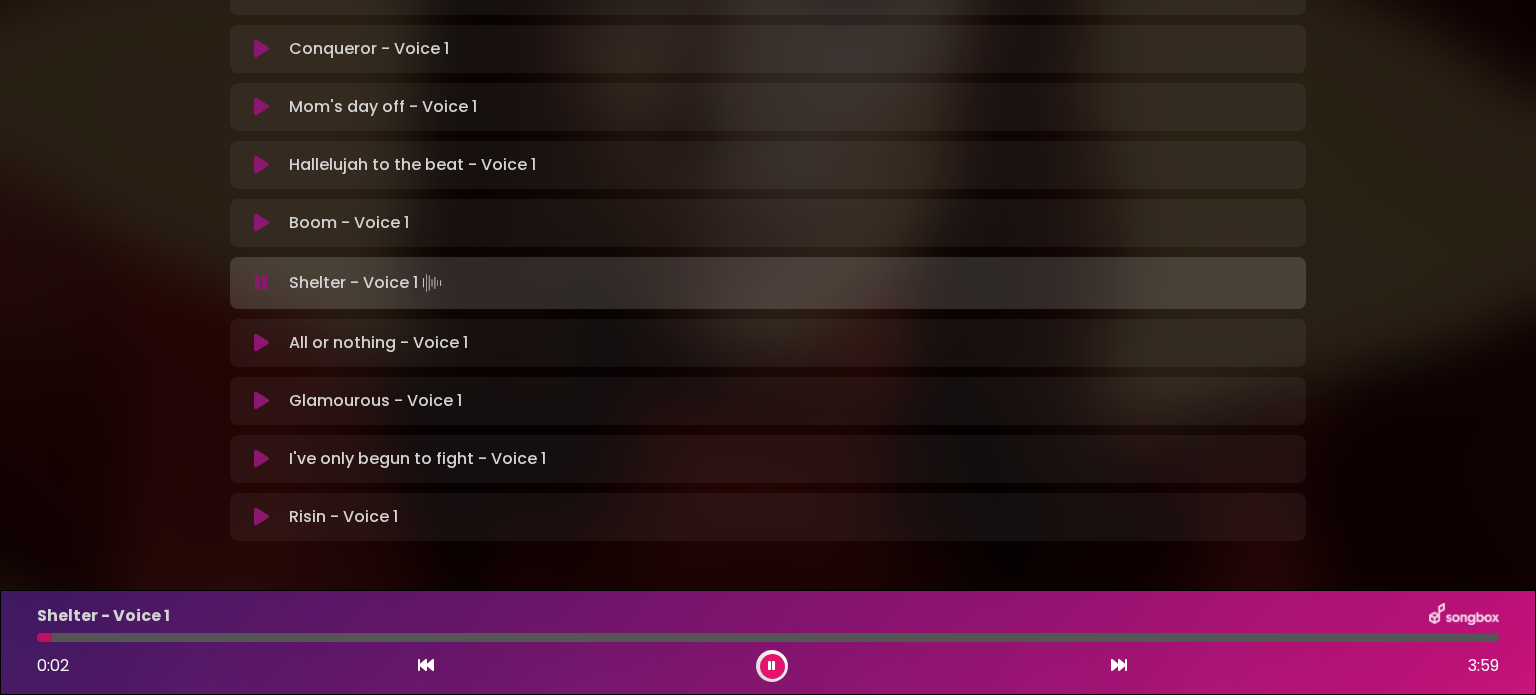click at bounding box center (768, 637) 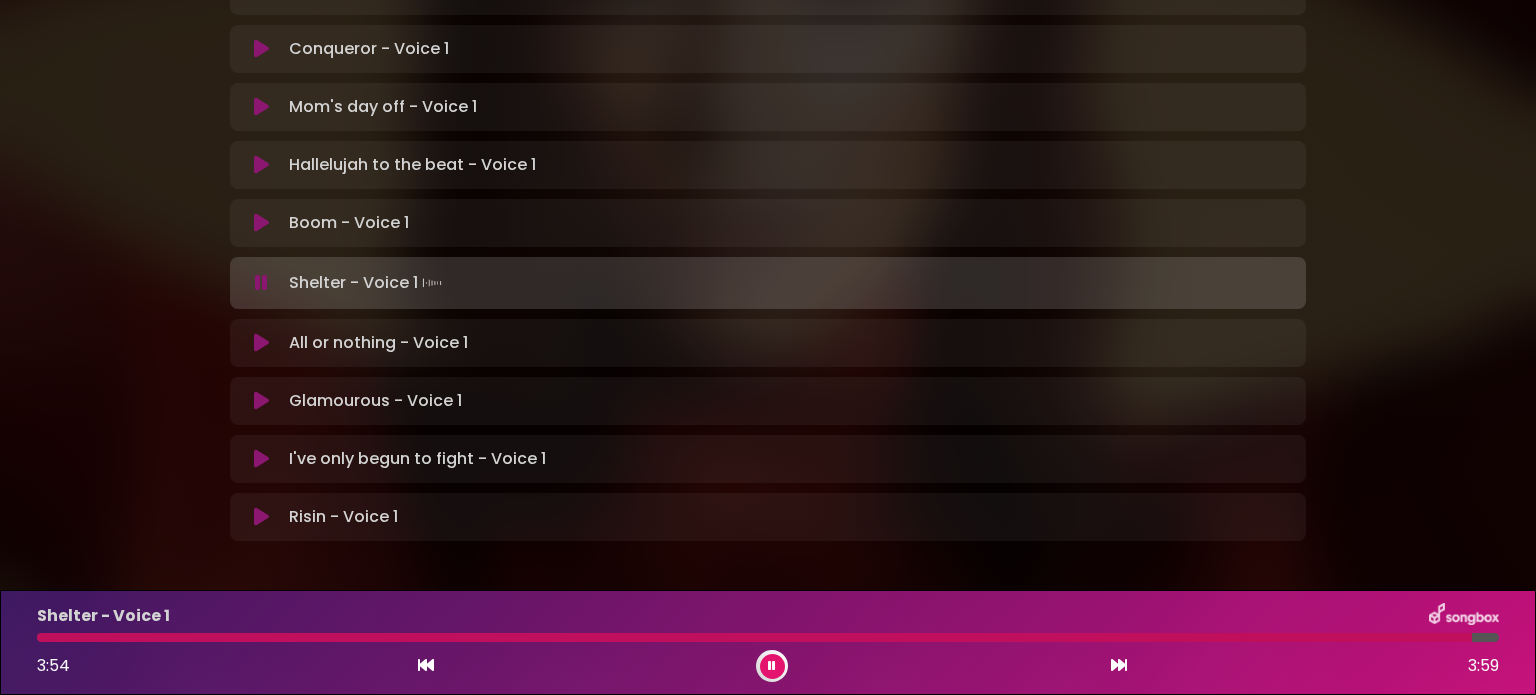 click at bounding box center (261, 401) 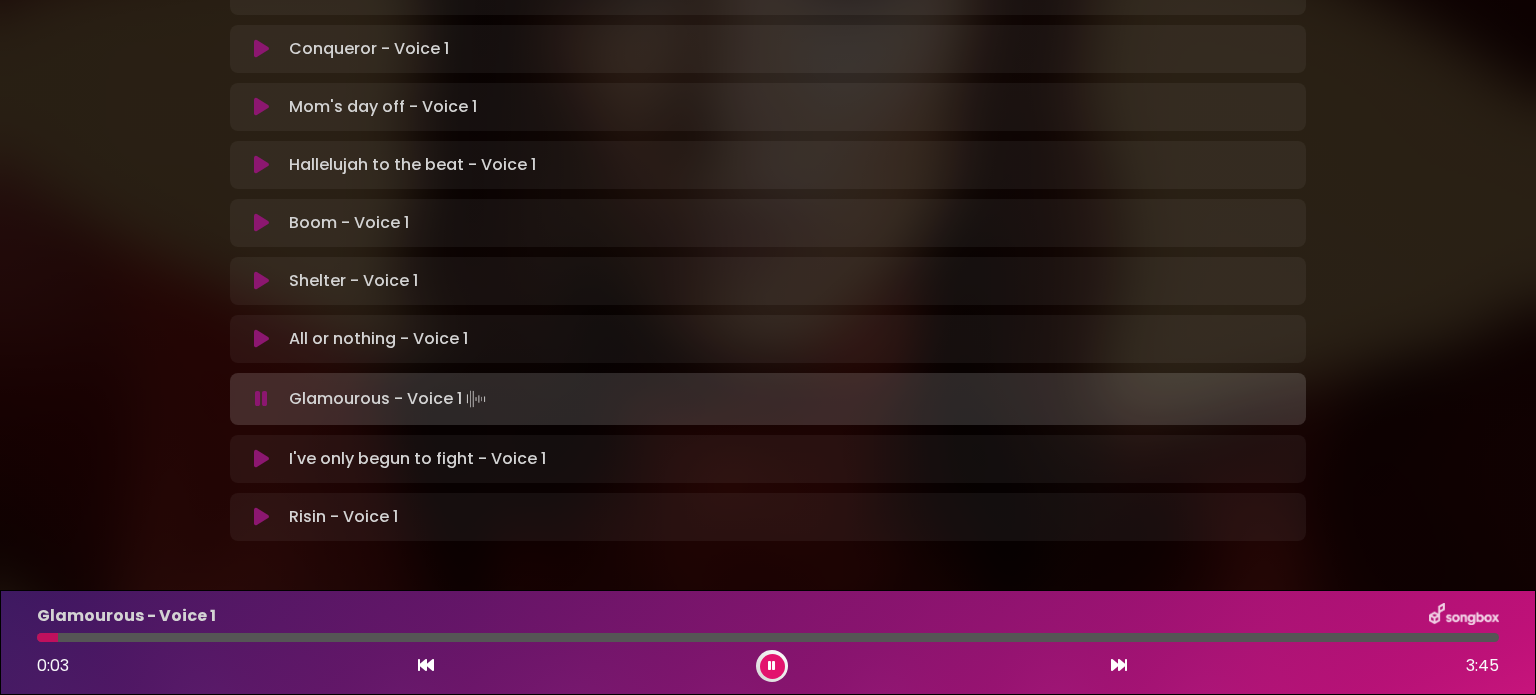 drag, startPoint x: 287, startPoint y: 327, endPoint x: 461, endPoint y: 328, distance: 174.00287 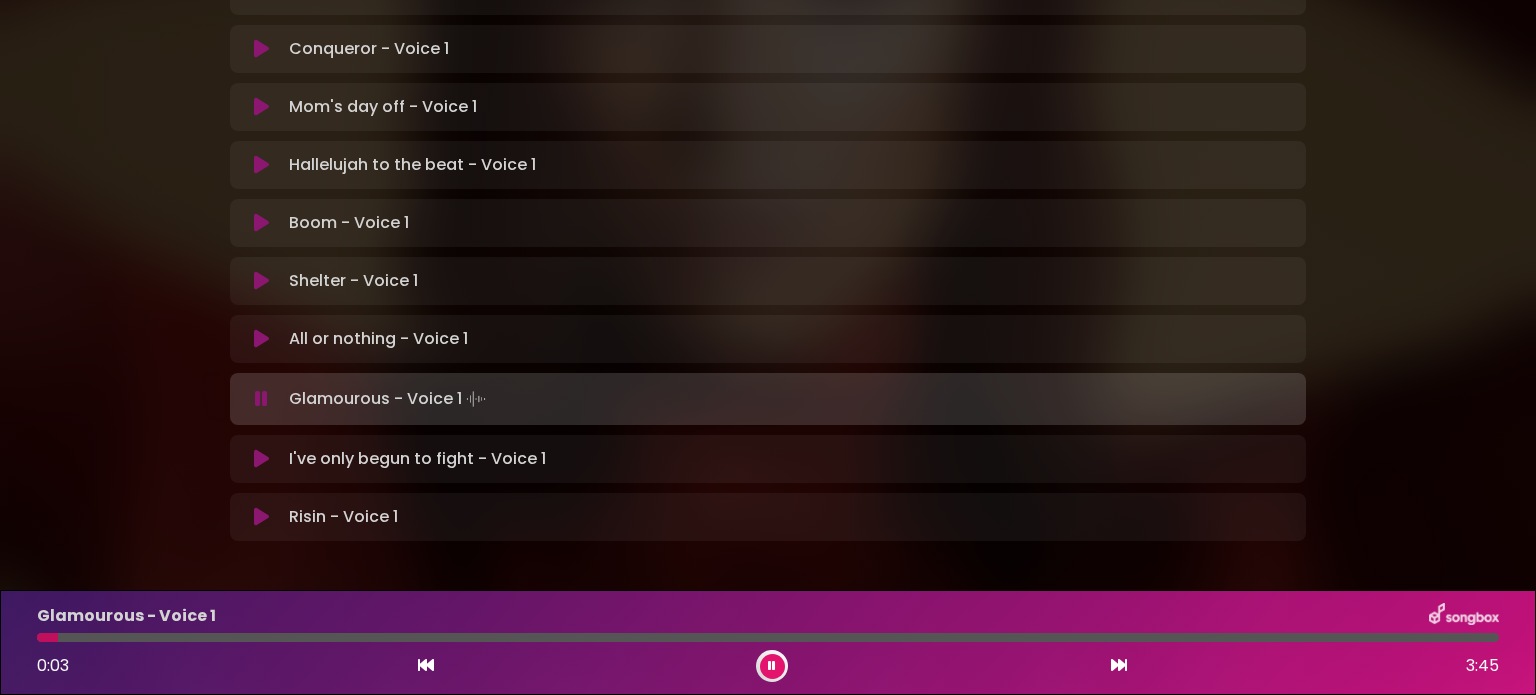 click on "Glamourous - Voice 1
Loading Track..." at bounding box center [787, 399] 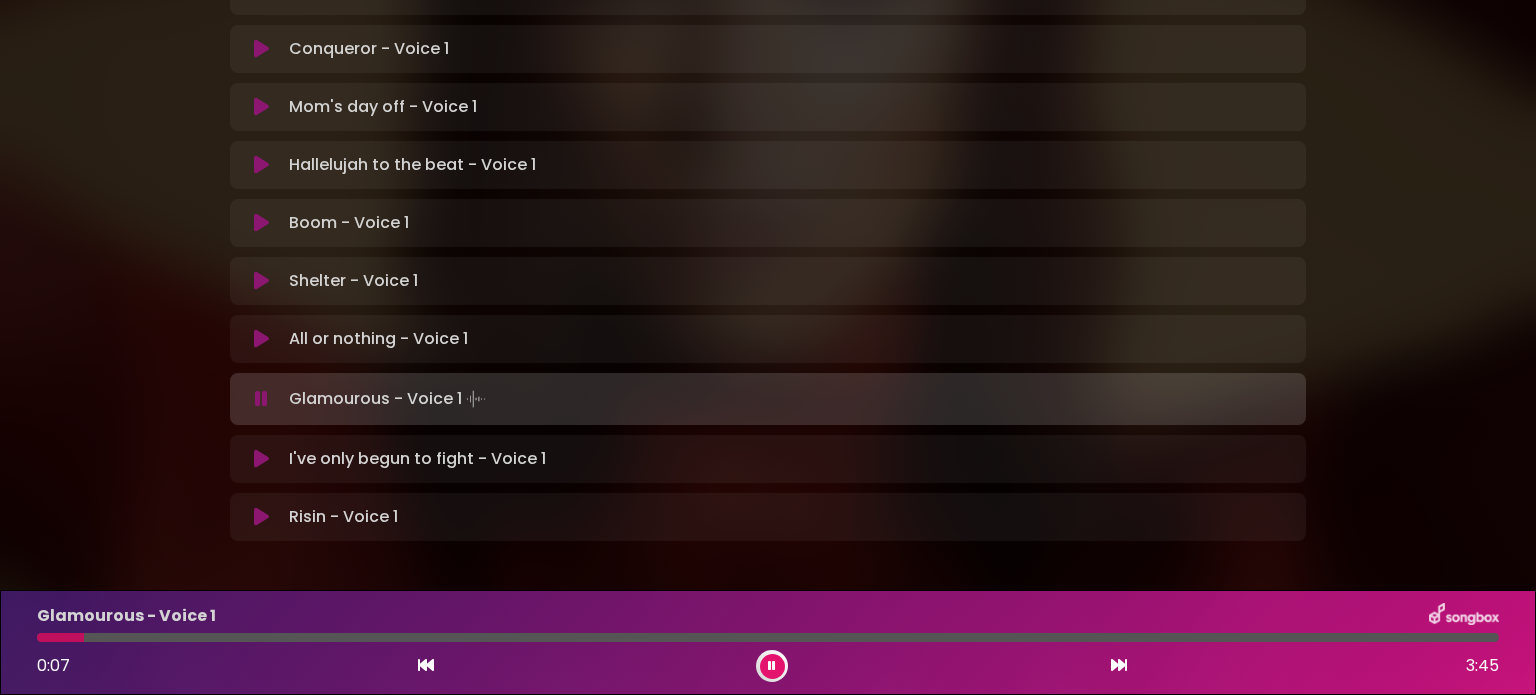 click at bounding box center (261, 399) 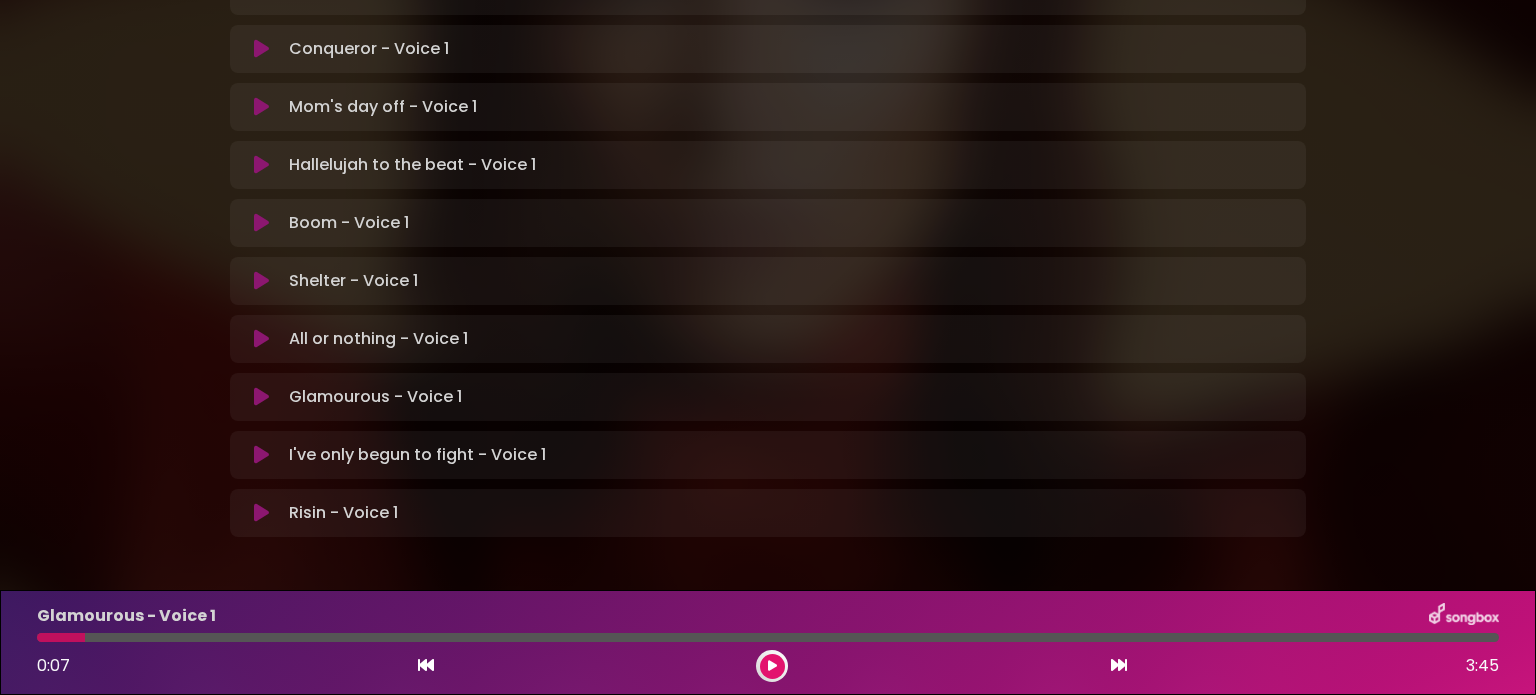 click at bounding box center [261, 455] 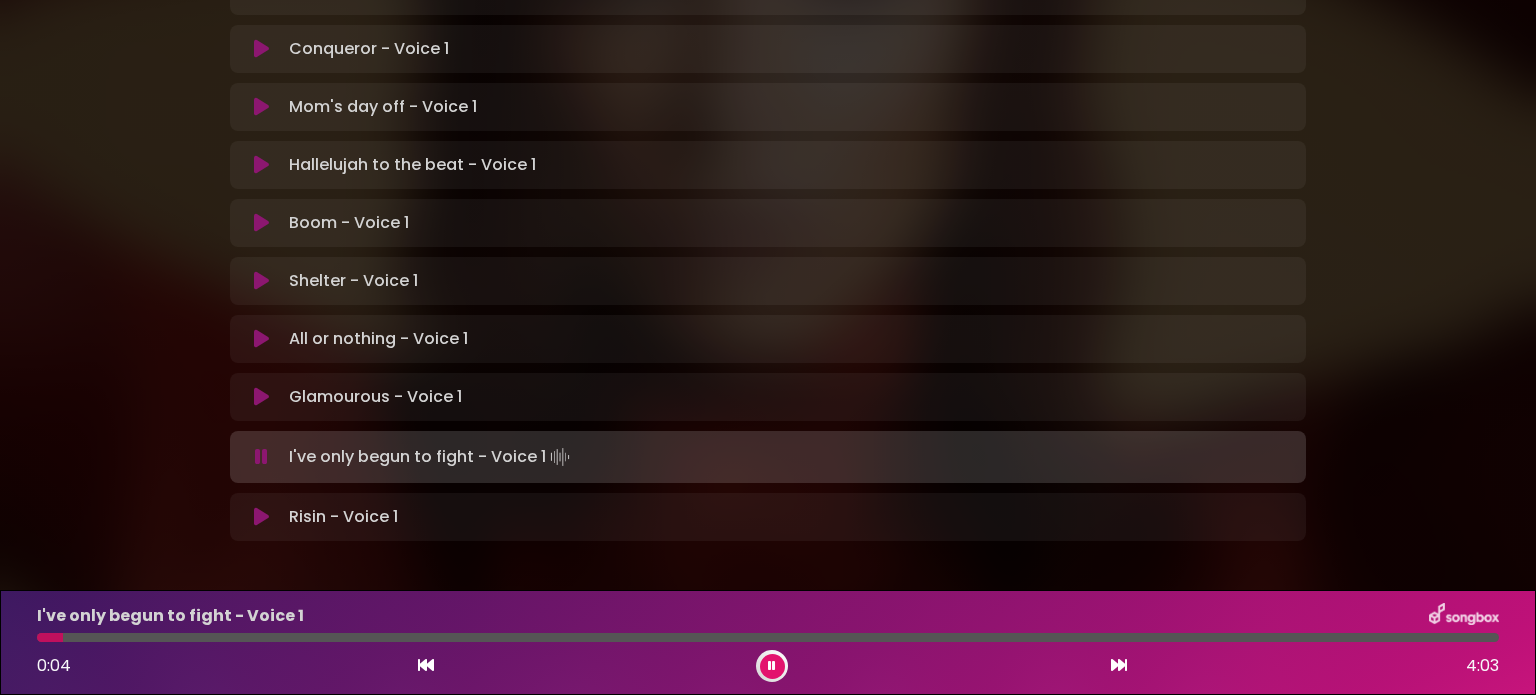 drag, startPoint x: 290, startPoint y: 385, endPoint x: 552, endPoint y: 382, distance: 262.01718 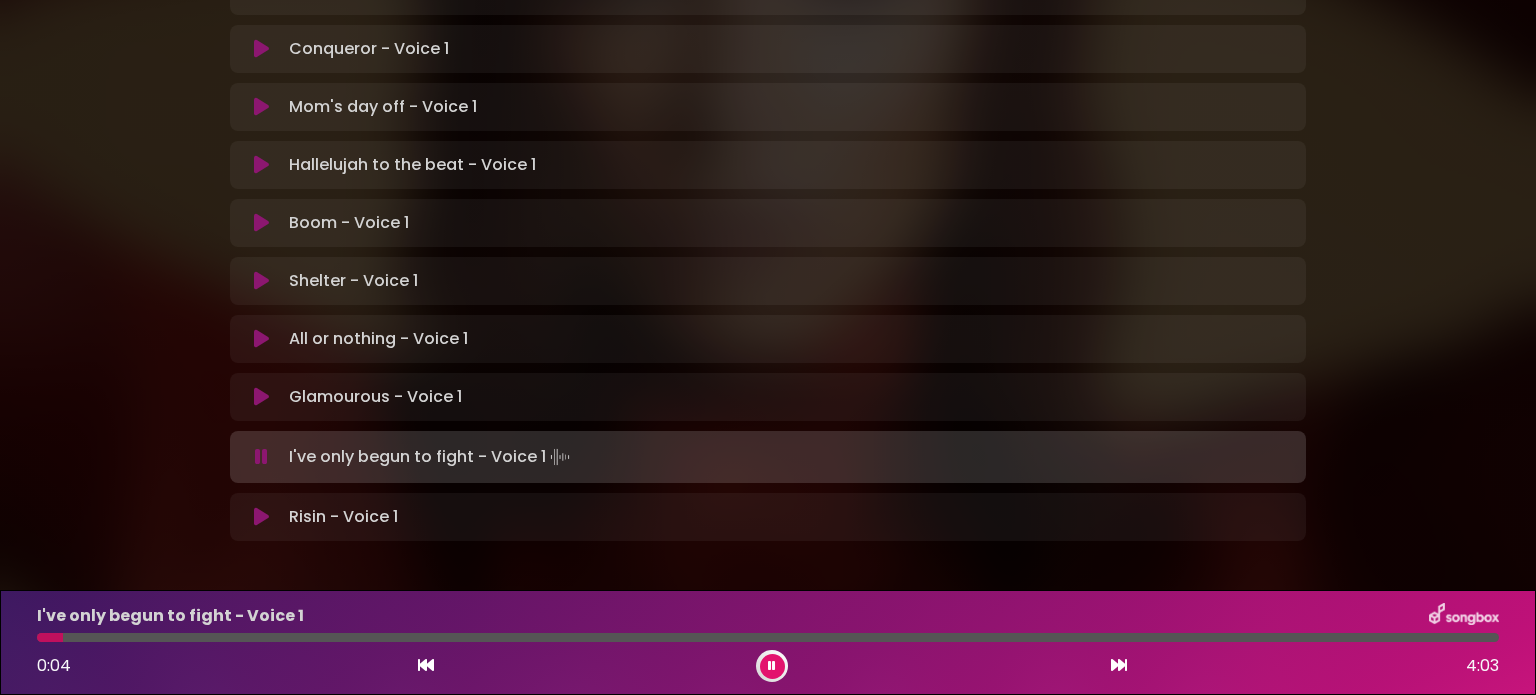 click on "I've only begun to fight  - Voice 1
Loading Track..." at bounding box center [431, 457] 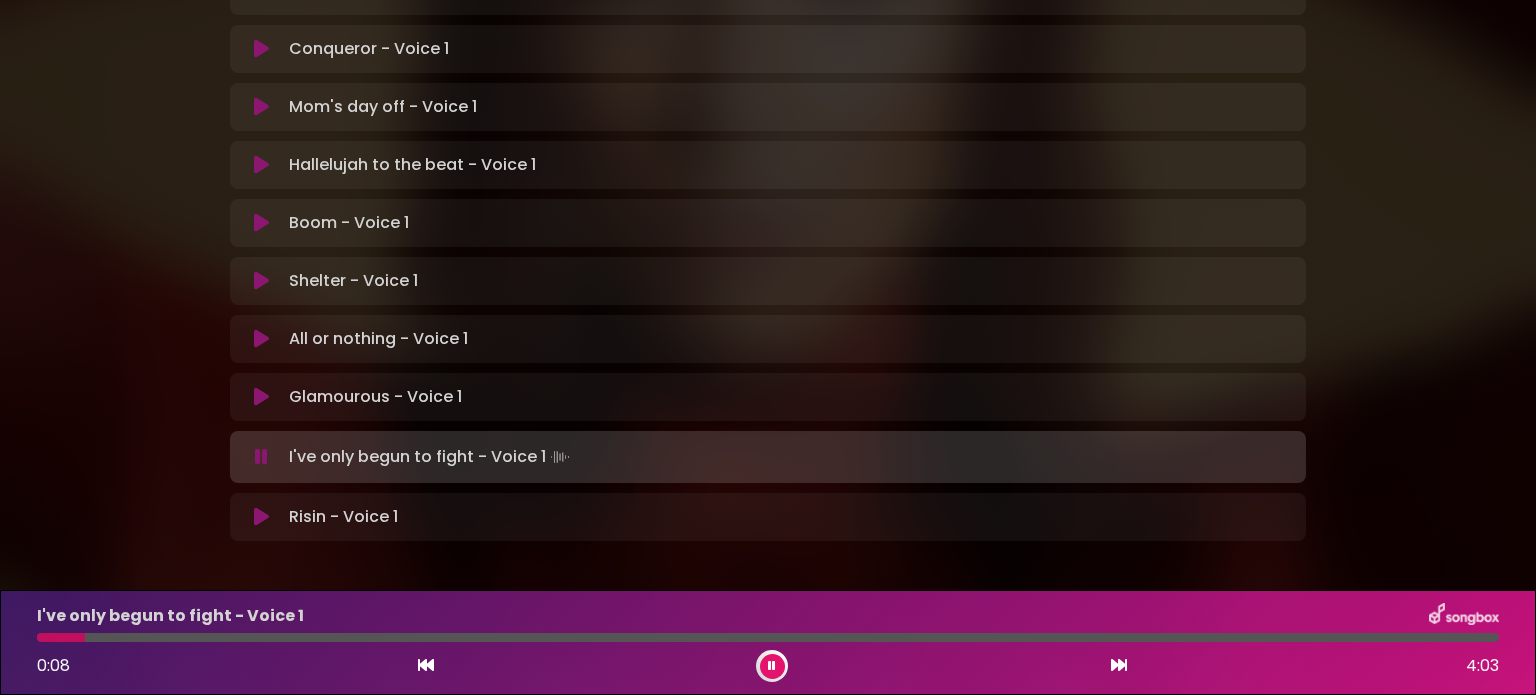 click at bounding box center [261, 457] 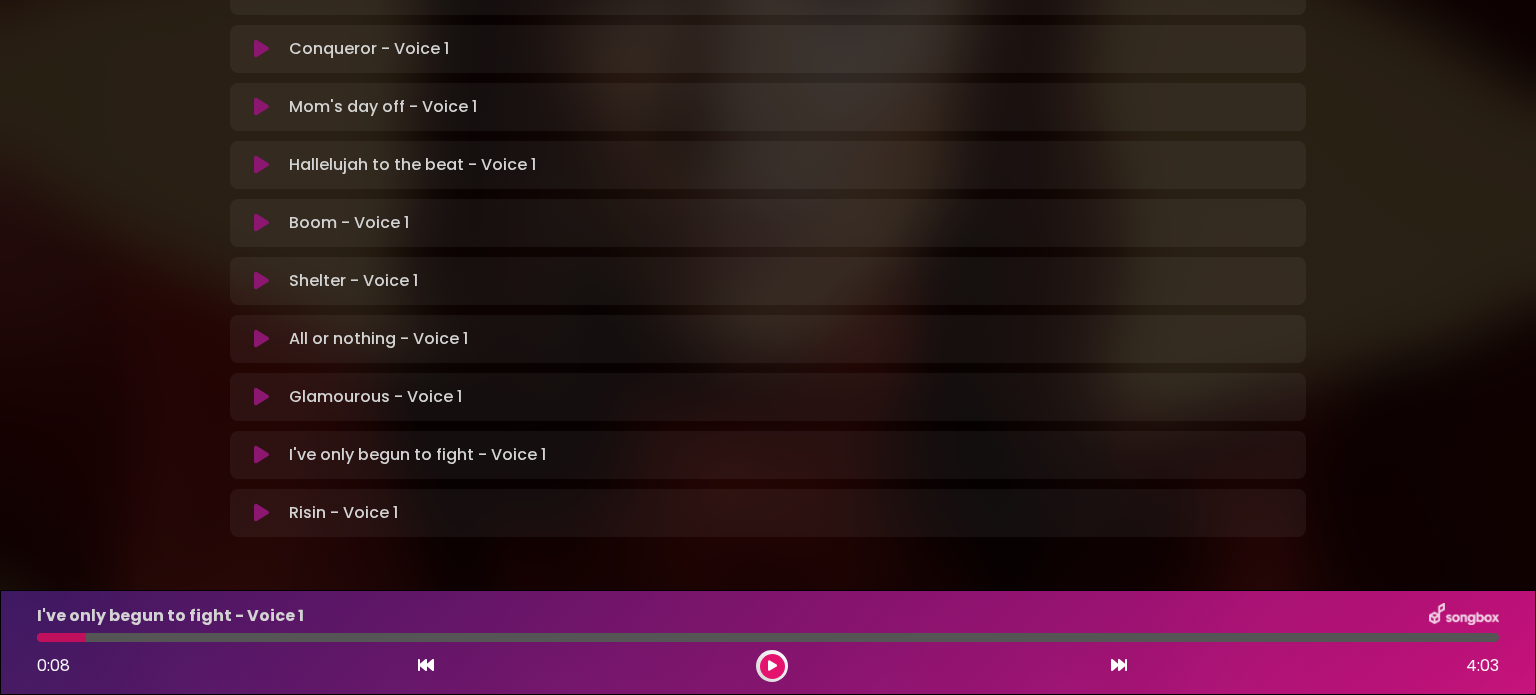 click at bounding box center [261, 513] 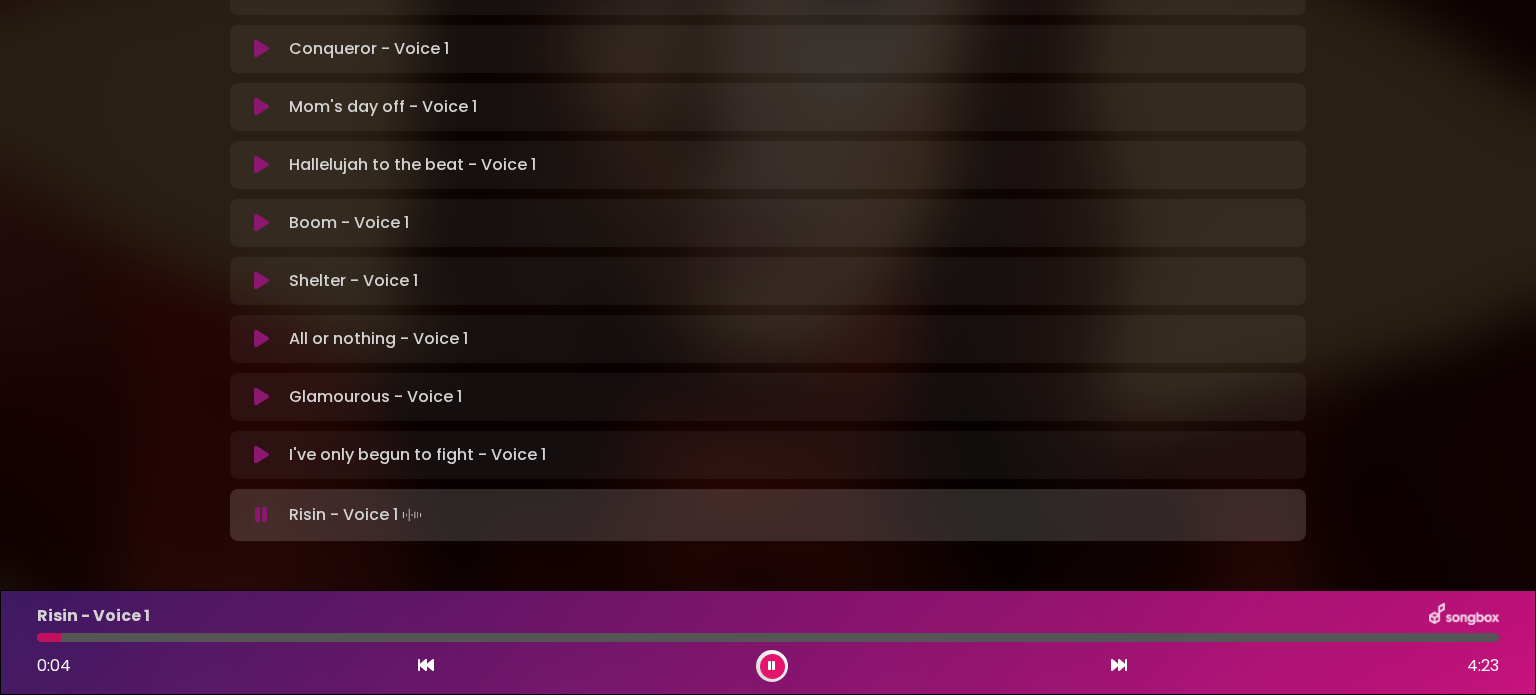 click at bounding box center (772, 666) 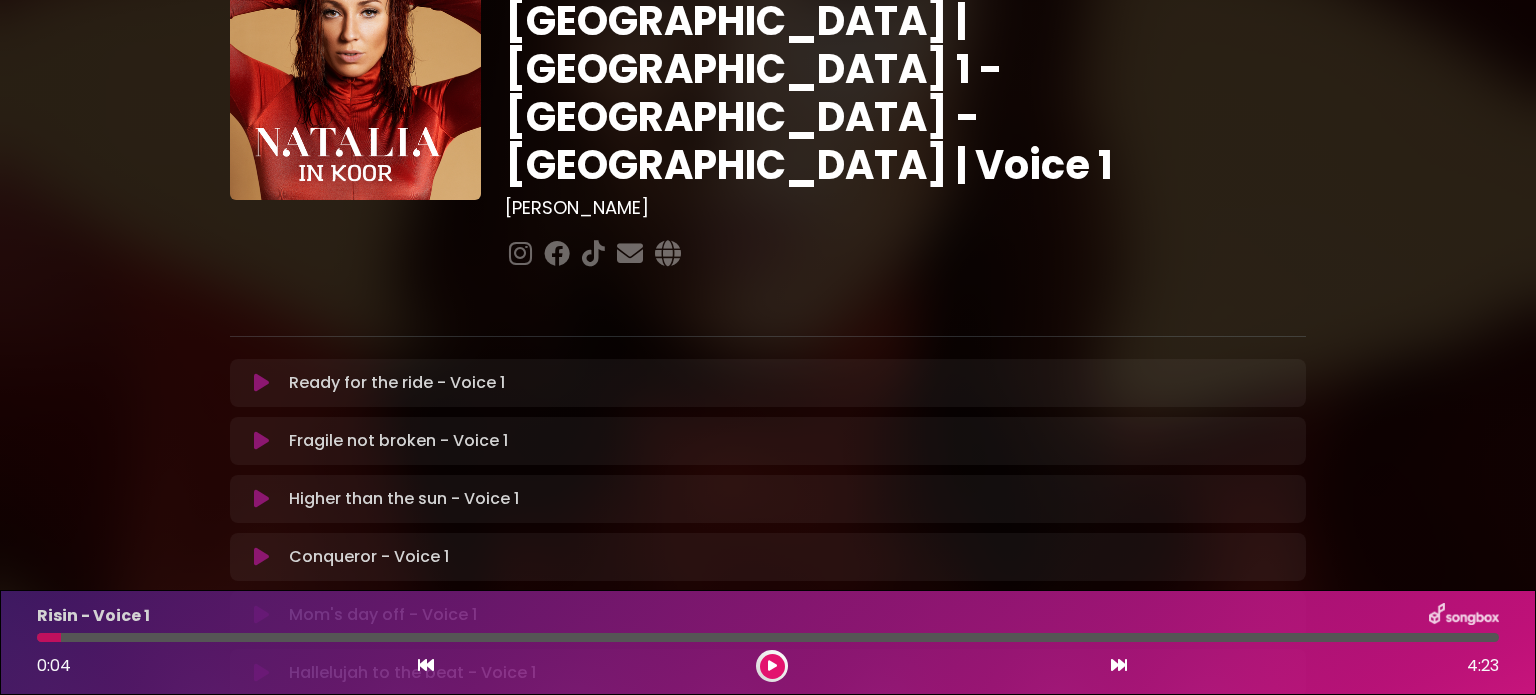 scroll, scrollTop: 0, scrollLeft: 0, axis: both 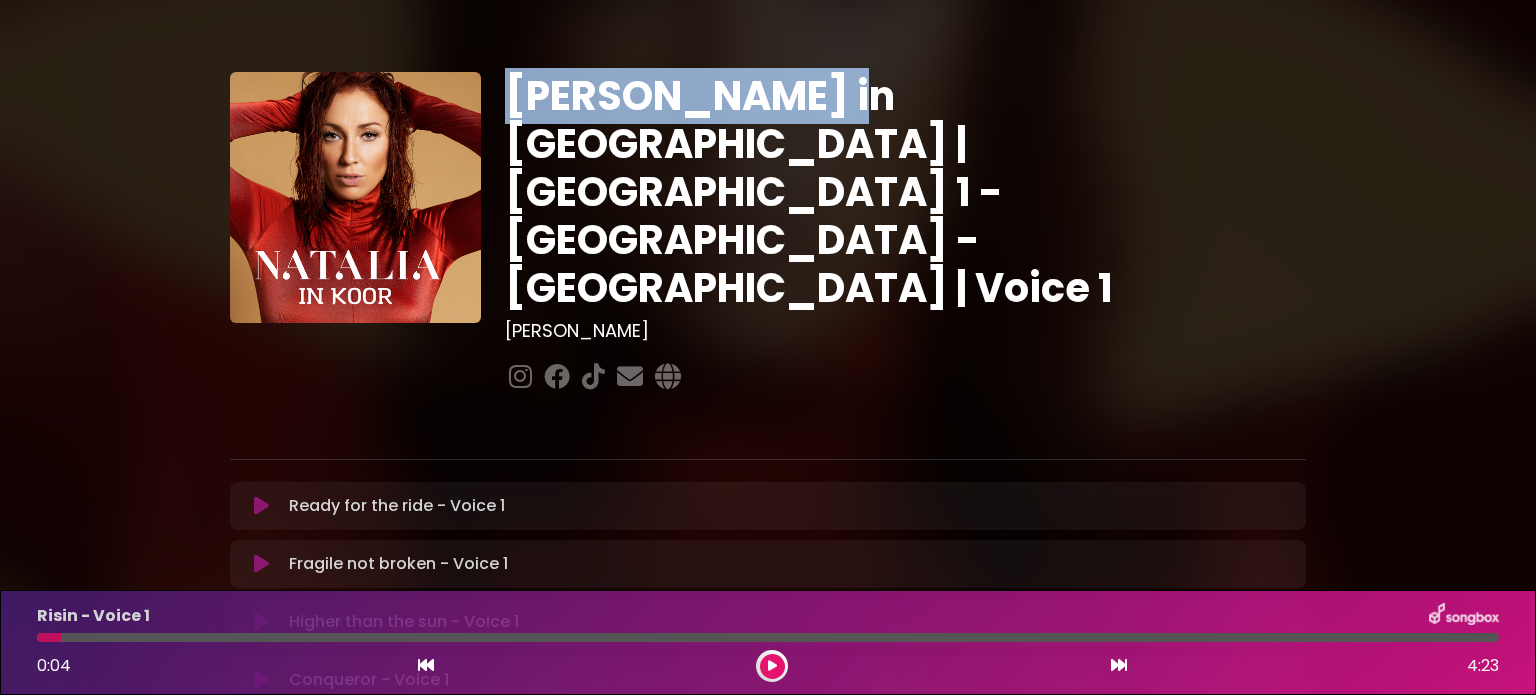 drag, startPoint x: 509, startPoint y: 93, endPoint x: 805, endPoint y: 87, distance: 296.0608 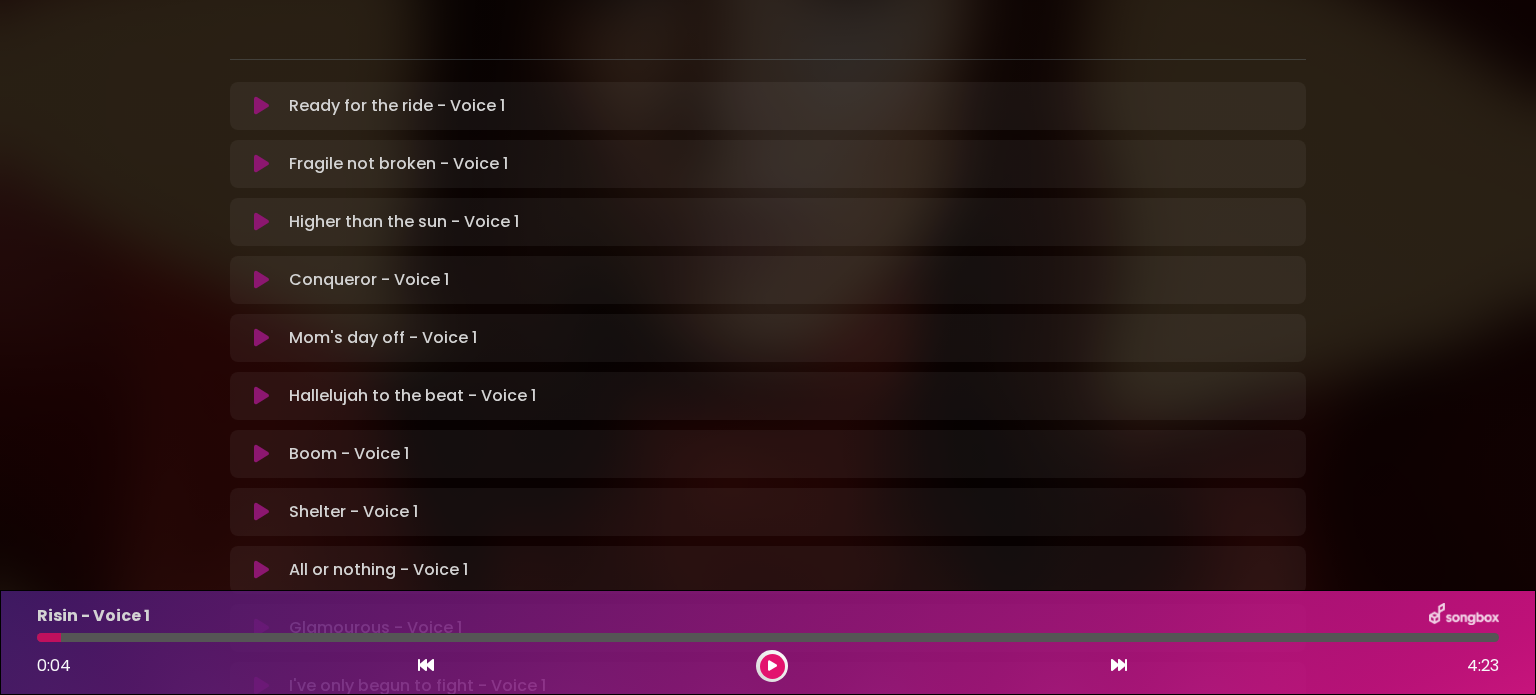 scroll, scrollTop: 600, scrollLeft: 0, axis: vertical 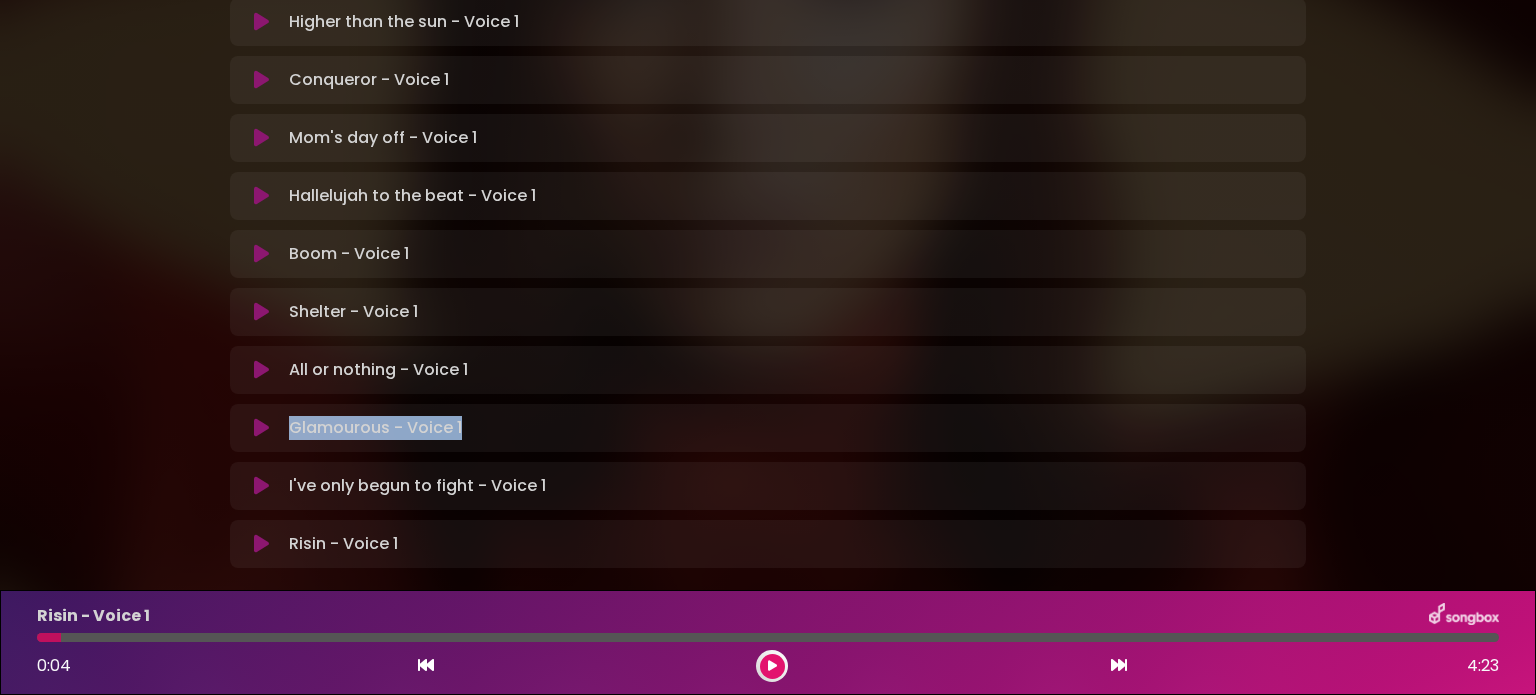 drag, startPoint x: 289, startPoint y: 356, endPoint x: 464, endPoint y: 355, distance: 175.00285 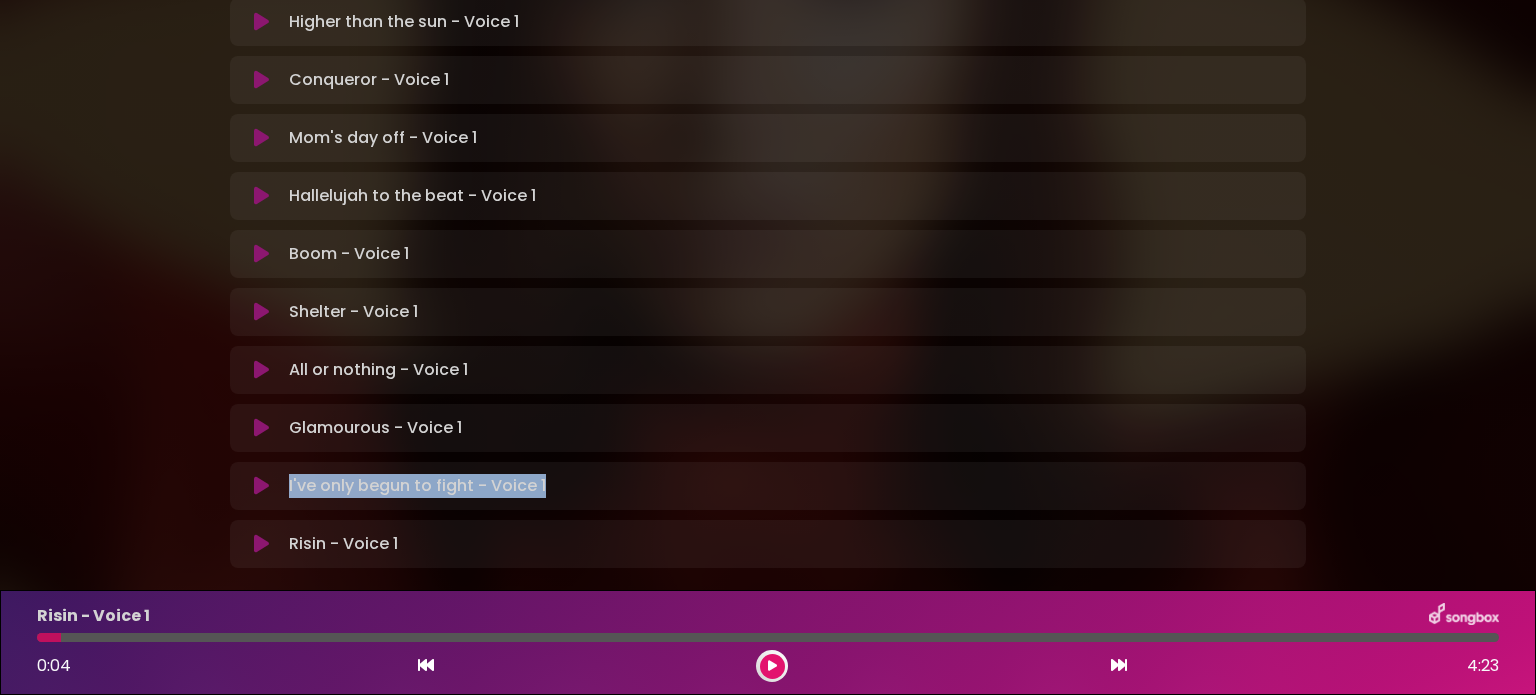 drag, startPoint x: 288, startPoint y: 407, endPoint x: 568, endPoint y: 413, distance: 280.06427 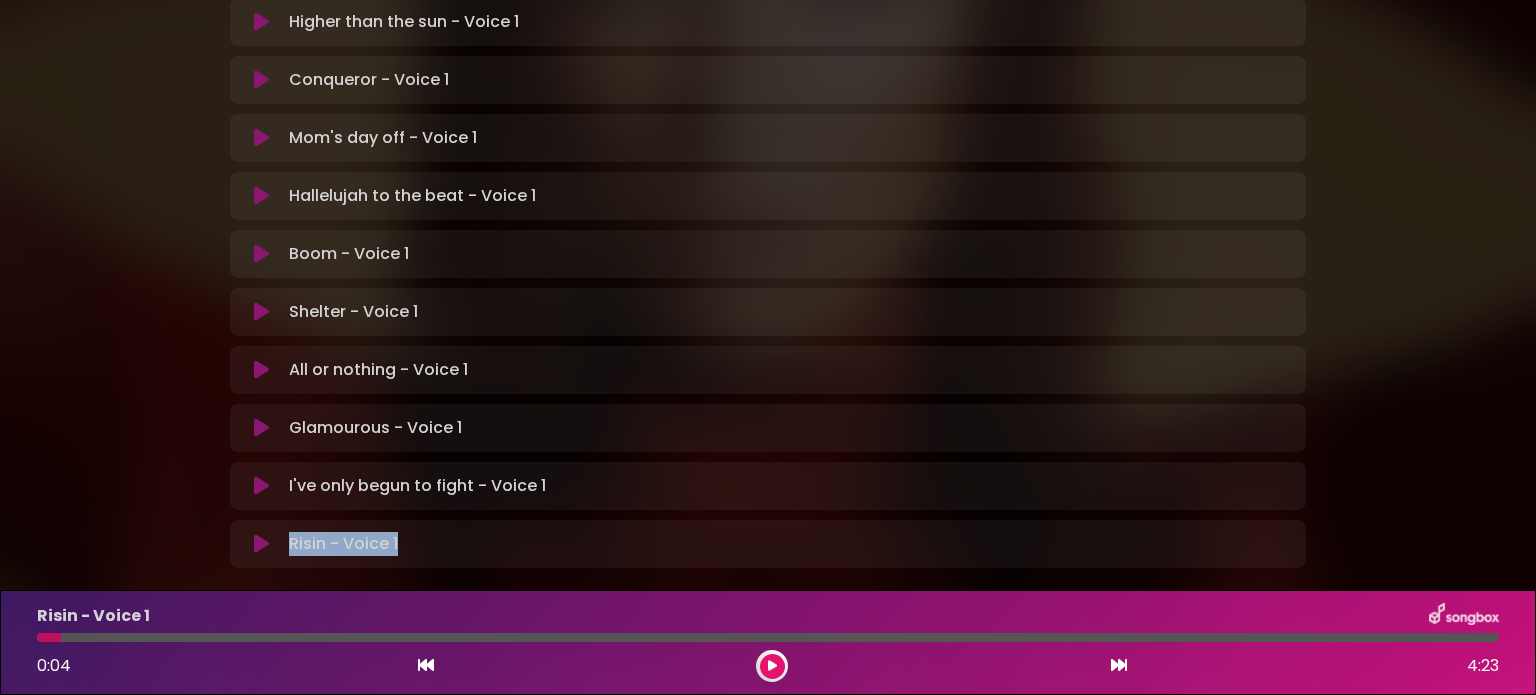 drag, startPoint x: 288, startPoint y: 469, endPoint x: 425, endPoint y: 477, distance: 137.23338 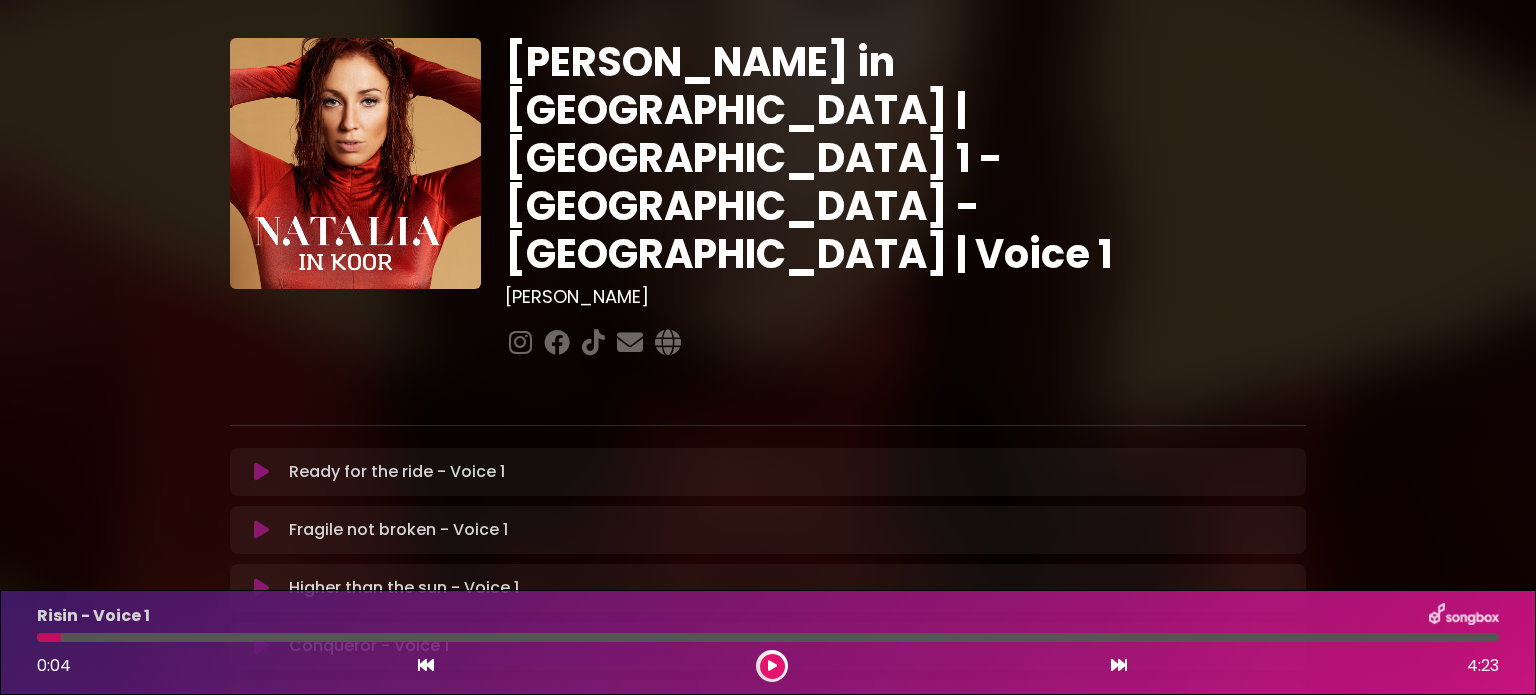 scroll, scrollTop: 0, scrollLeft: 0, axis: both 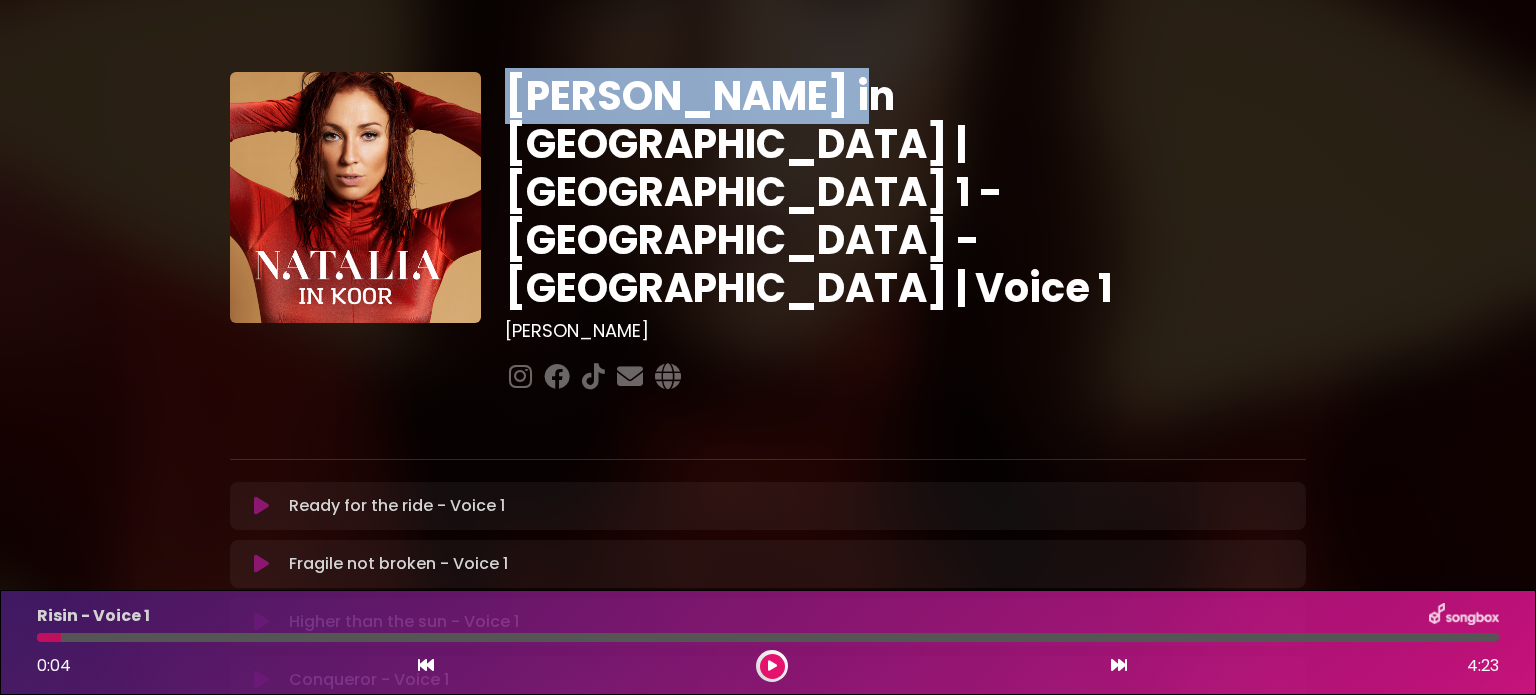 drag, startPoint x: 507, startPoint y: 90, endPoint x: 808, endPoint y: 91, distance: 301.00165 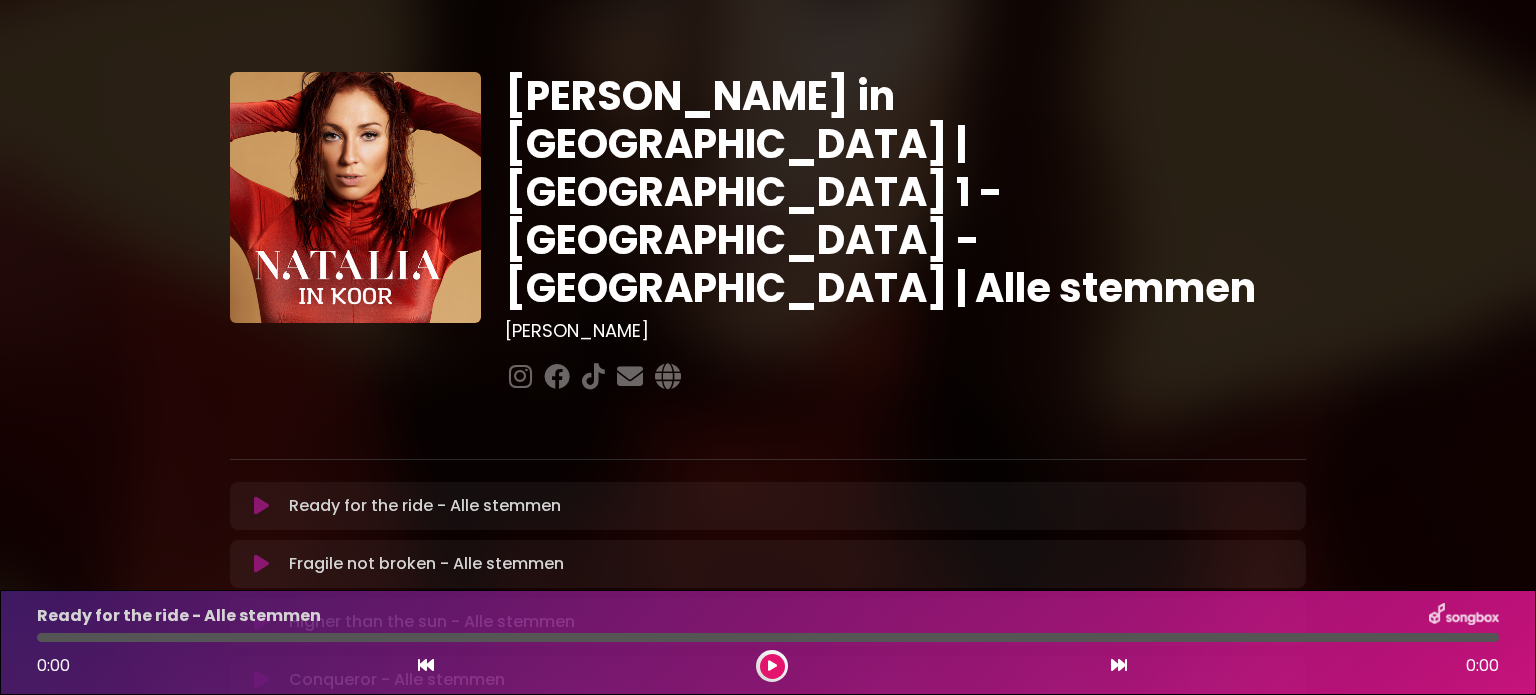 scroll, scrollTop: 0, scrollLeft: 0, axis: both 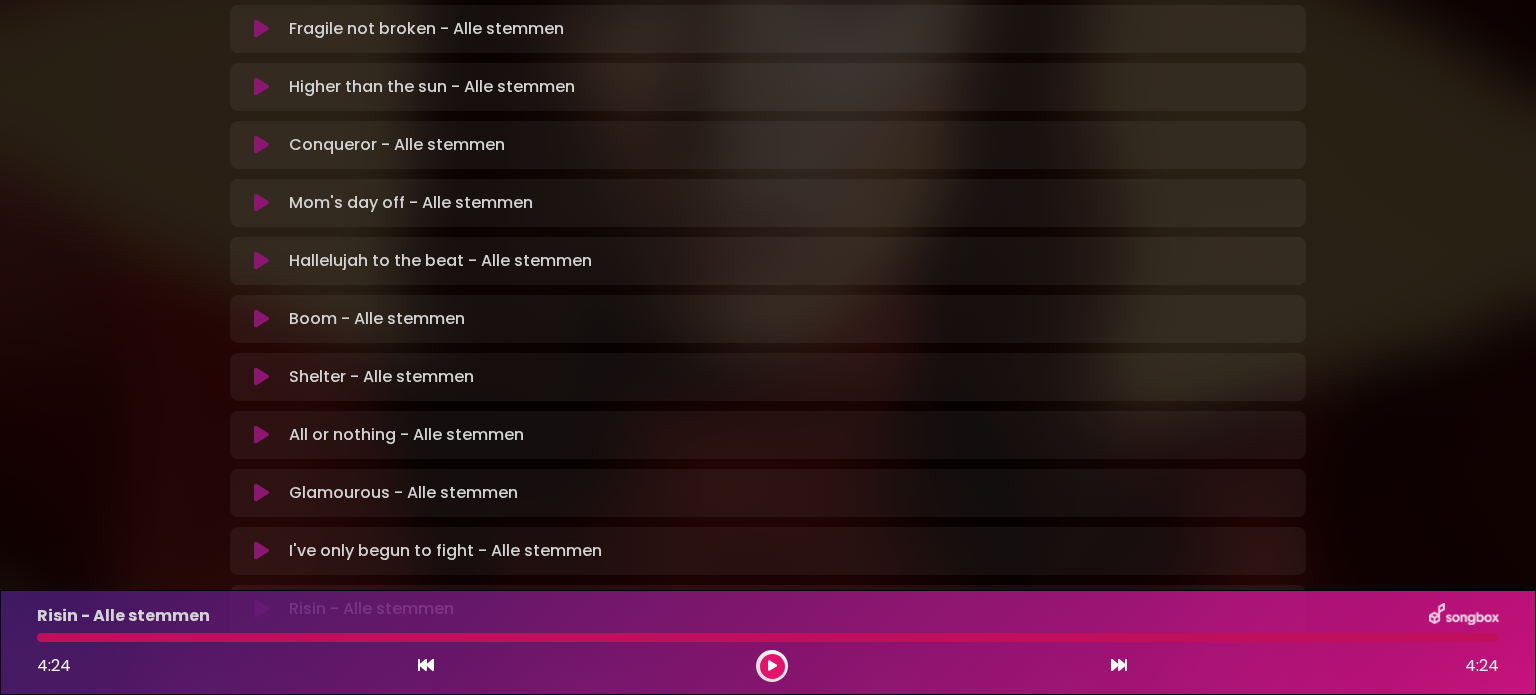 click at bounding box center (261, 435) 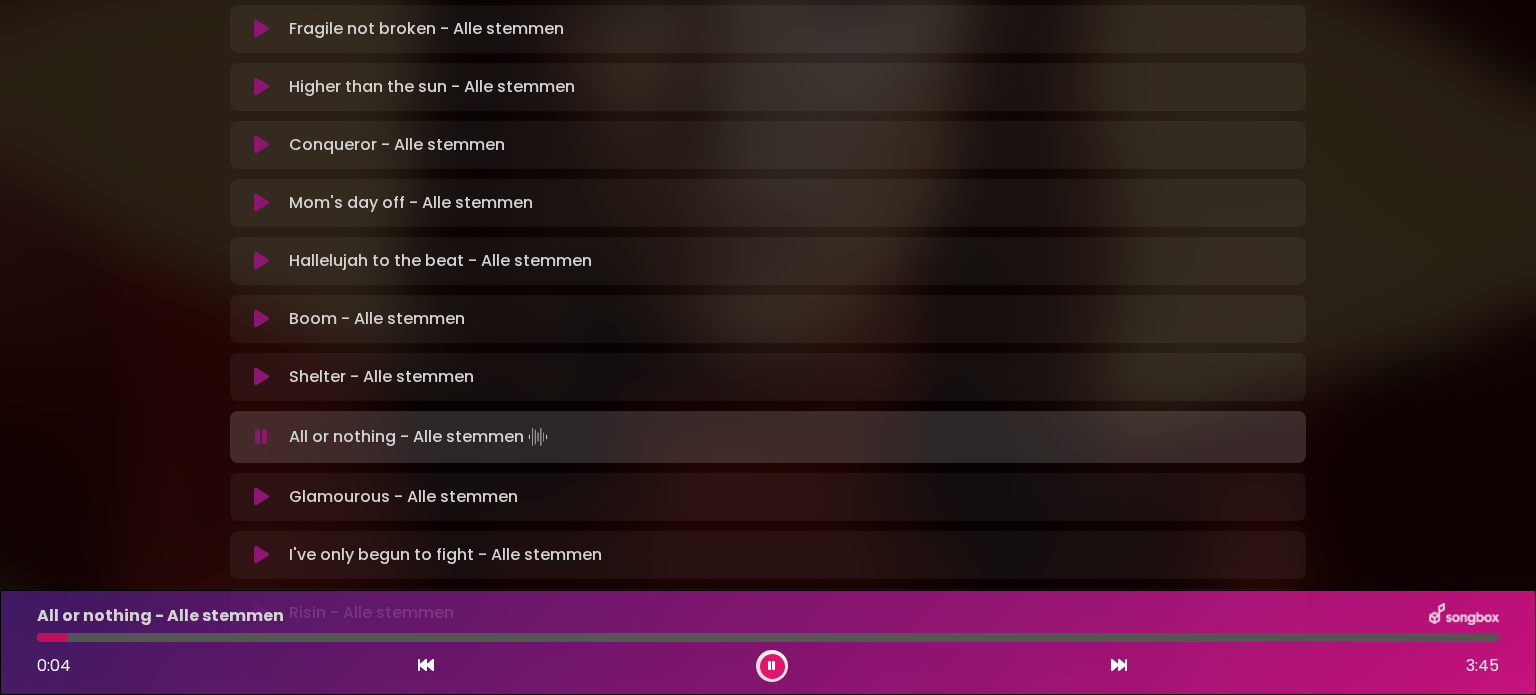 click at bounding box center [772, 666] 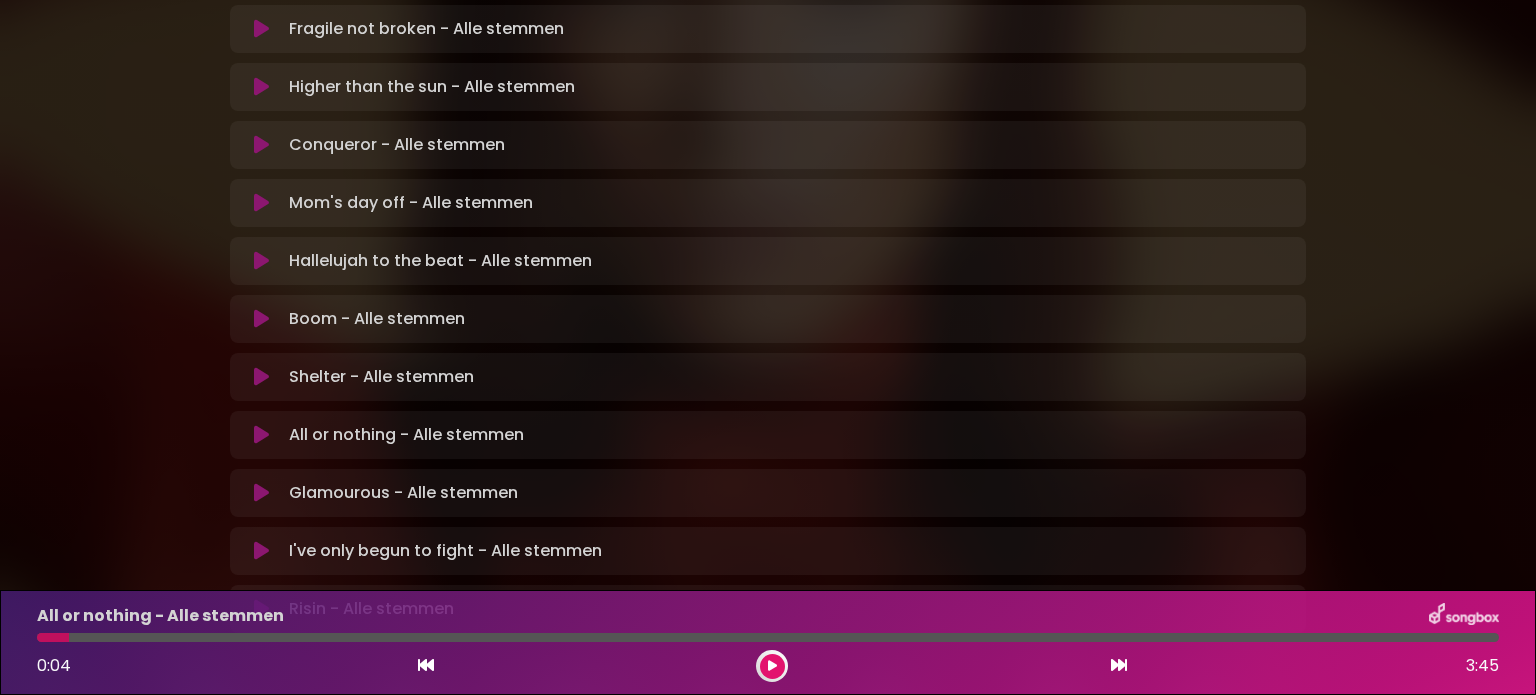 click at bounding box center (261, 377) 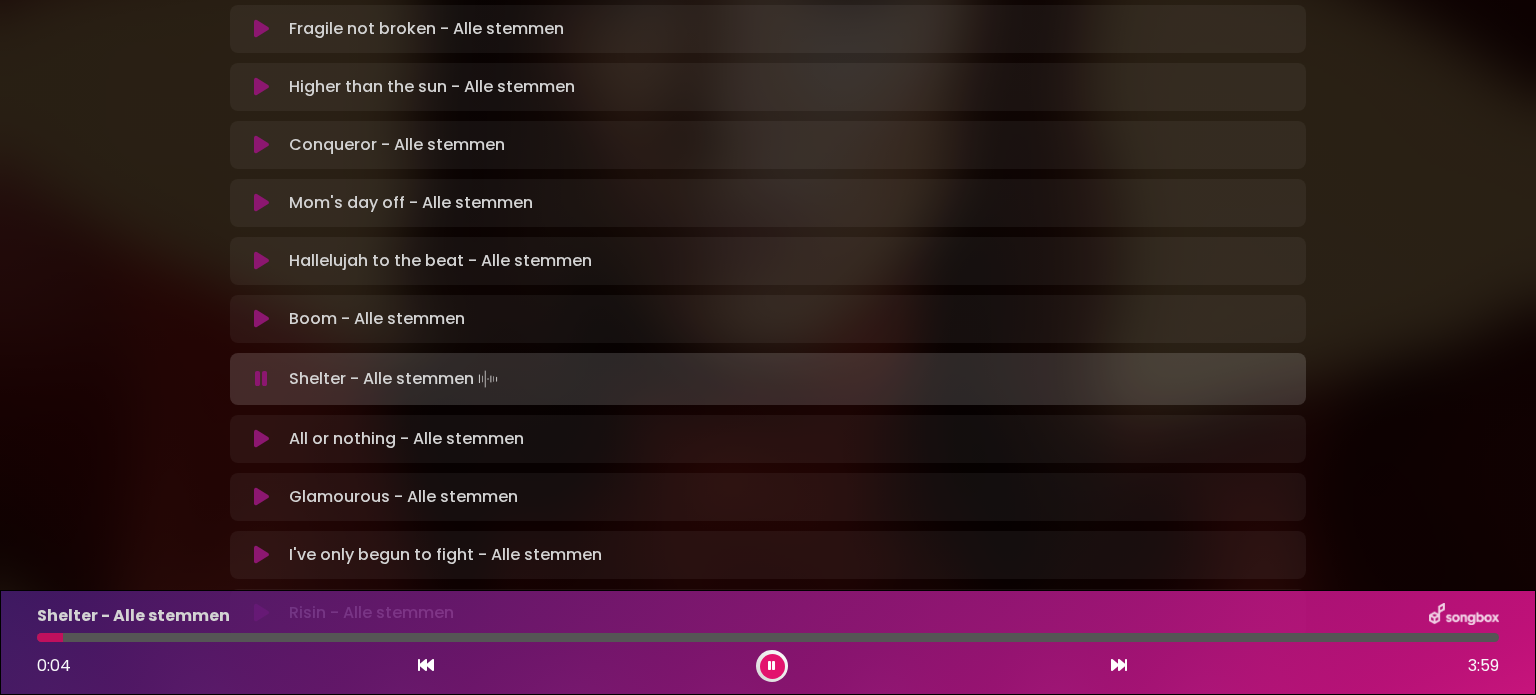click at bounding box center [772, 666] 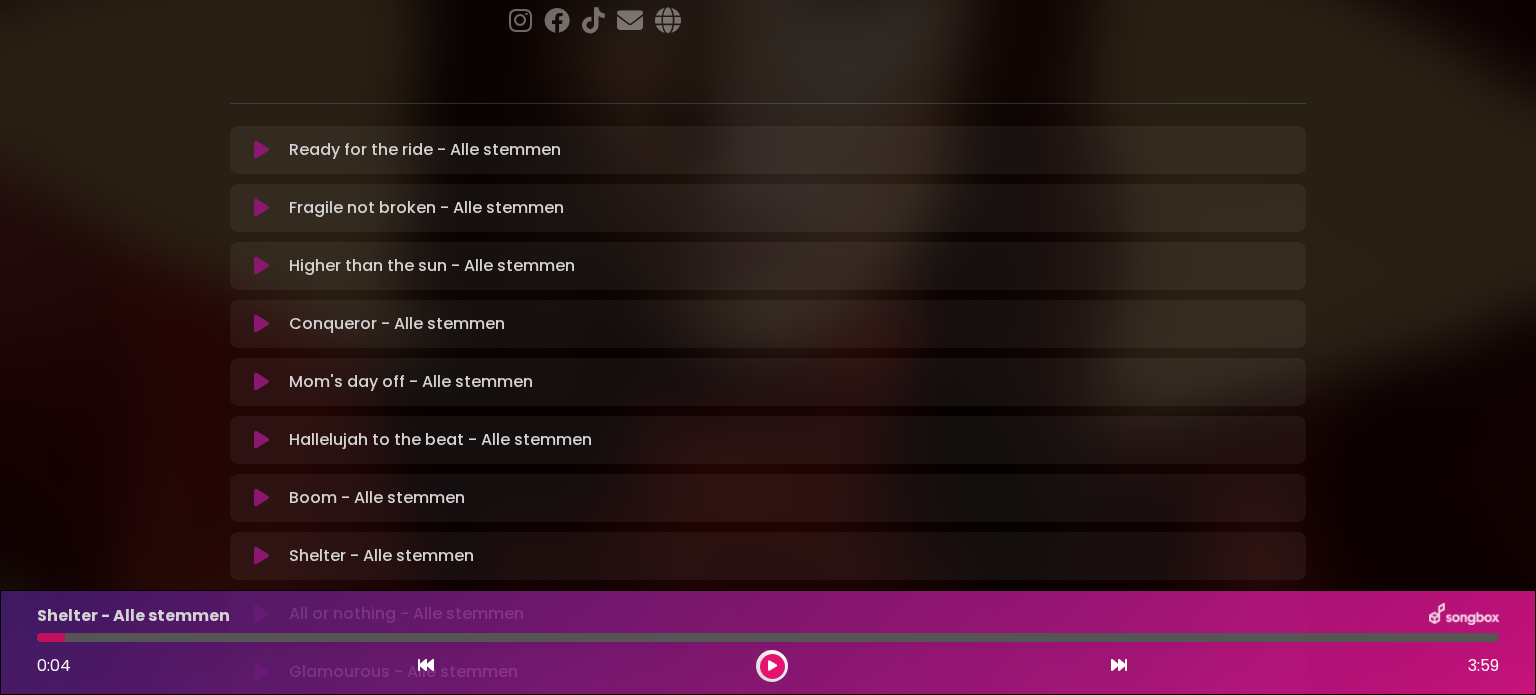 scroll, scrollTop: 335, scrollLeft: 0, axis: vertical 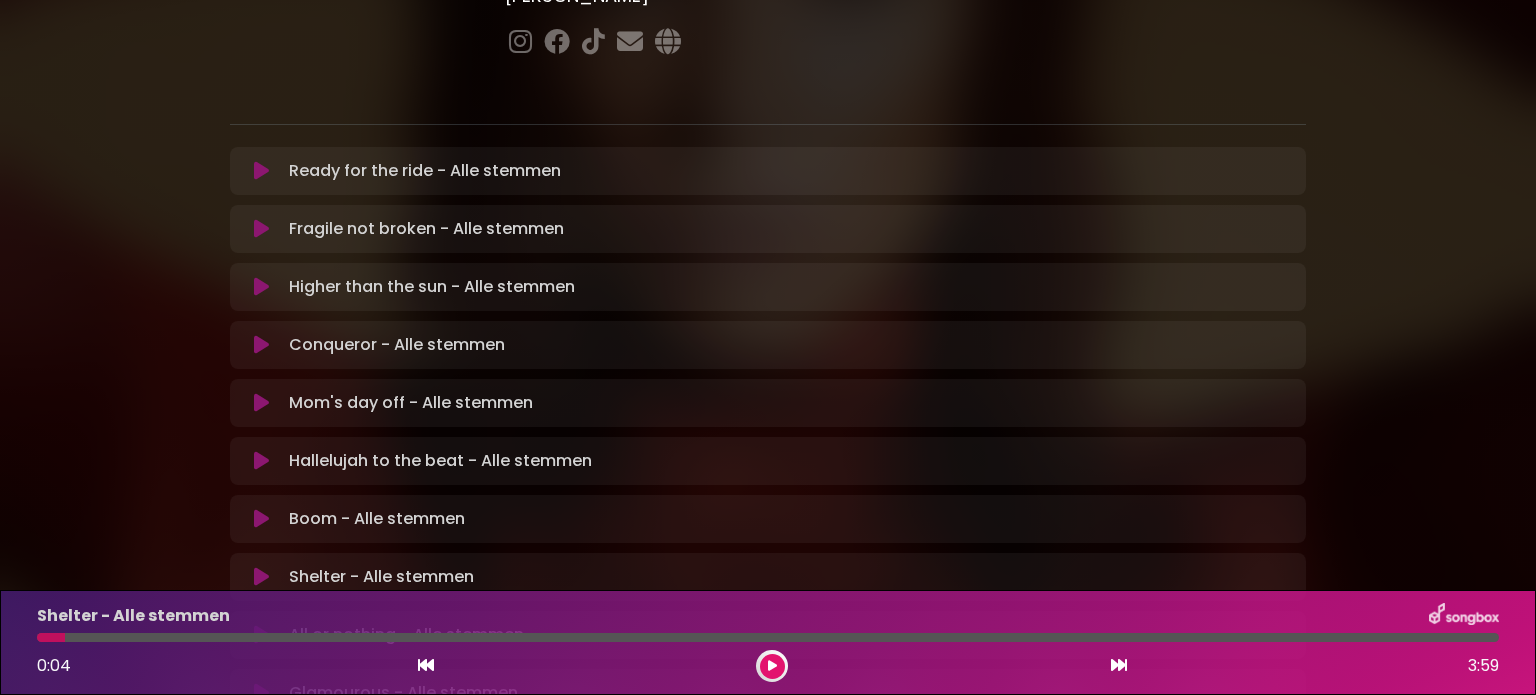 click at bounding box center [261, 577] 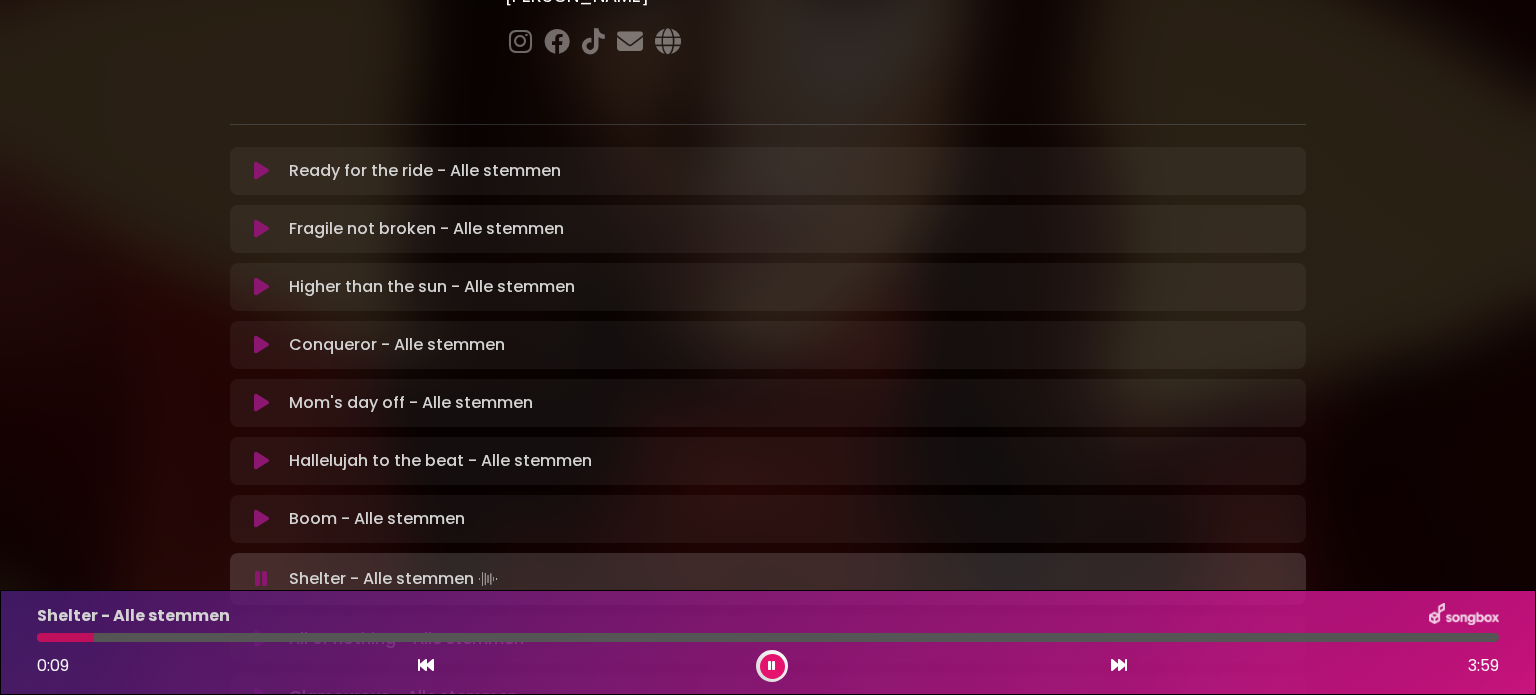 click at bounding box center (768, 637) 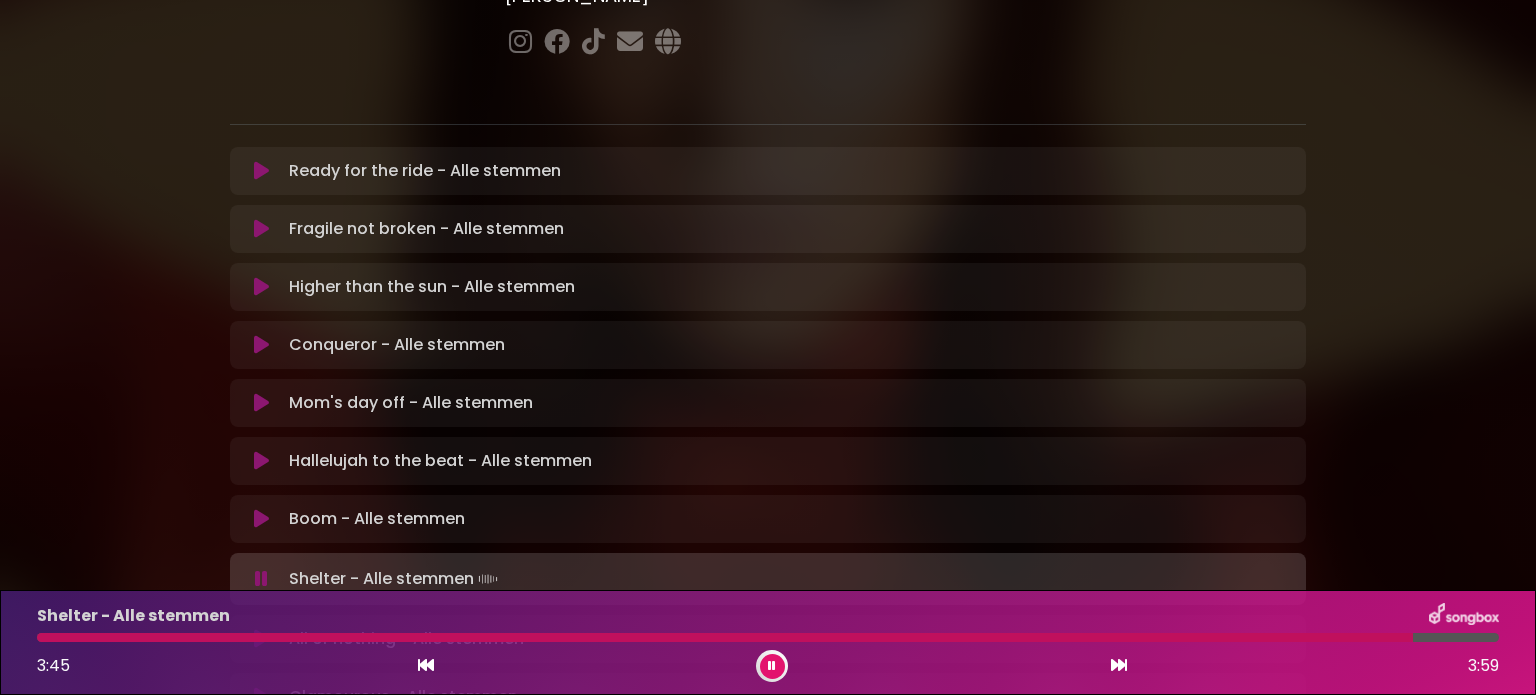 click at bounding box center (261, 579) 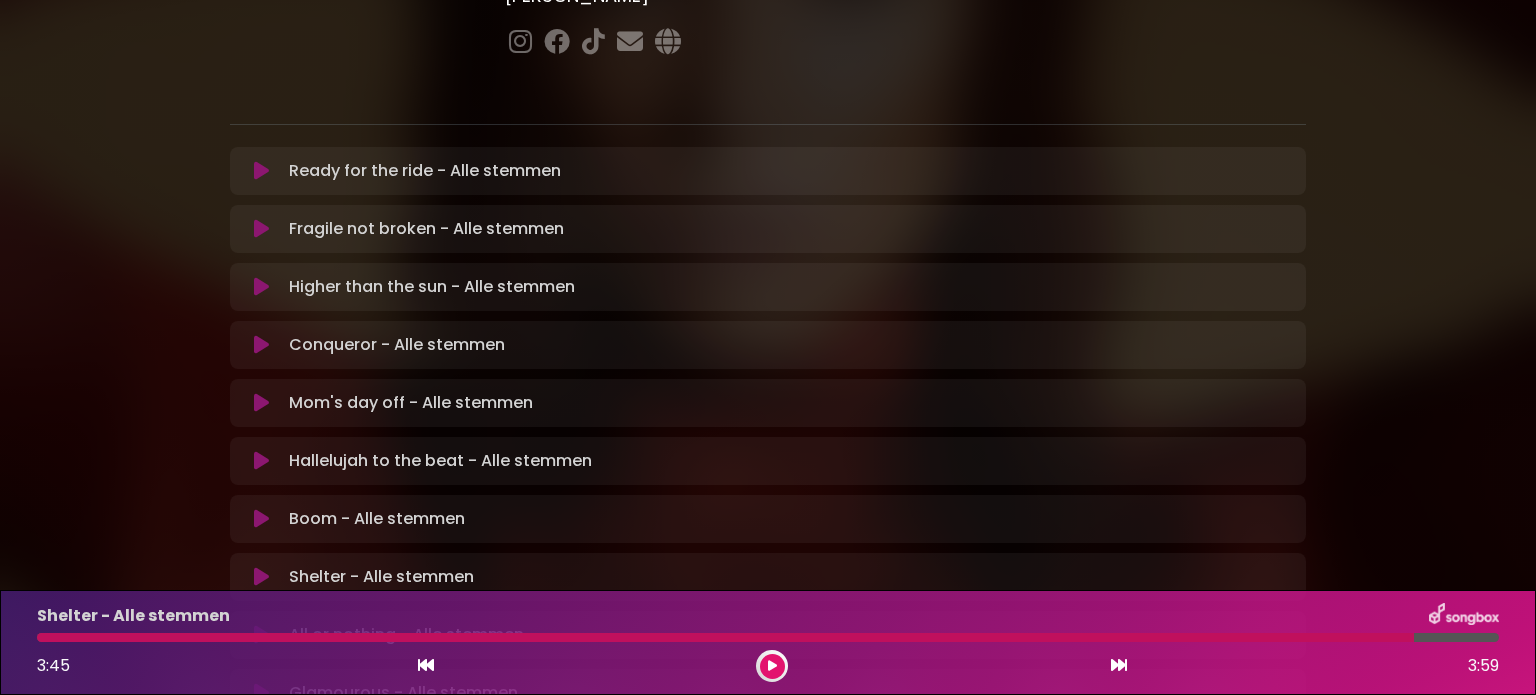 click at bounding box center [261, 519] 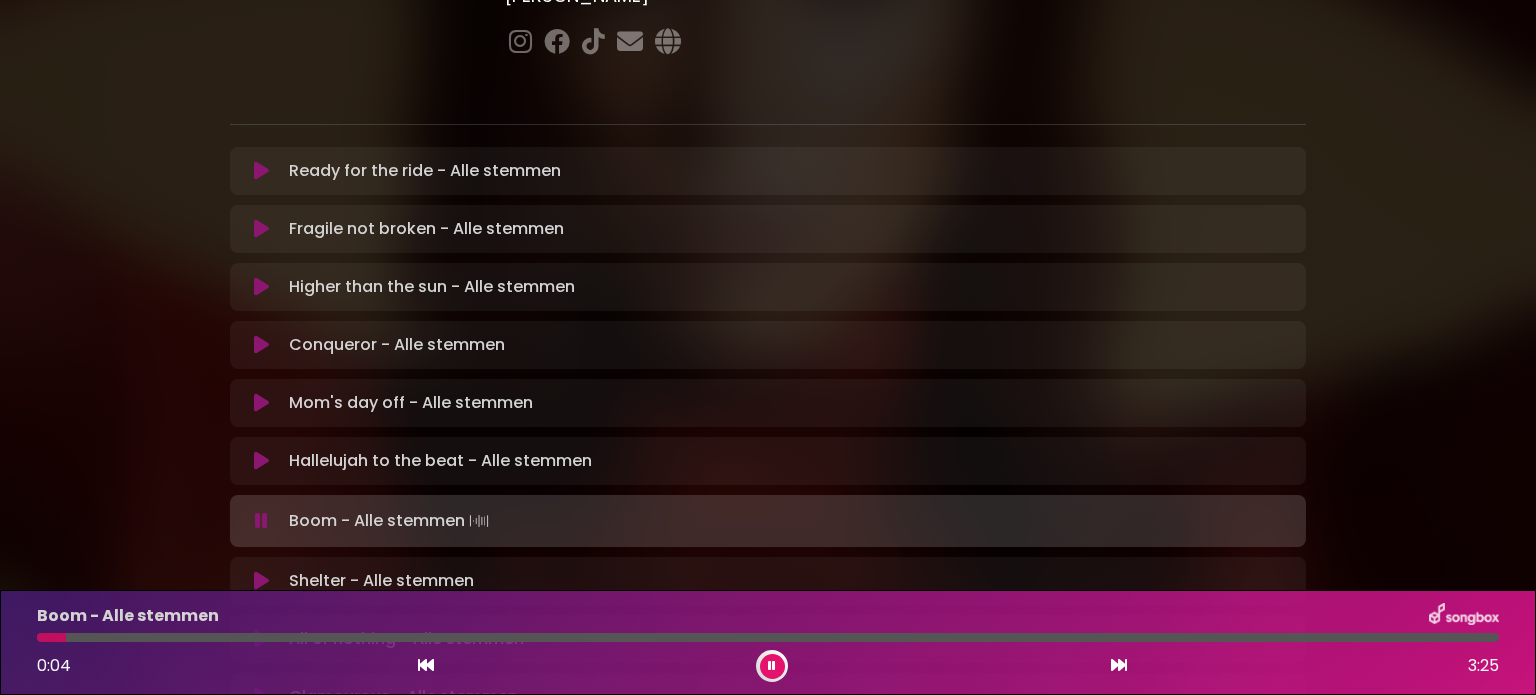 click at bounding box center [261, 461] 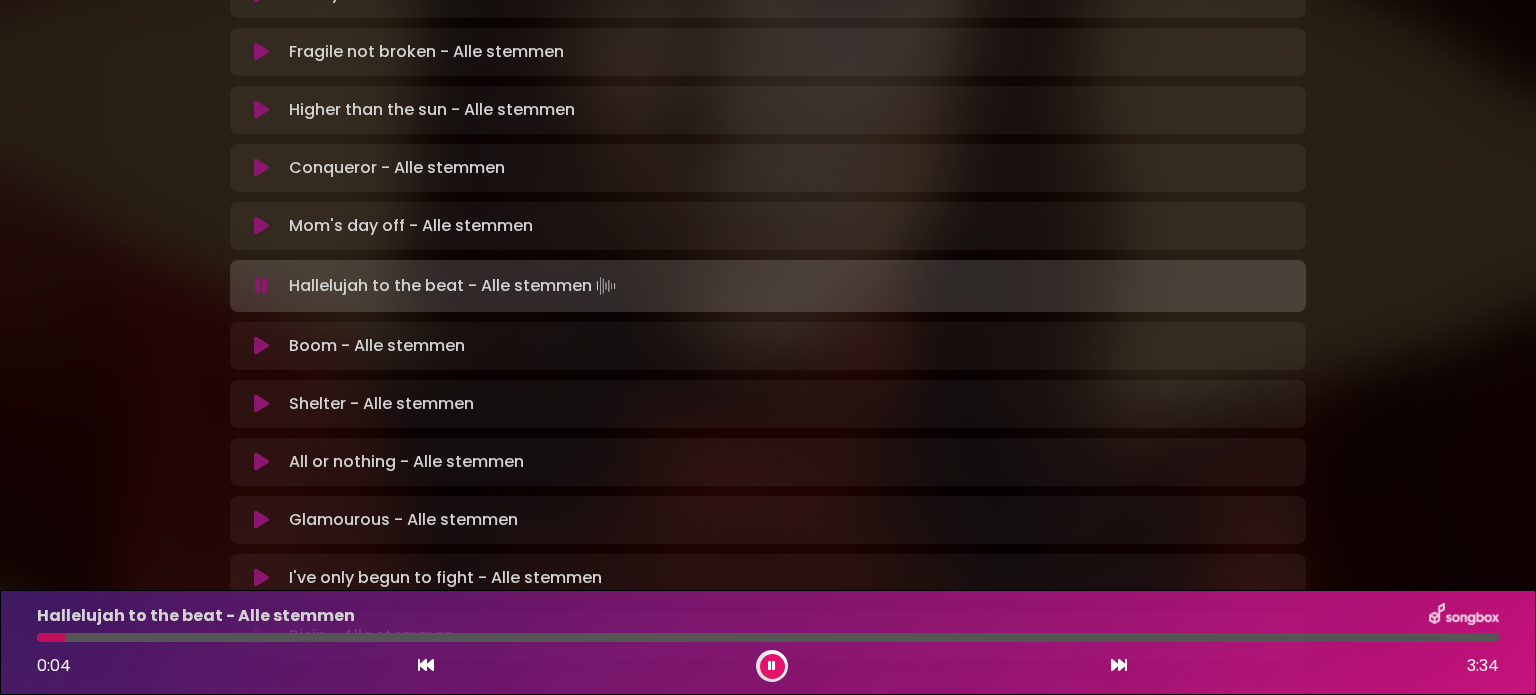 scroll, scrollTop: 535, scrollLeft: 0, axis: vertical 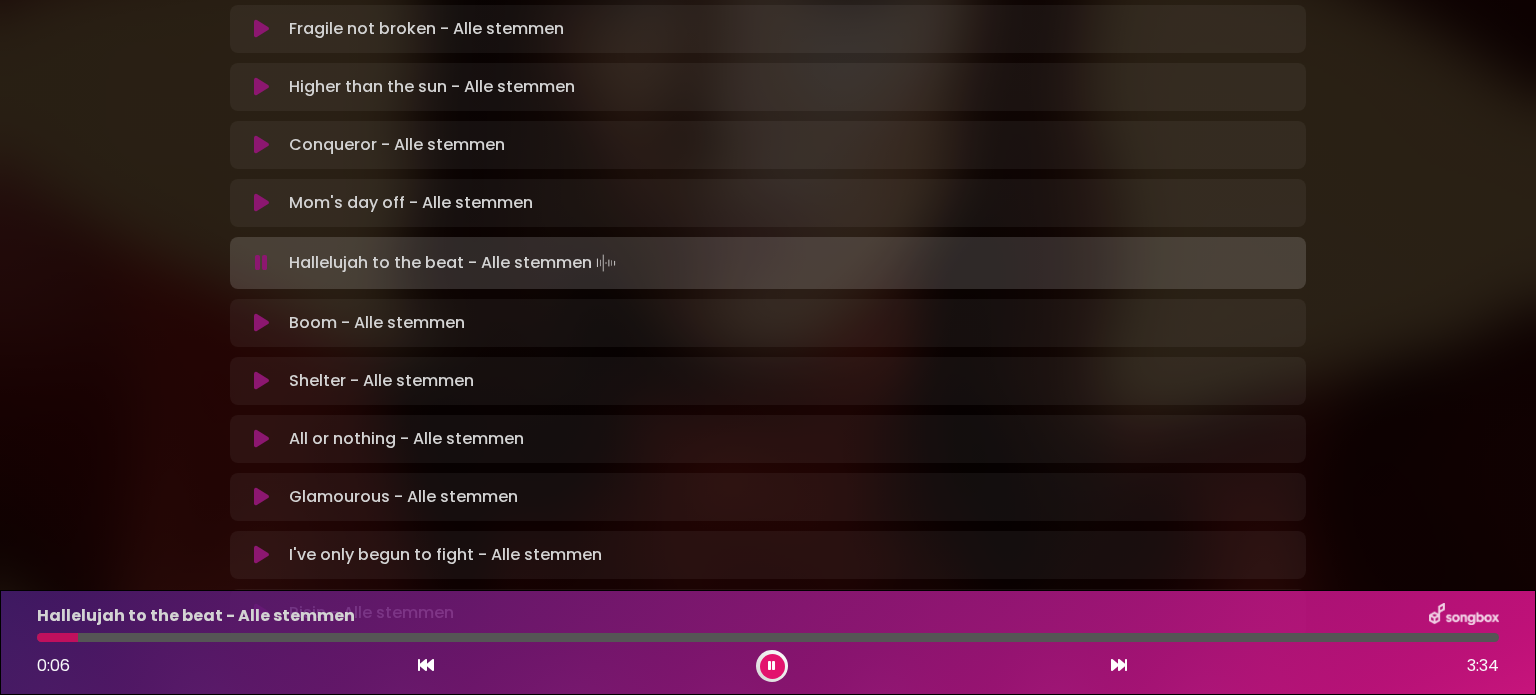 click at bounding box center [261, 439] 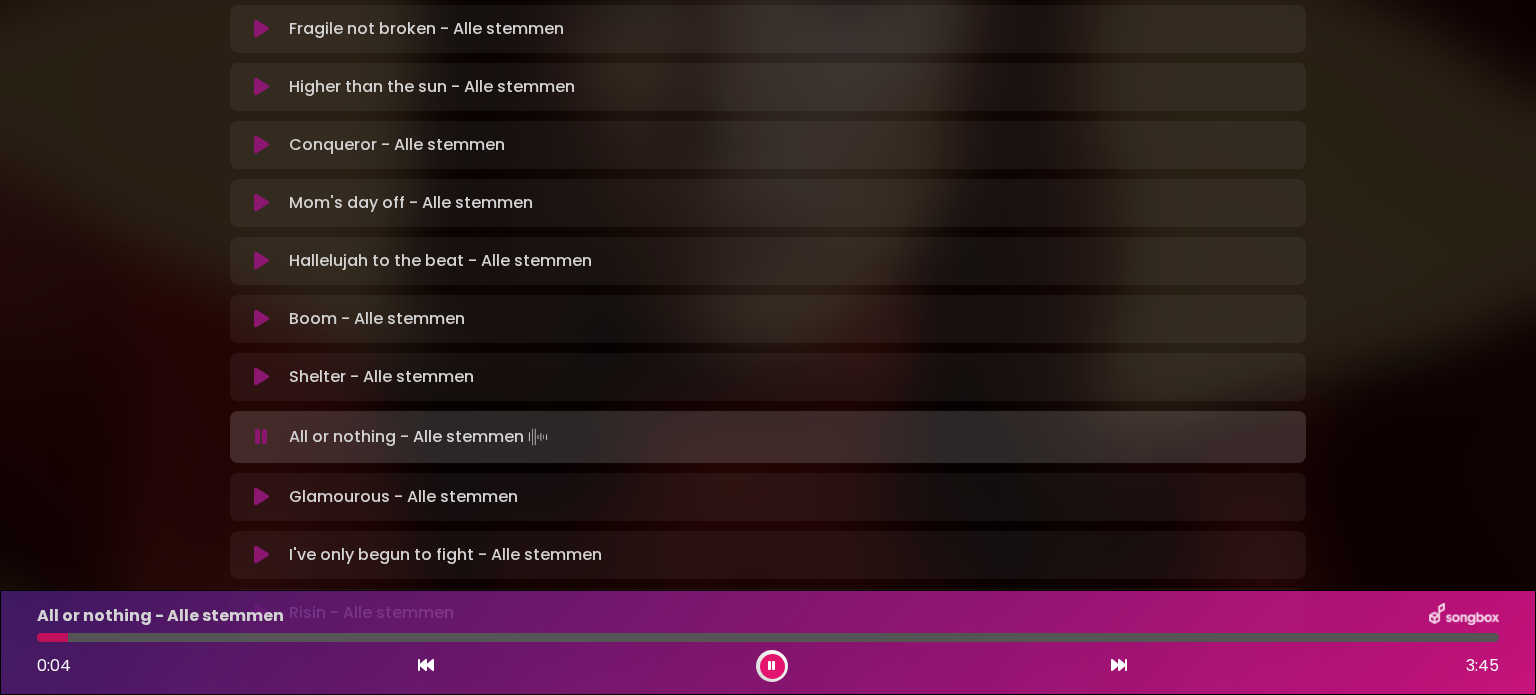 click at bounding box center (261, 437) 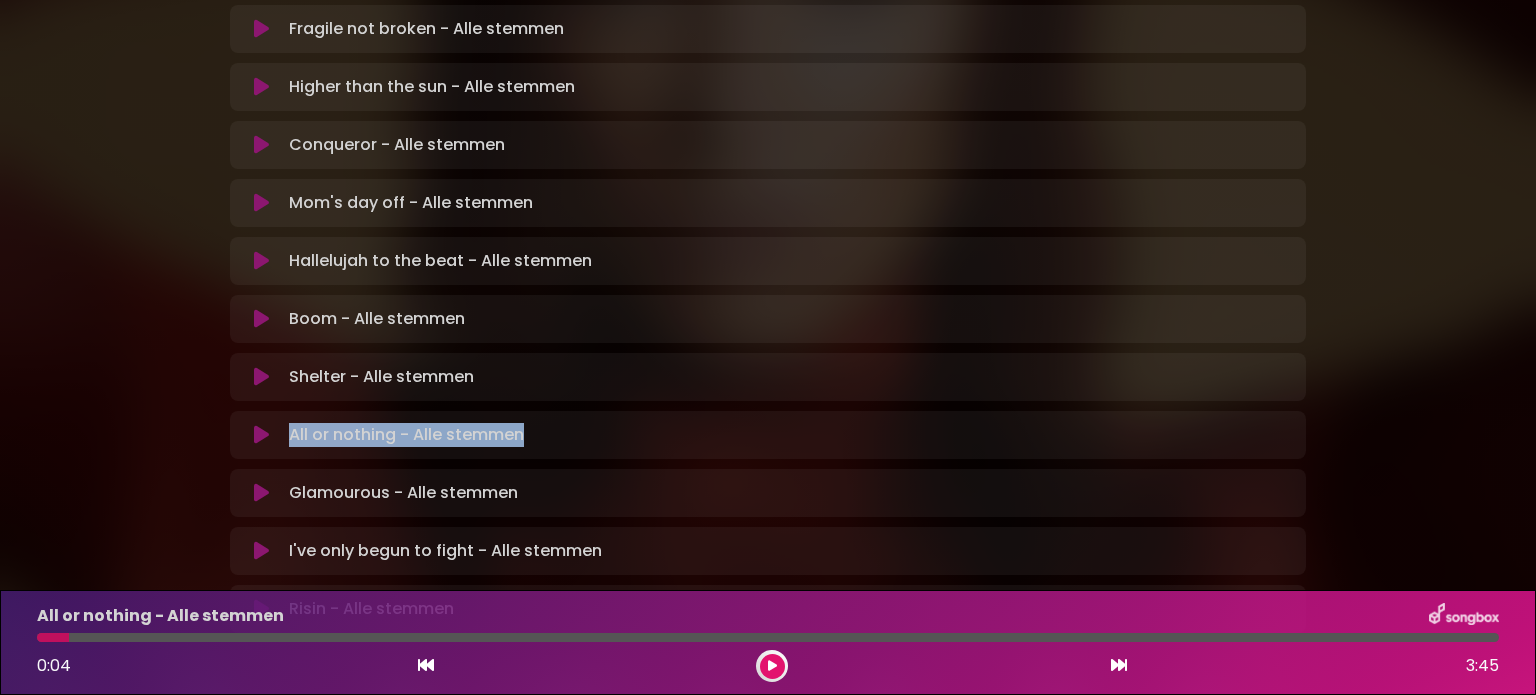 drag, startPoint x: 292, startPoint y: 363, endPoint x: 560, endPoint y: 338, distance: 269.1635 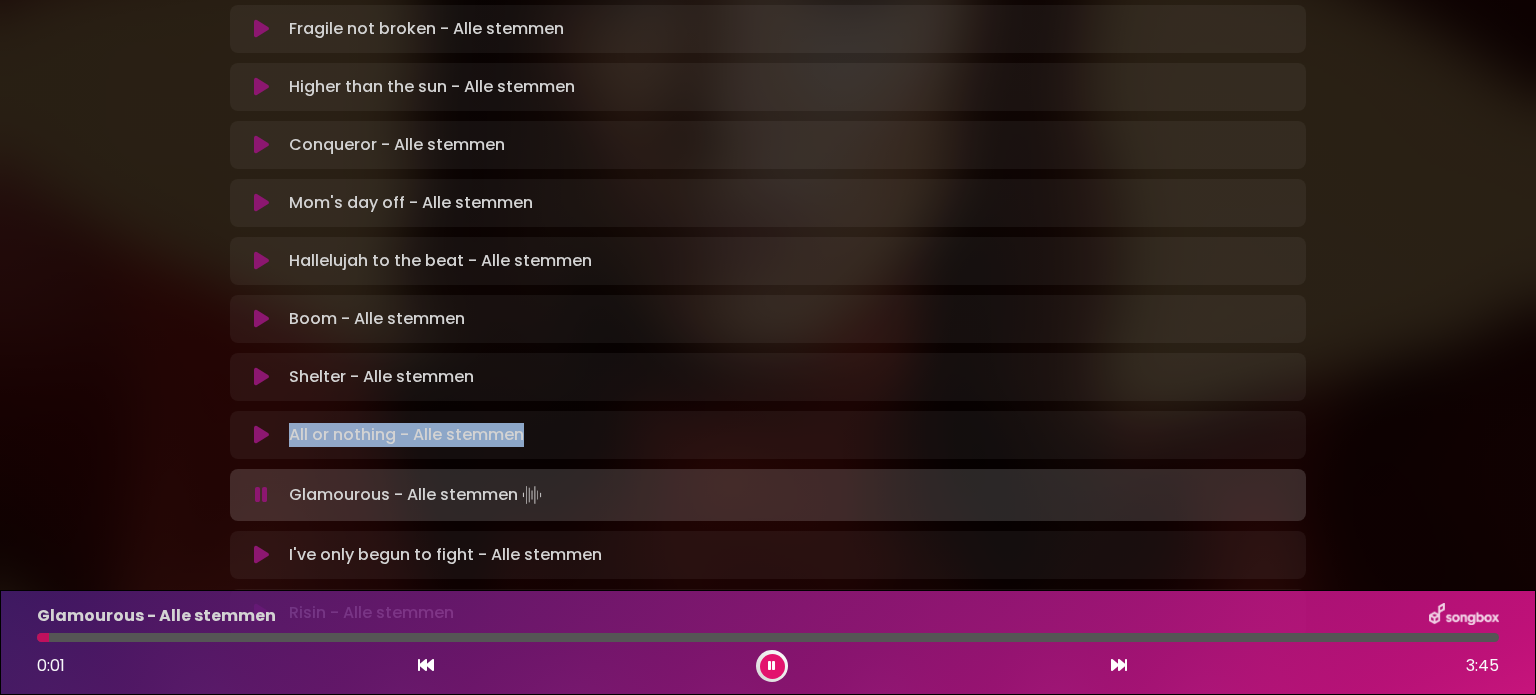 click at bounding box center (261, 495) 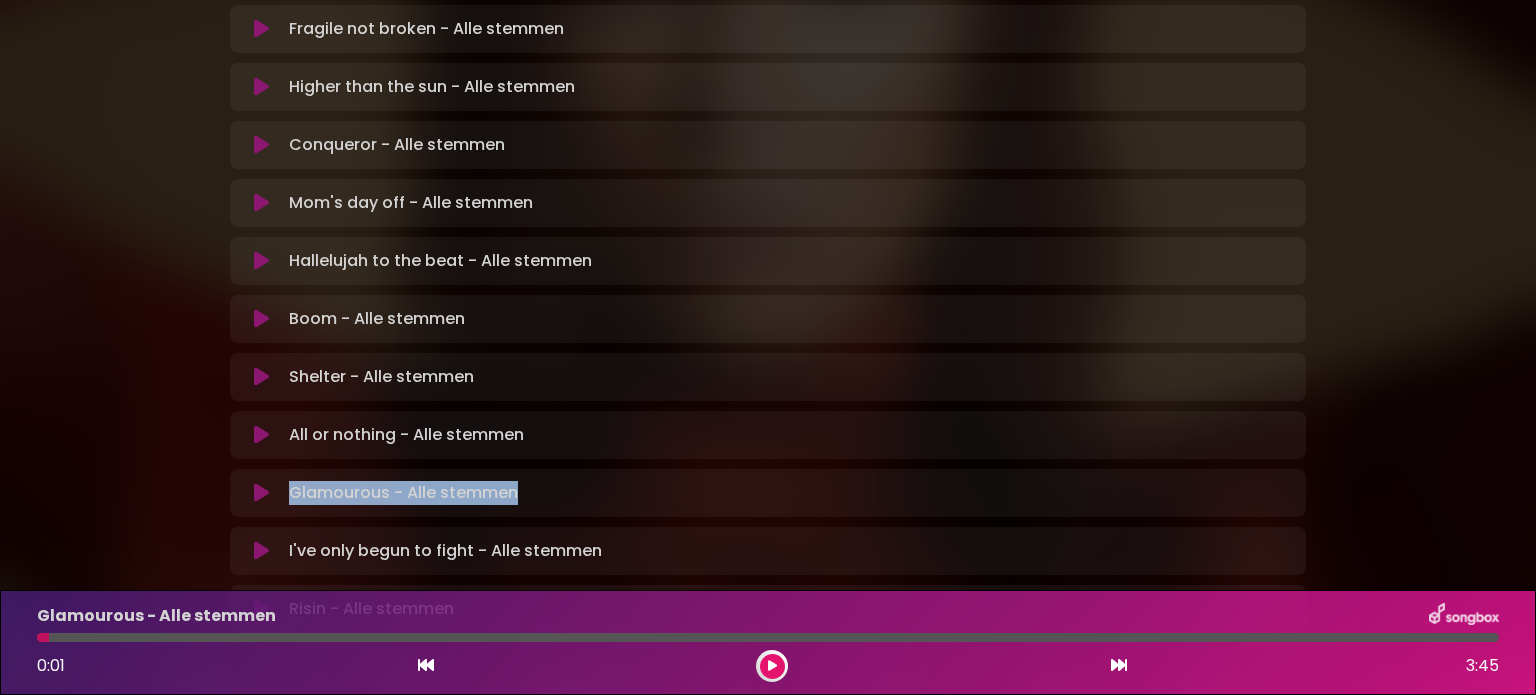drag, startPoint x: 288, startPoint y: 418, endPoint x: 542, endPoint y: 419, distance: 254.00197 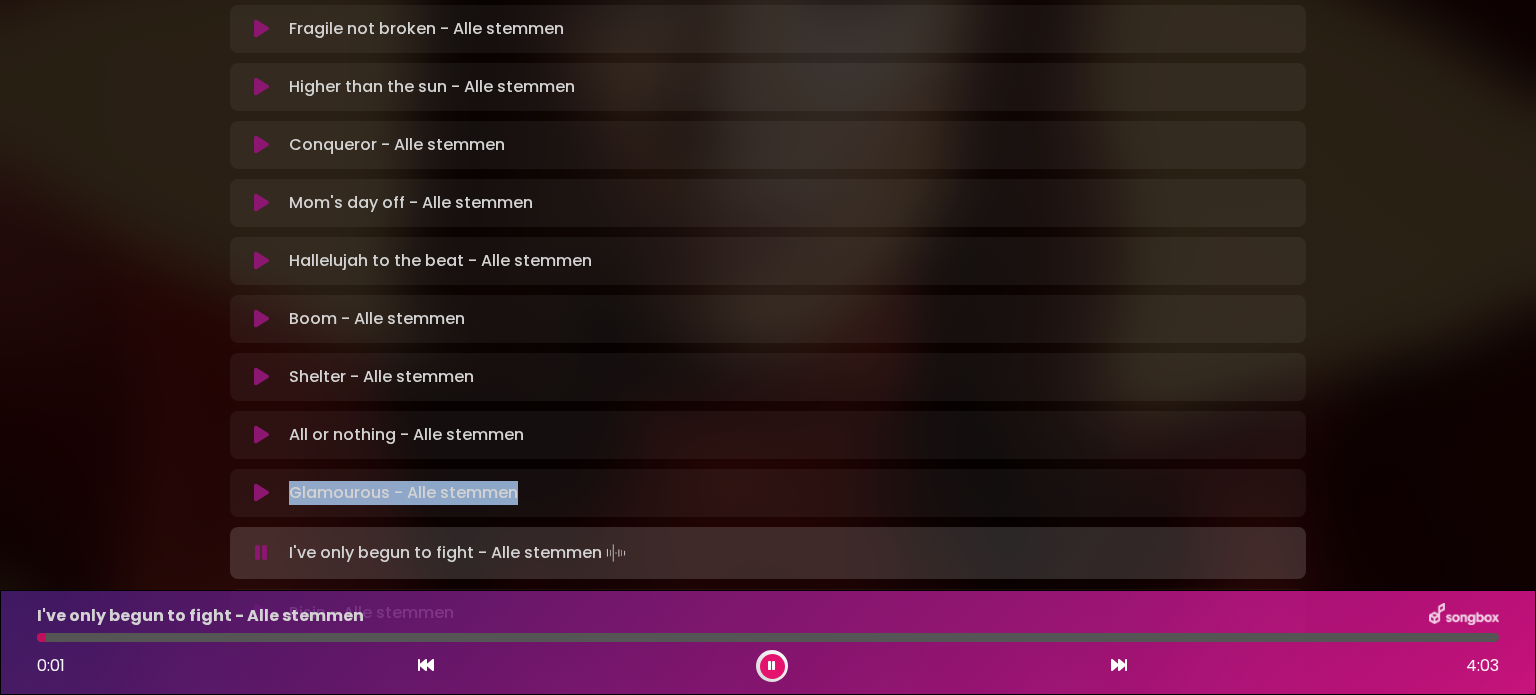 click at bounding box center [261, 553] 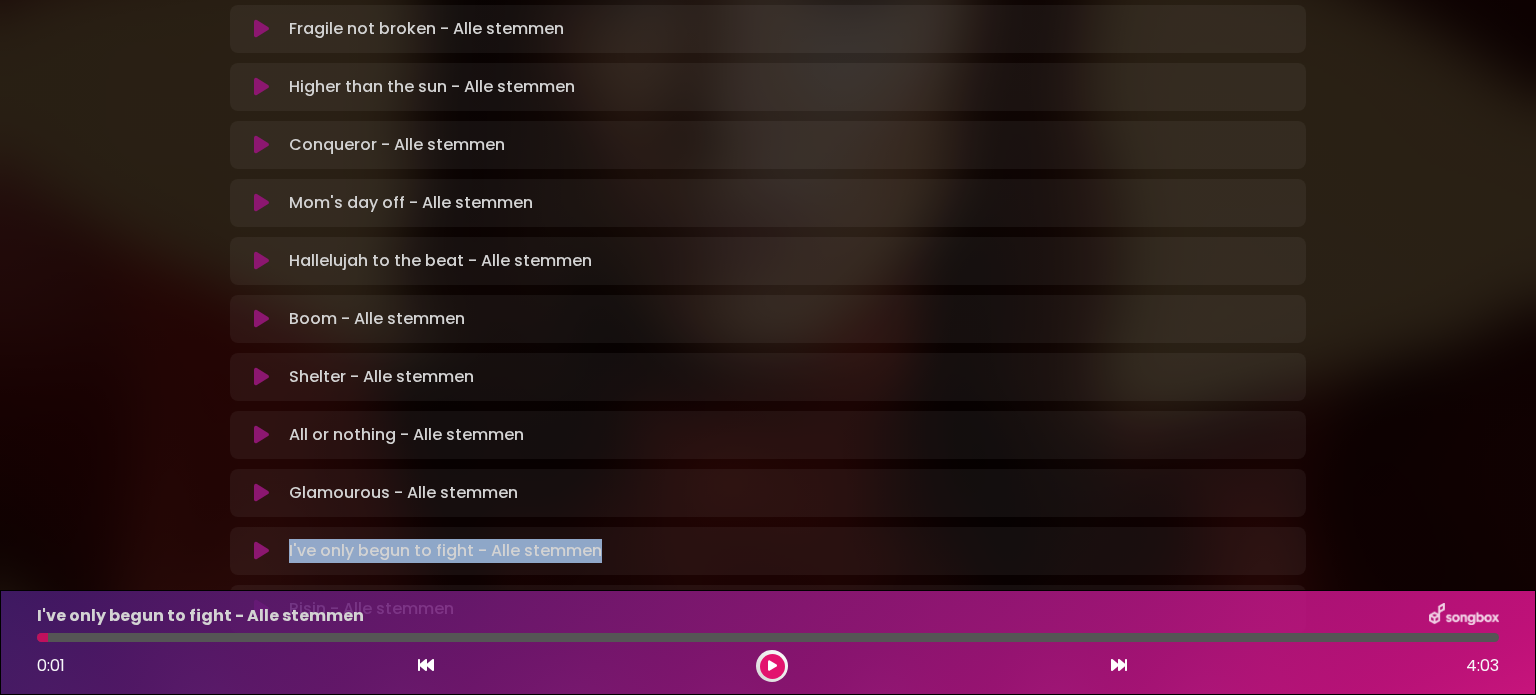 drag, startPoint x: 288, startPoint y: 476, endPoint x: 622, endPoint y: 481, distance: 334.0374 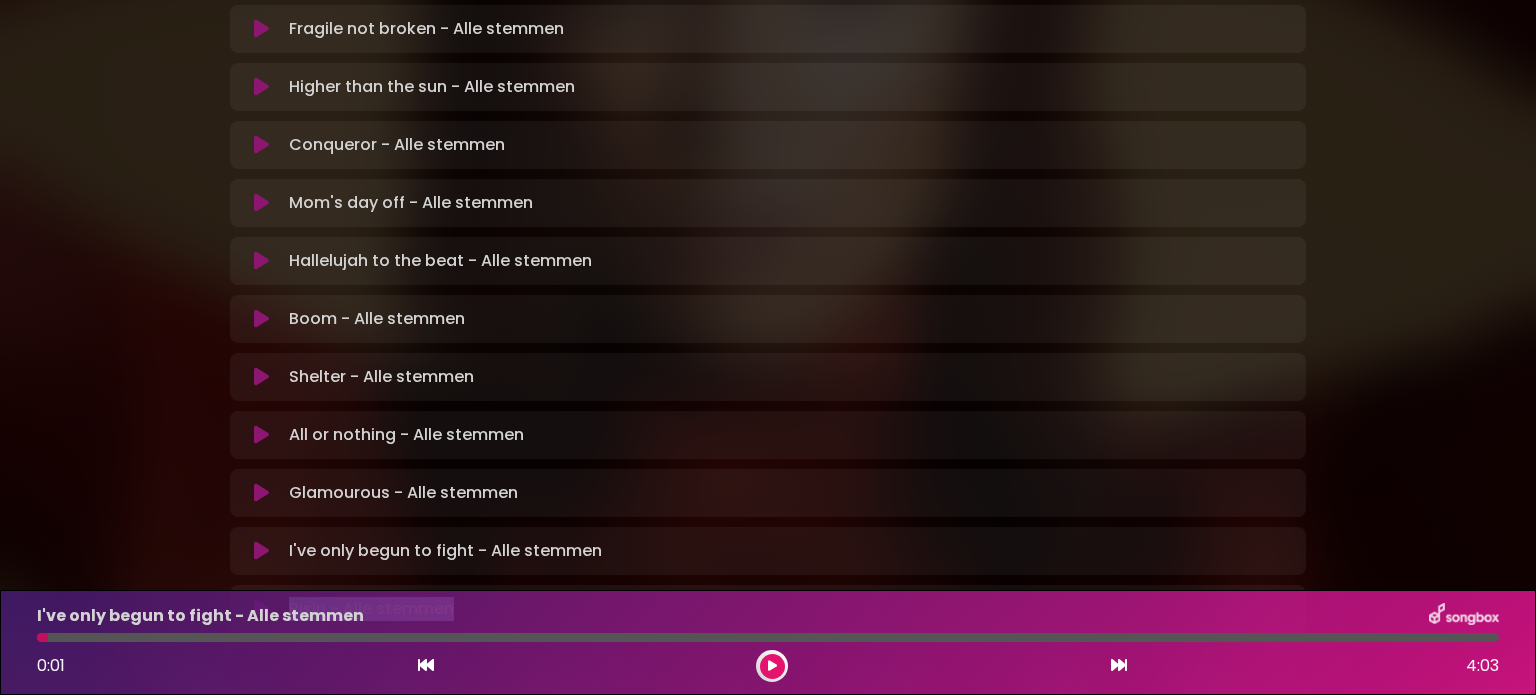 drag, startPoint x: 288, startPoint y: 532, endPoint x: 501, endPoint y: 532, distance: 213 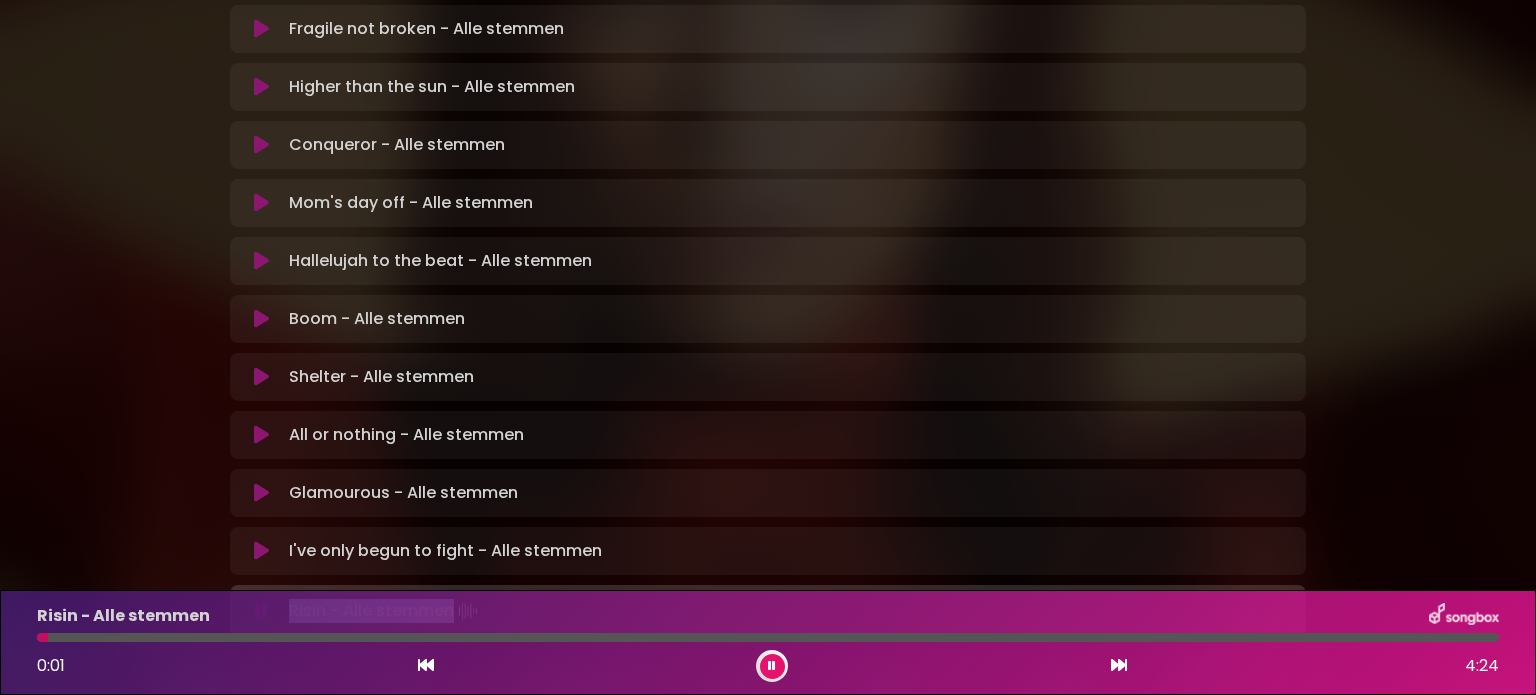 click at bounding box center (261, 611) 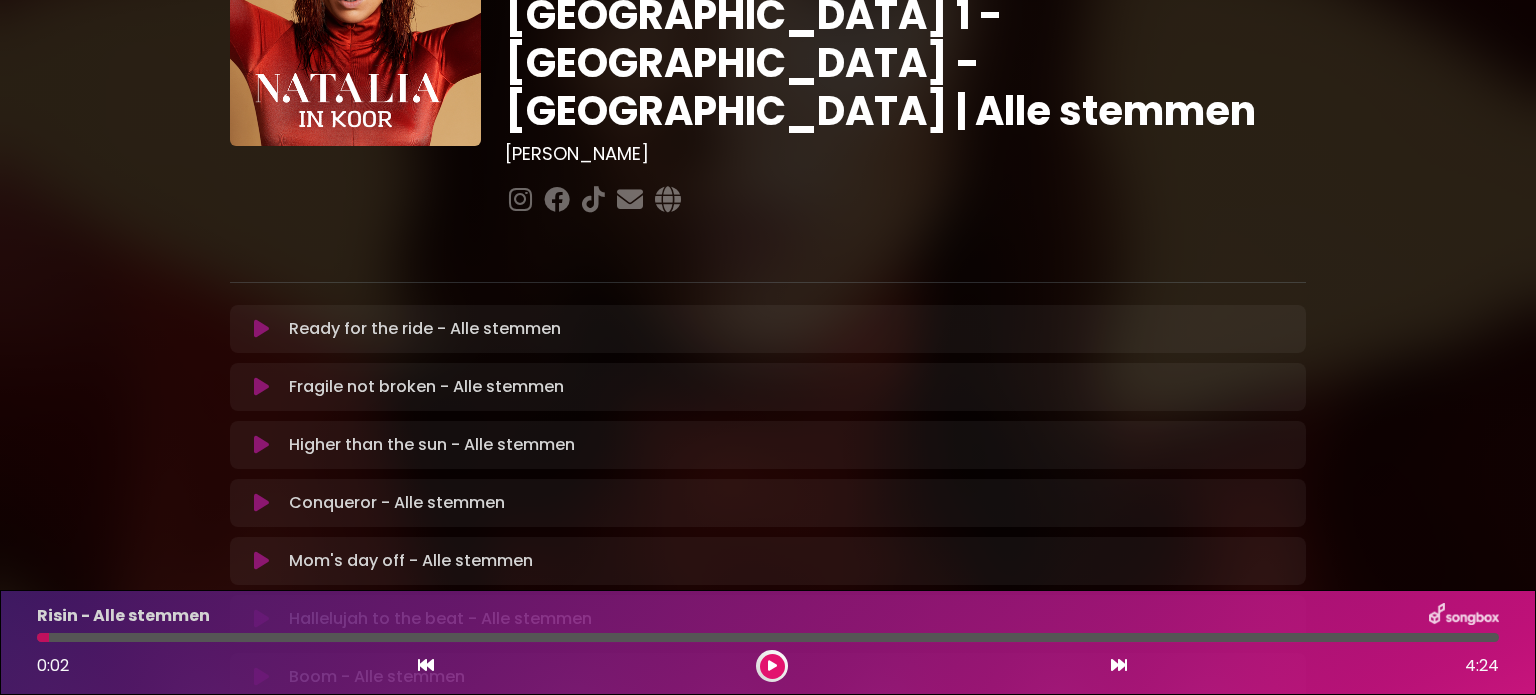 scroll, scrollTop: 0, scrollLeft: 0, axis: both 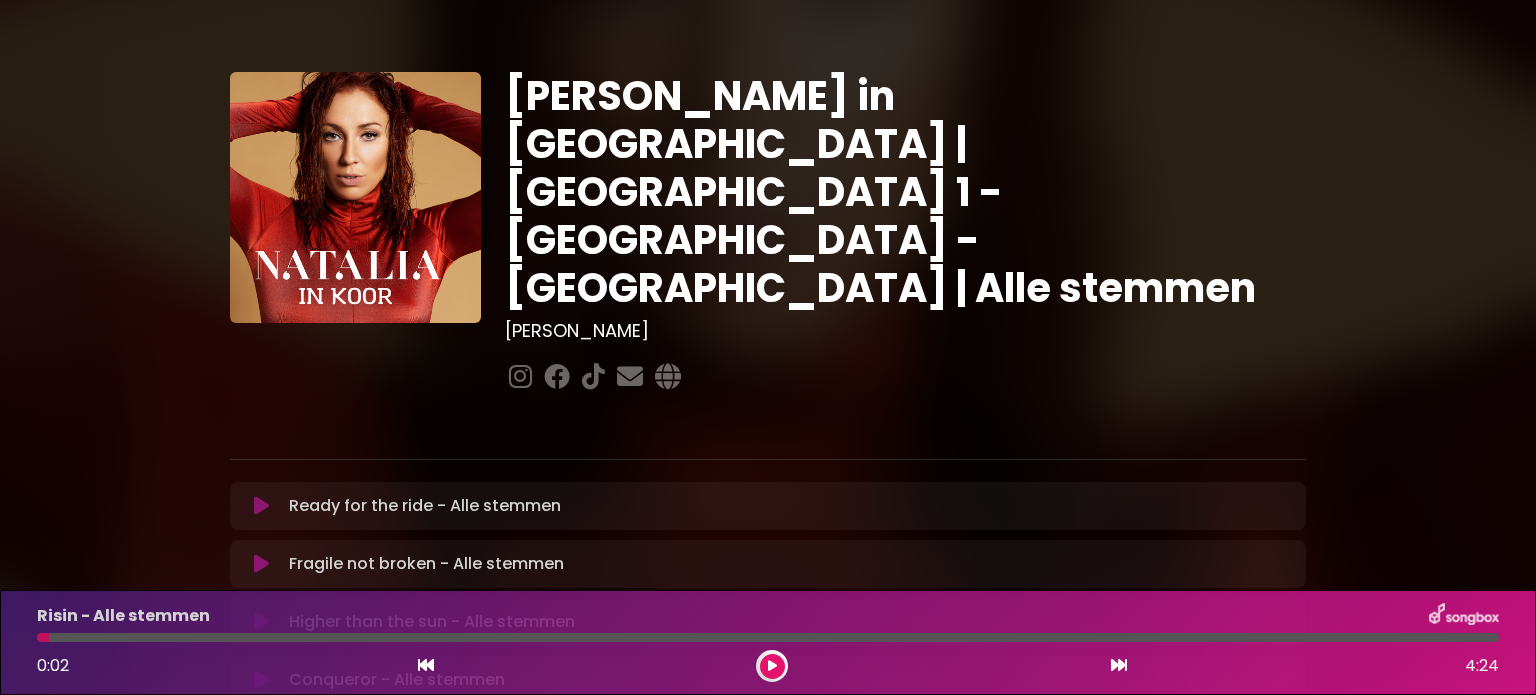 click at bounding box center [261, 564] 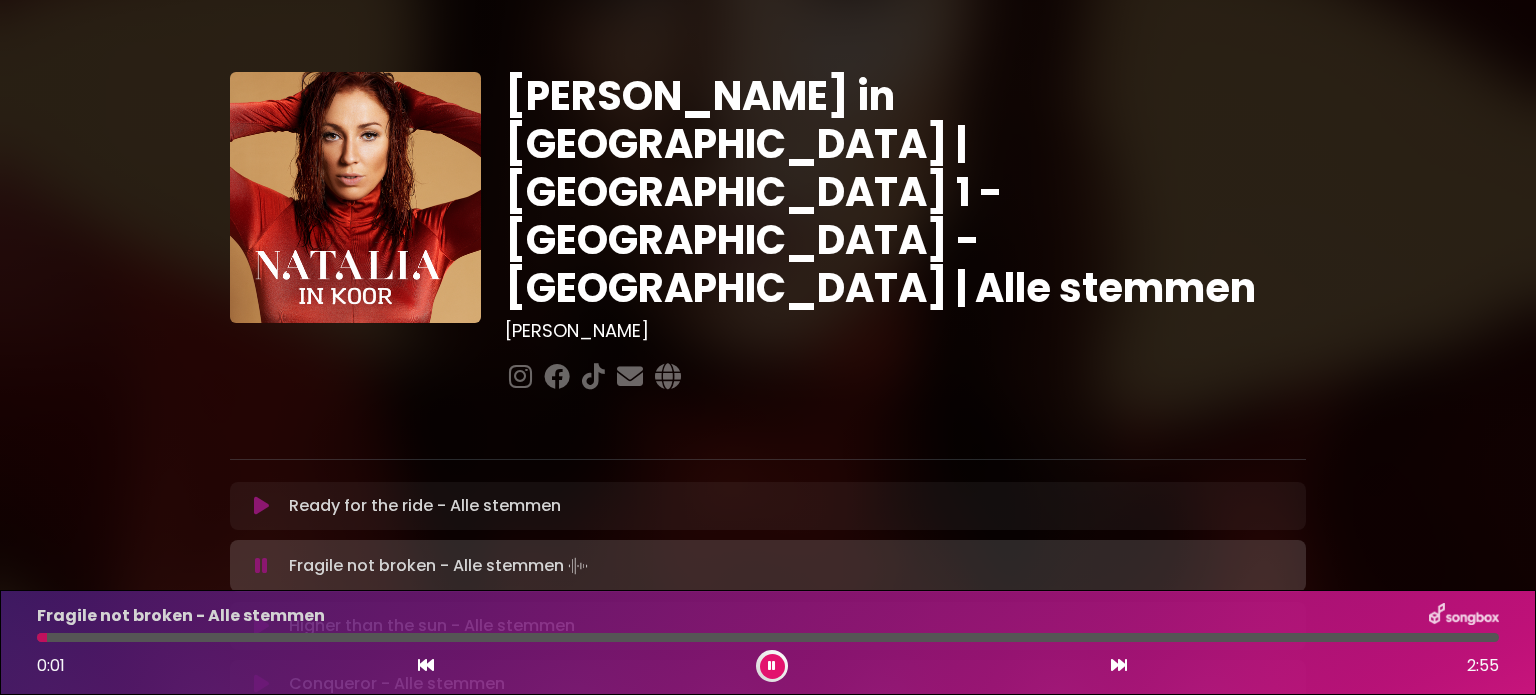 click at bounding box center (261, 566) 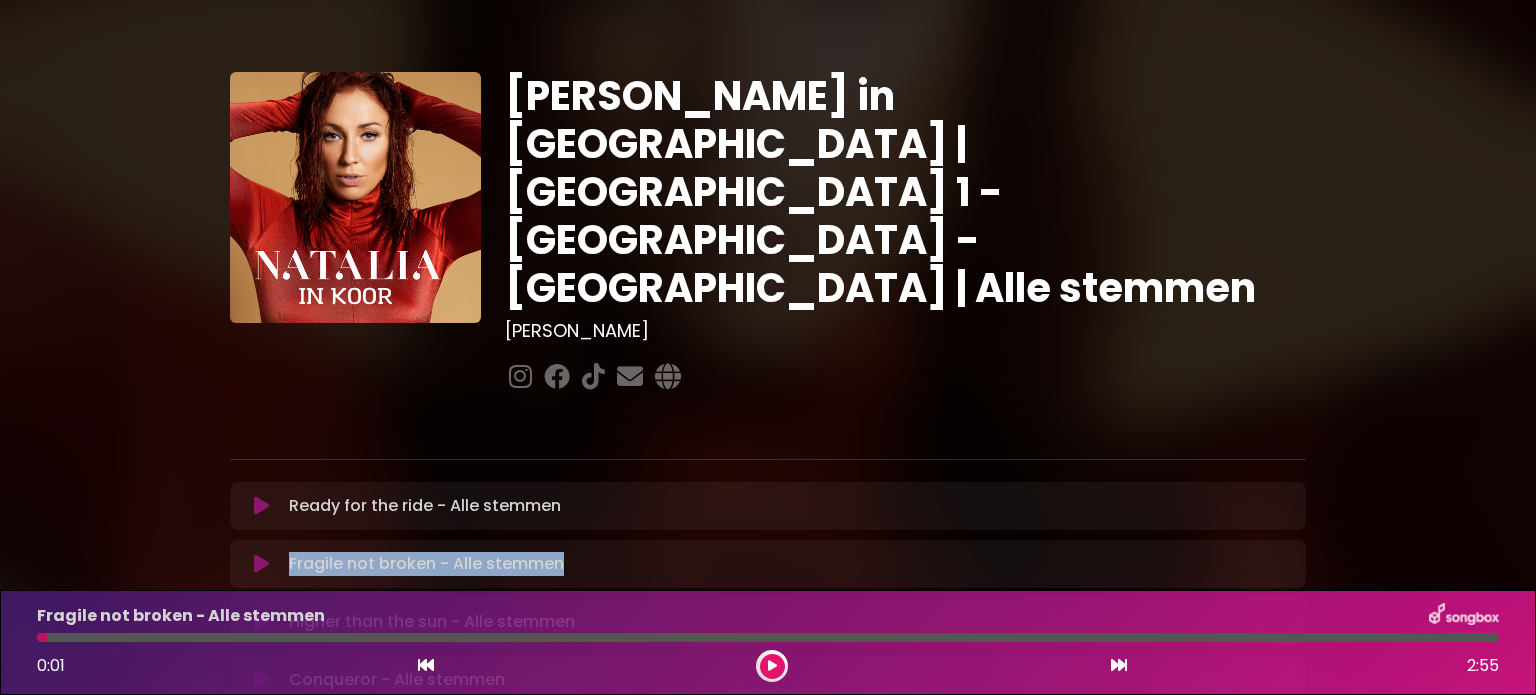 drag, startPoint x: 288, startPoint y: 492, endPoint x: 589, endPoint y: 481, distance: 301.20093 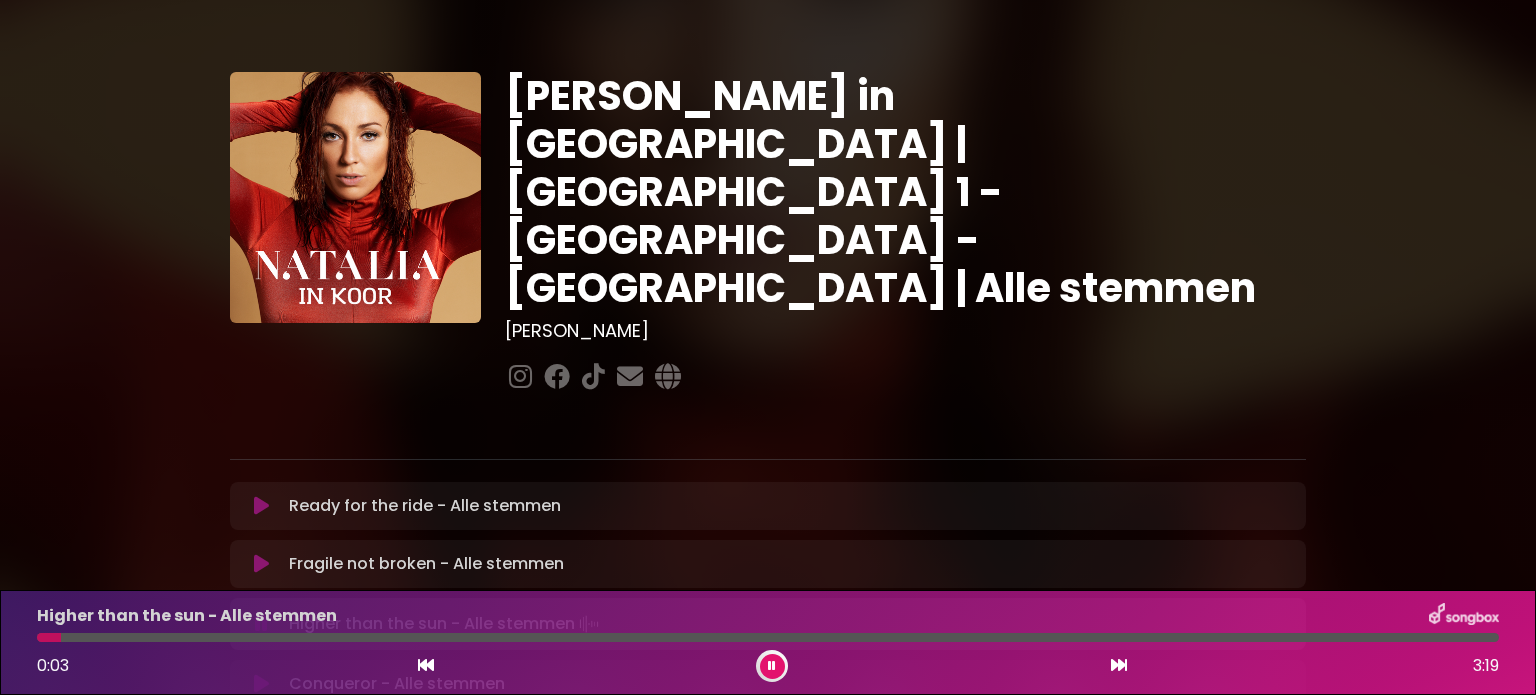 drag, startPoint x: 290, startPoint y: 551, endPoint x: 586, endPoint y: 551, distance: 296 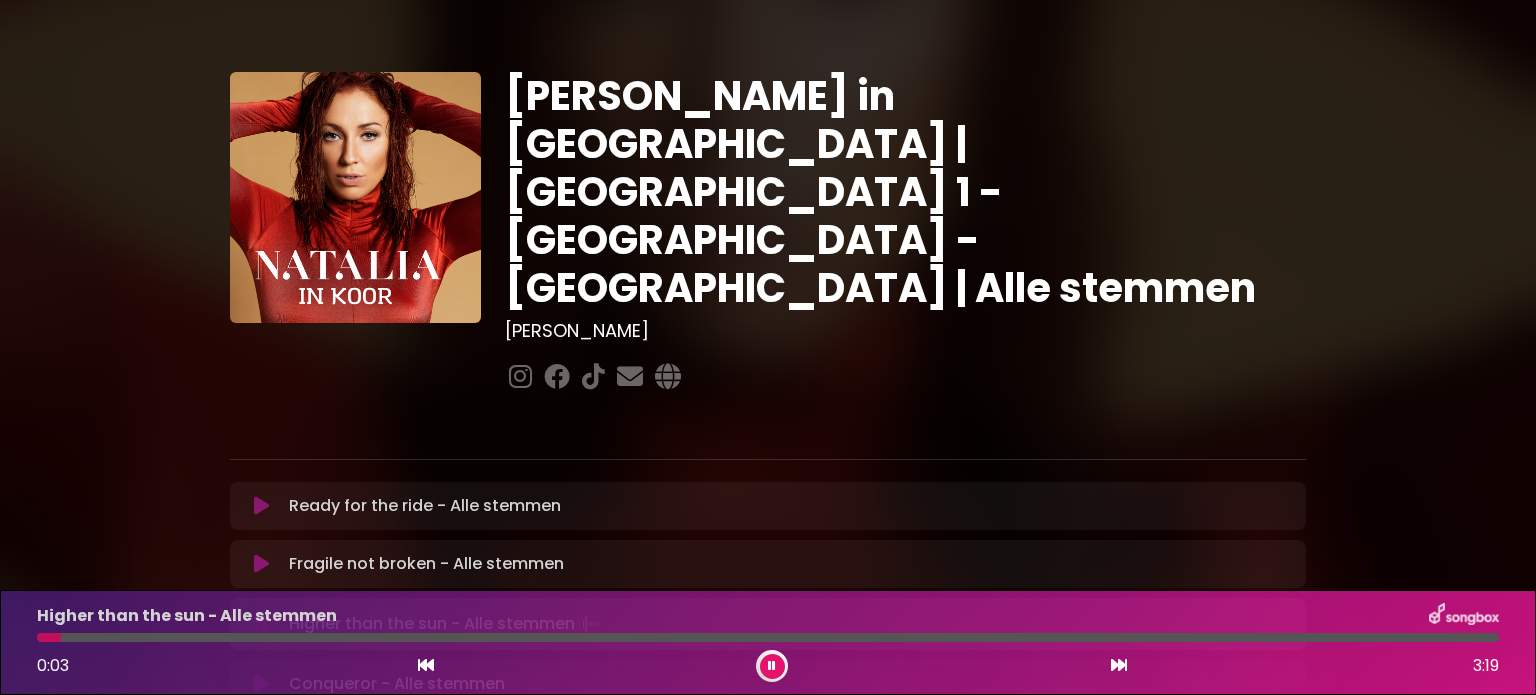 click on "Higher than the sun - Alle stemmen
Loading Track..." at bounding box center [446, 624] 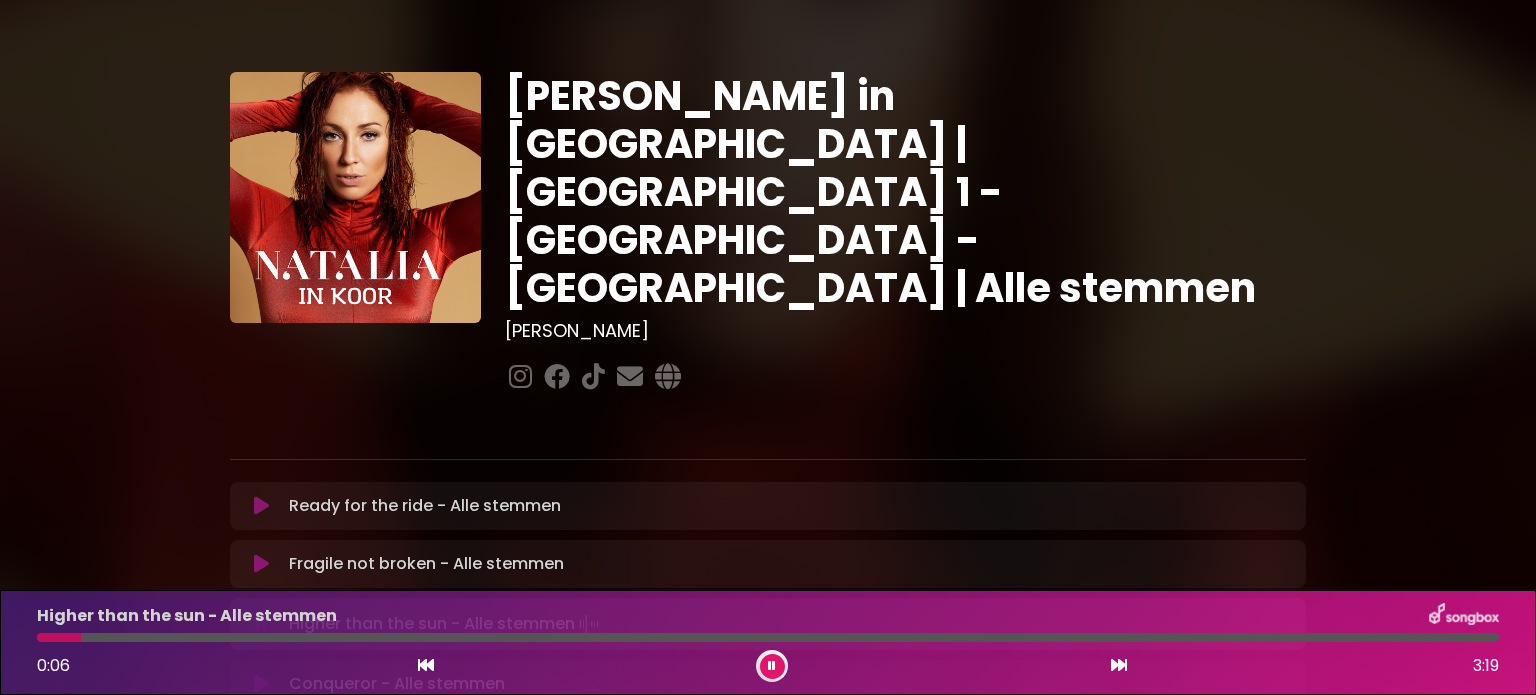 click at bounding box center (772, 666) 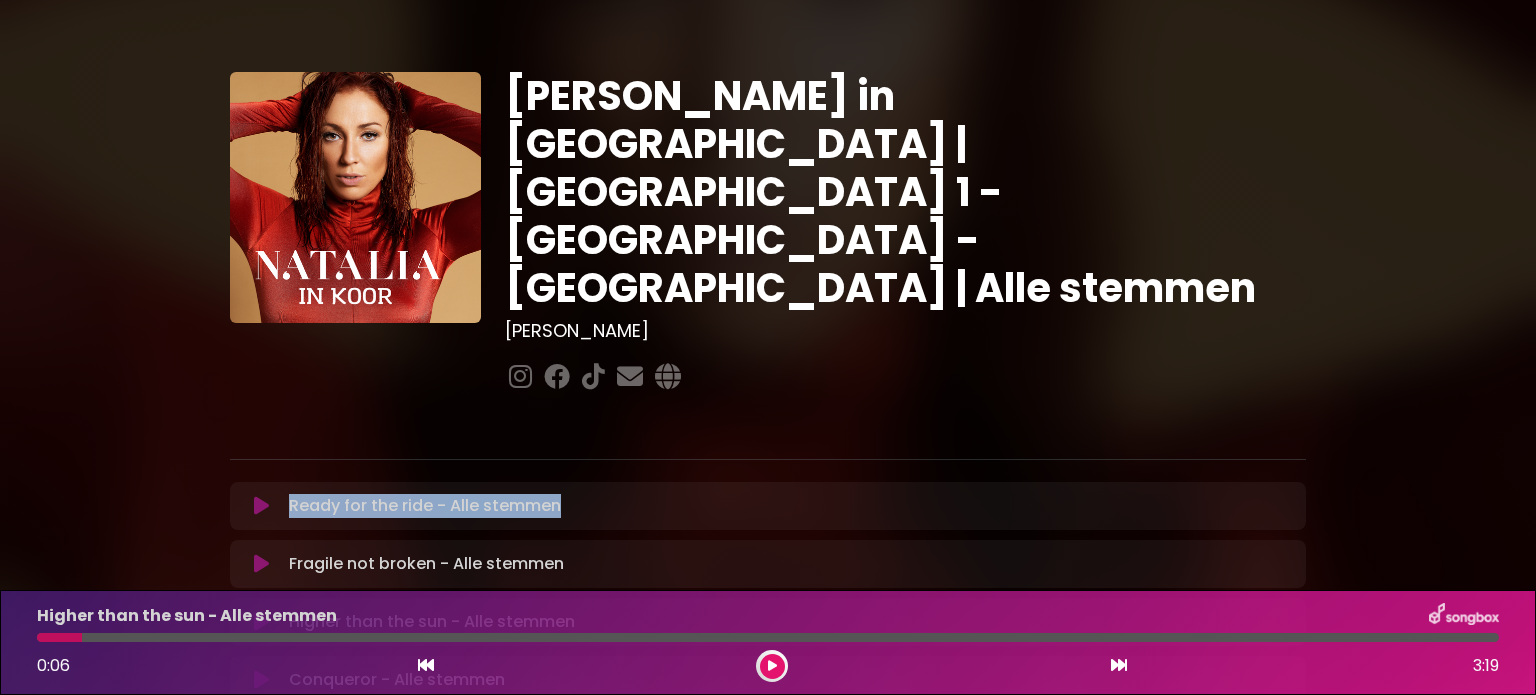 drag, startPoint x: 289, startPoint y: 439, endPoint x: 630, endPoint y: 429, distance: 341.1466 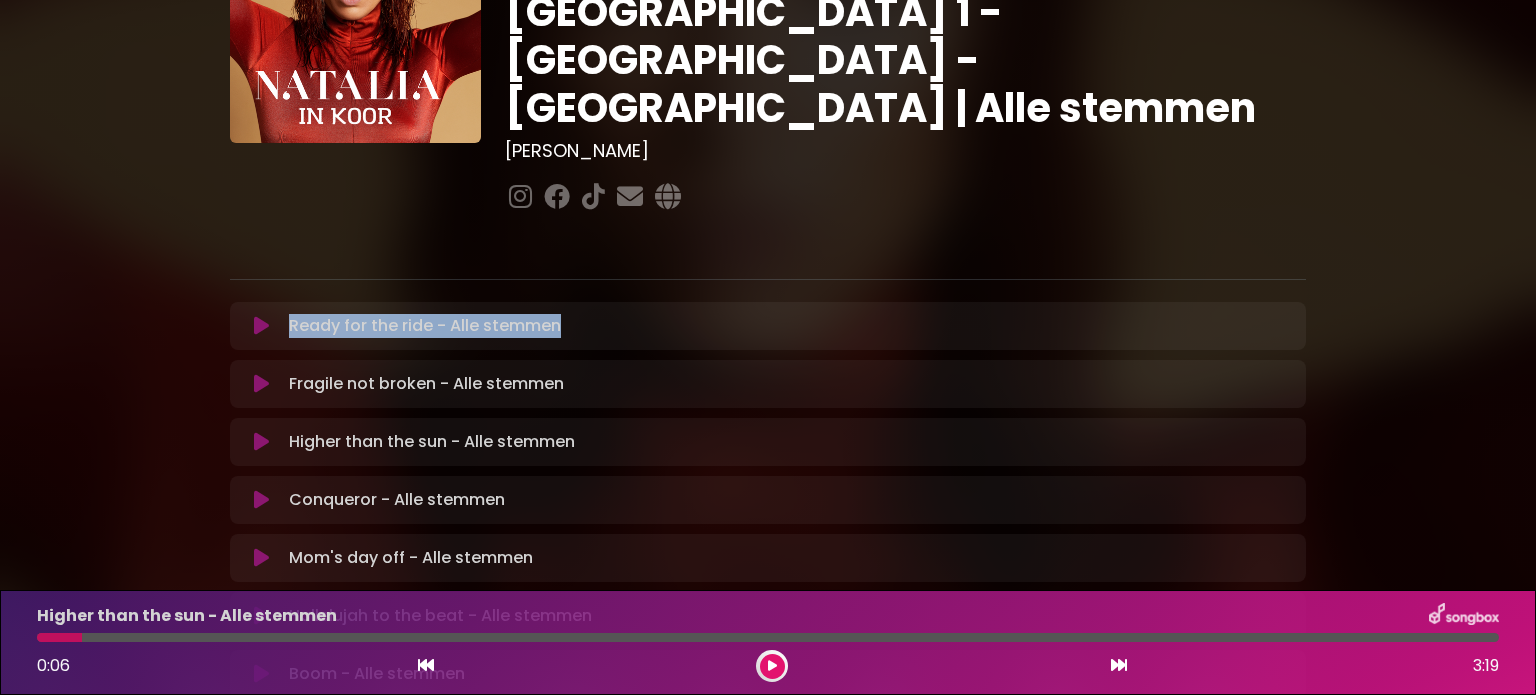 scroll, scrollTop: 300, scrollLeft: 0, axis: vertical 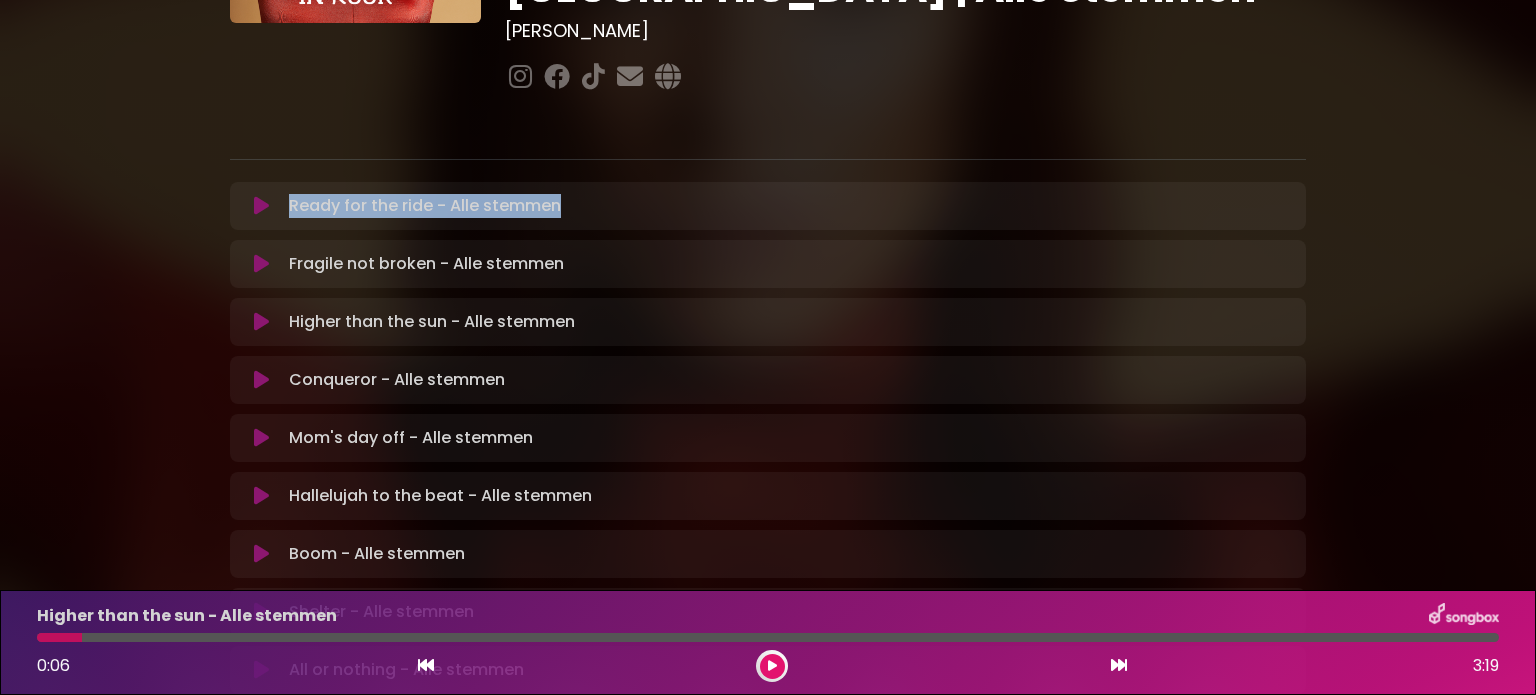 click at bounding box center (261, 380) 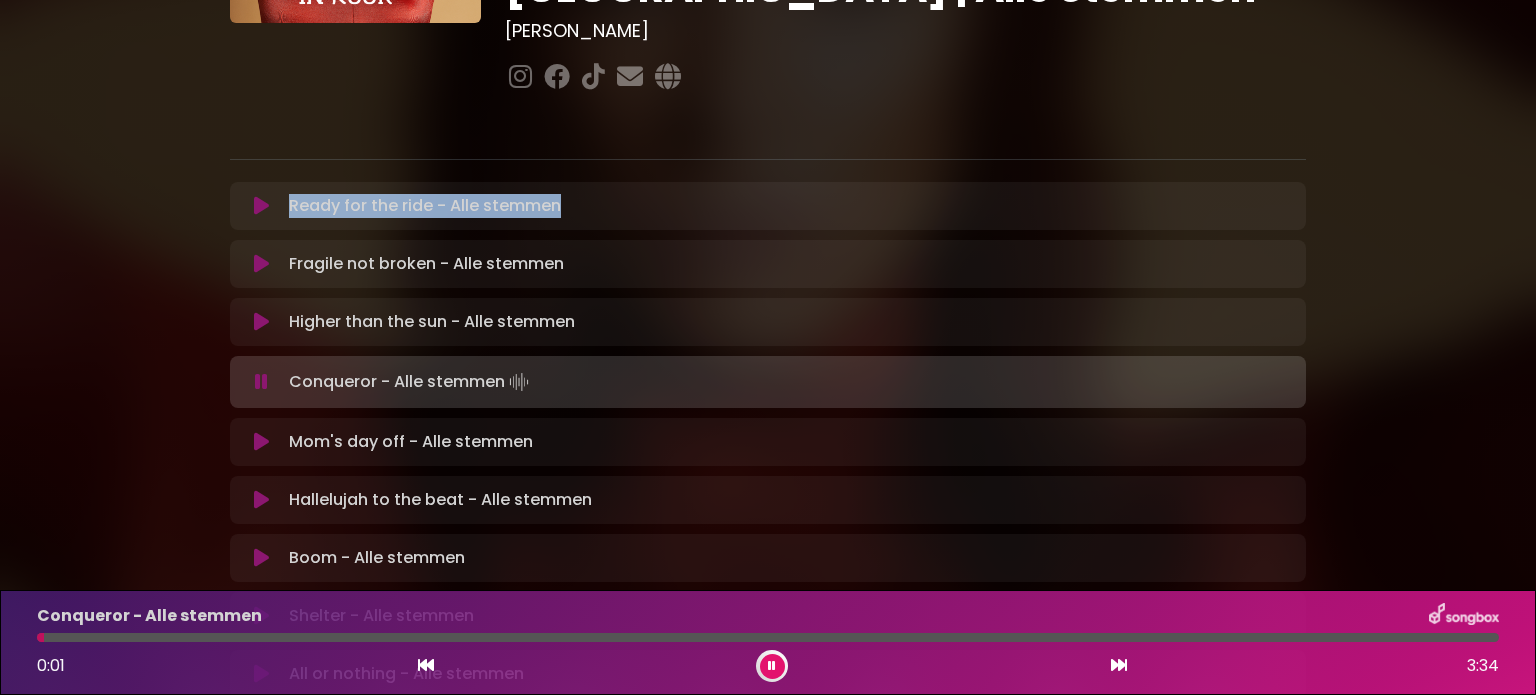 click at bounding box center (261, 382) 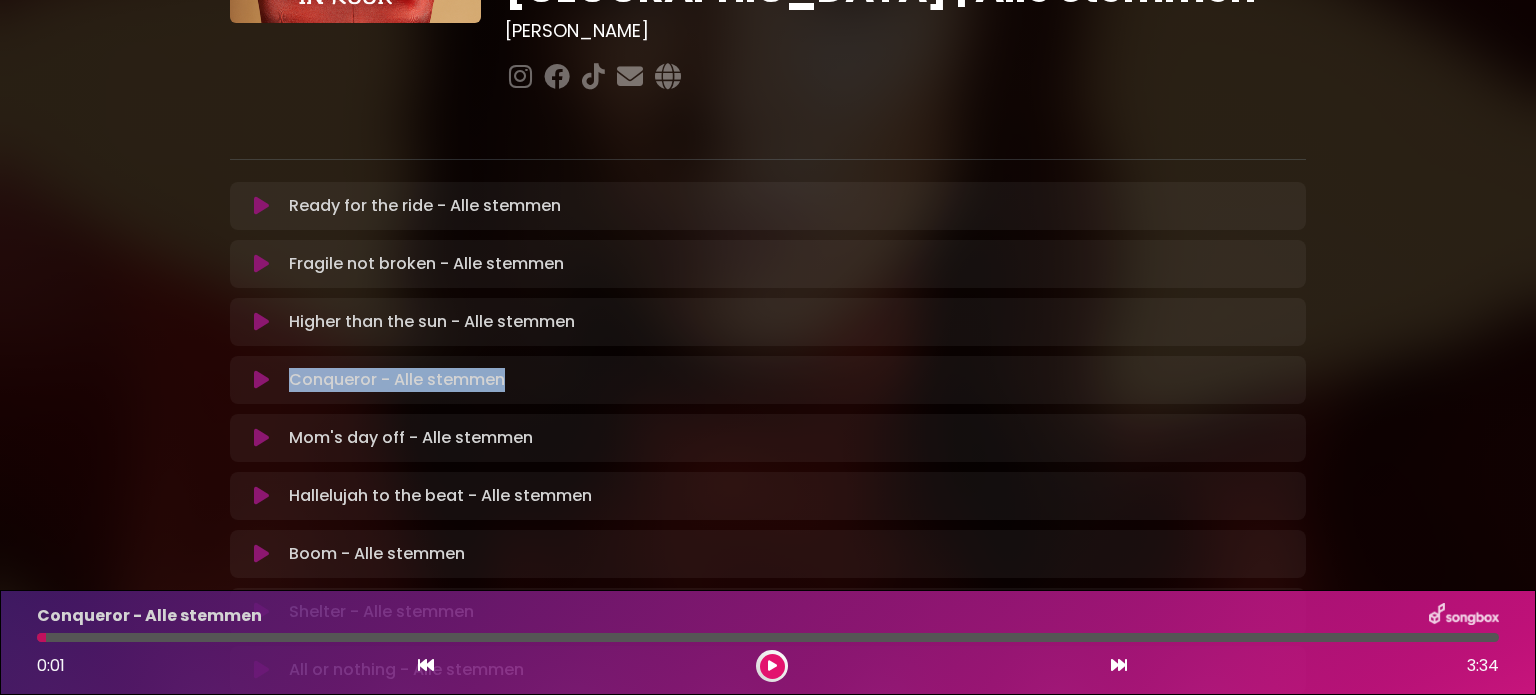drag, startPoint x: 291, startPoint y: 300, endPoint x: 552, endPoint y: 313, distance: 261.32355 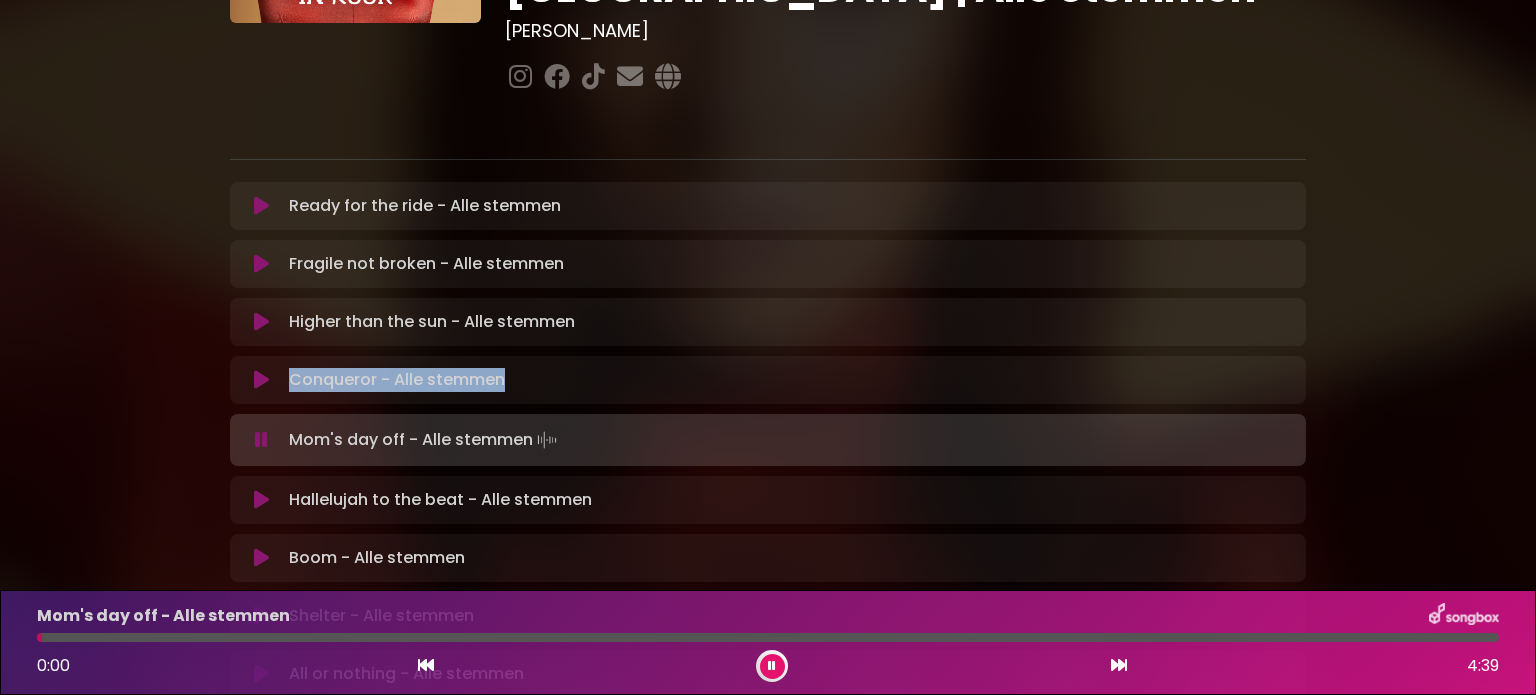 click at bounding box center (261, 440) 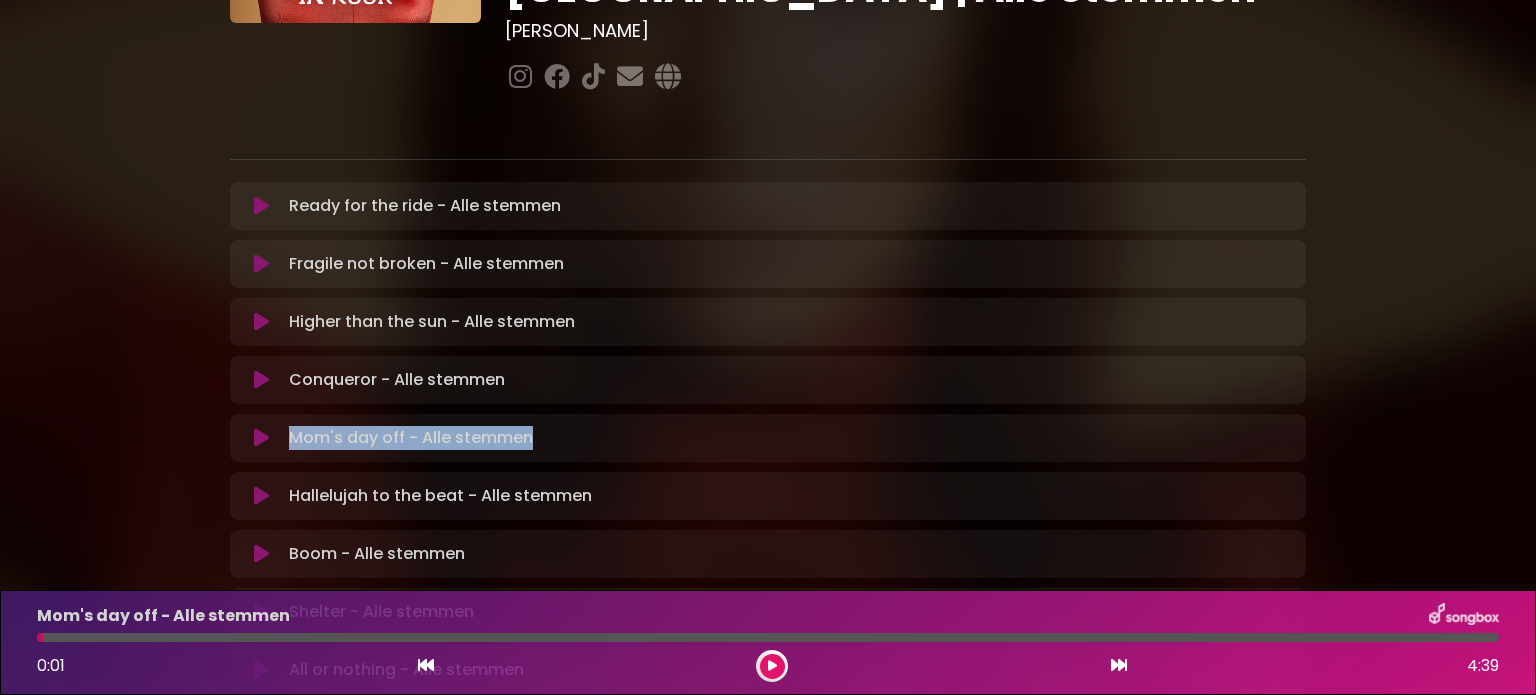 drag, startPoint x: 290, startPoint y: 366, endPoint x: 541, endPoint y: 360, distance: 251.0717 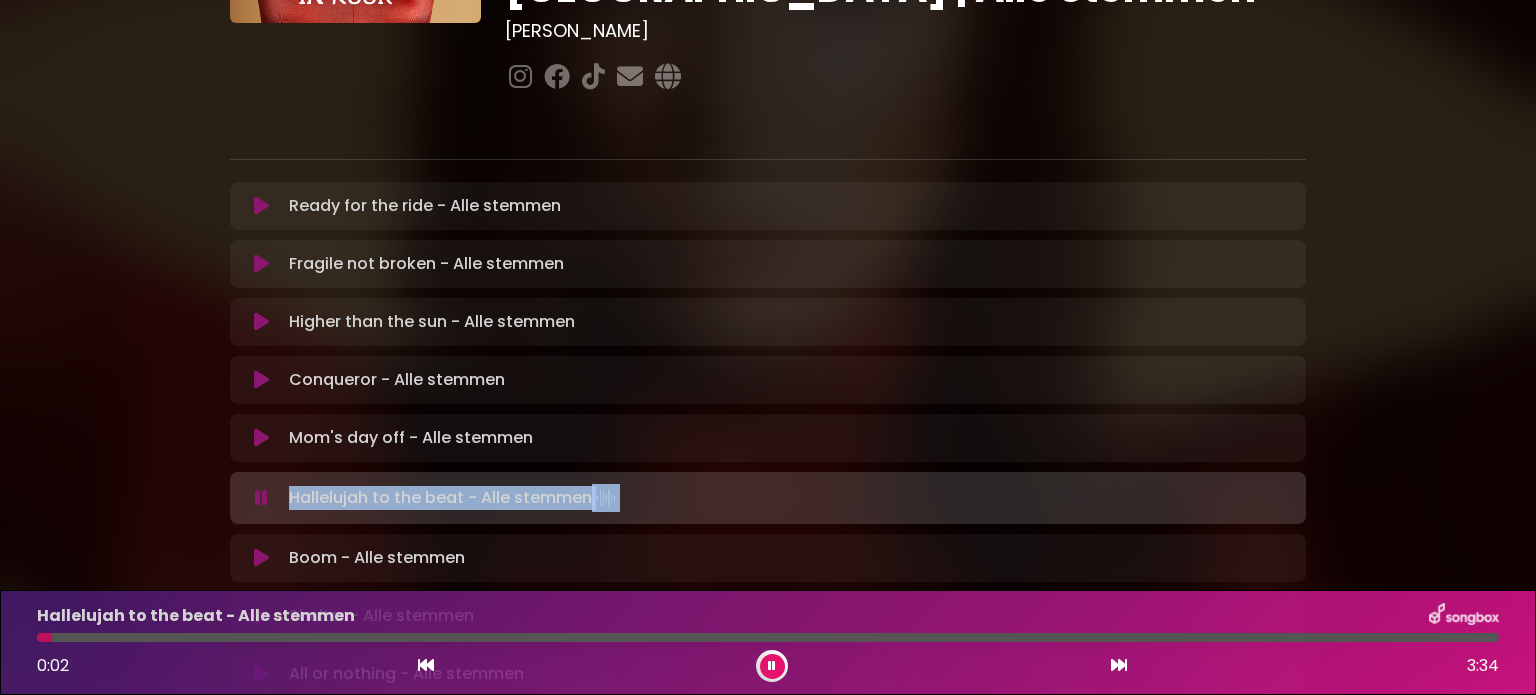 drag, startPoint x: 289, startPoint y: 425, endPoint x: 643, endPoint y: 427, distance: 354.00565 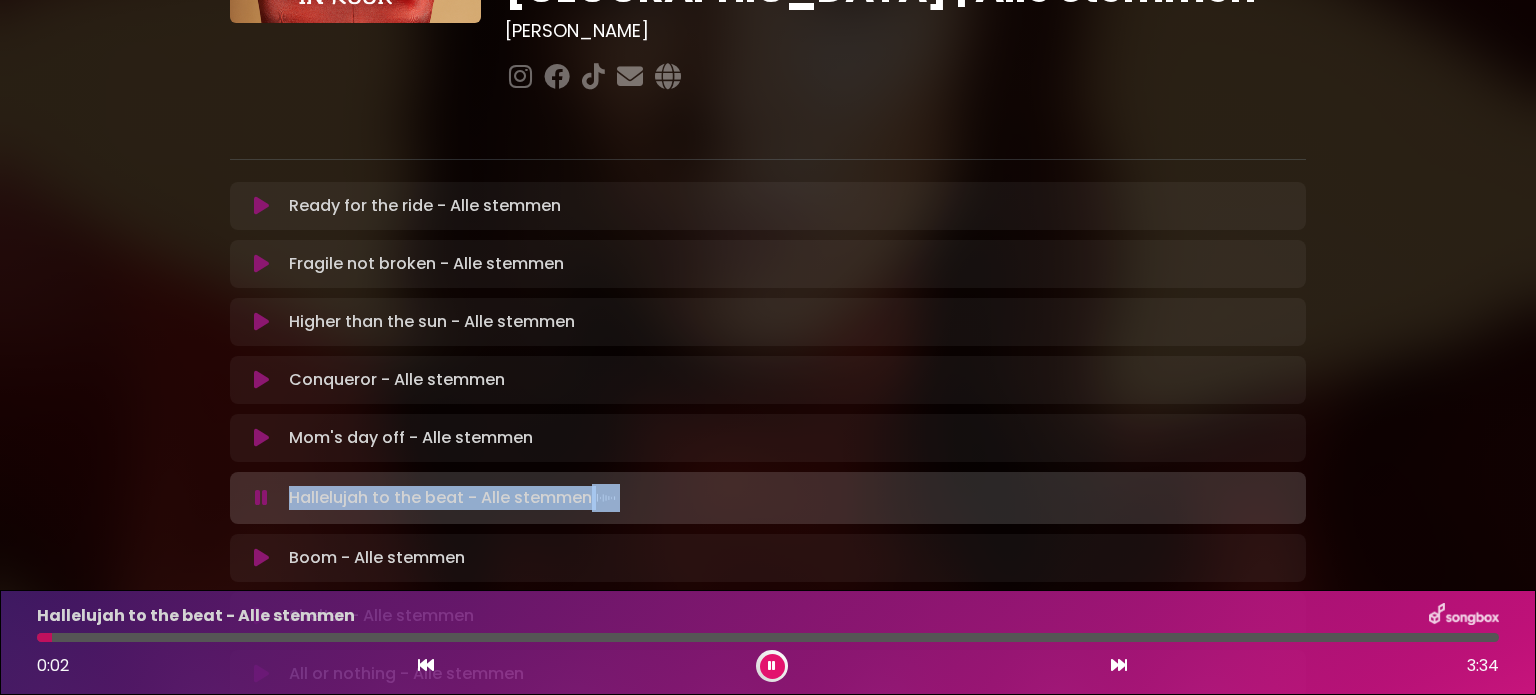 click on "Hallelujah to the beat - Alle stemmen
Loading Track..." at bounding box center (787, 498) 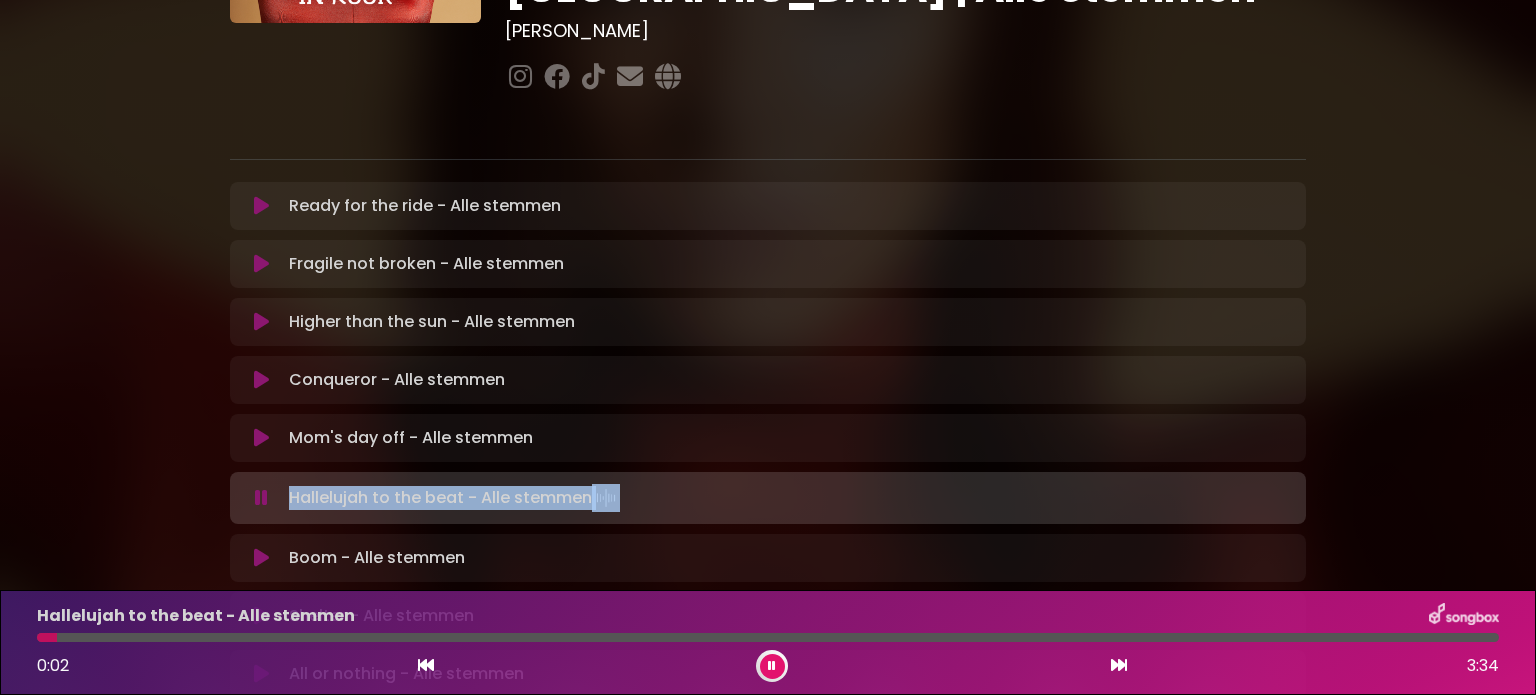 click on "Hallelujah to the beat - Alle stemmen
Loading Track..." at bounding box center [454, 498] 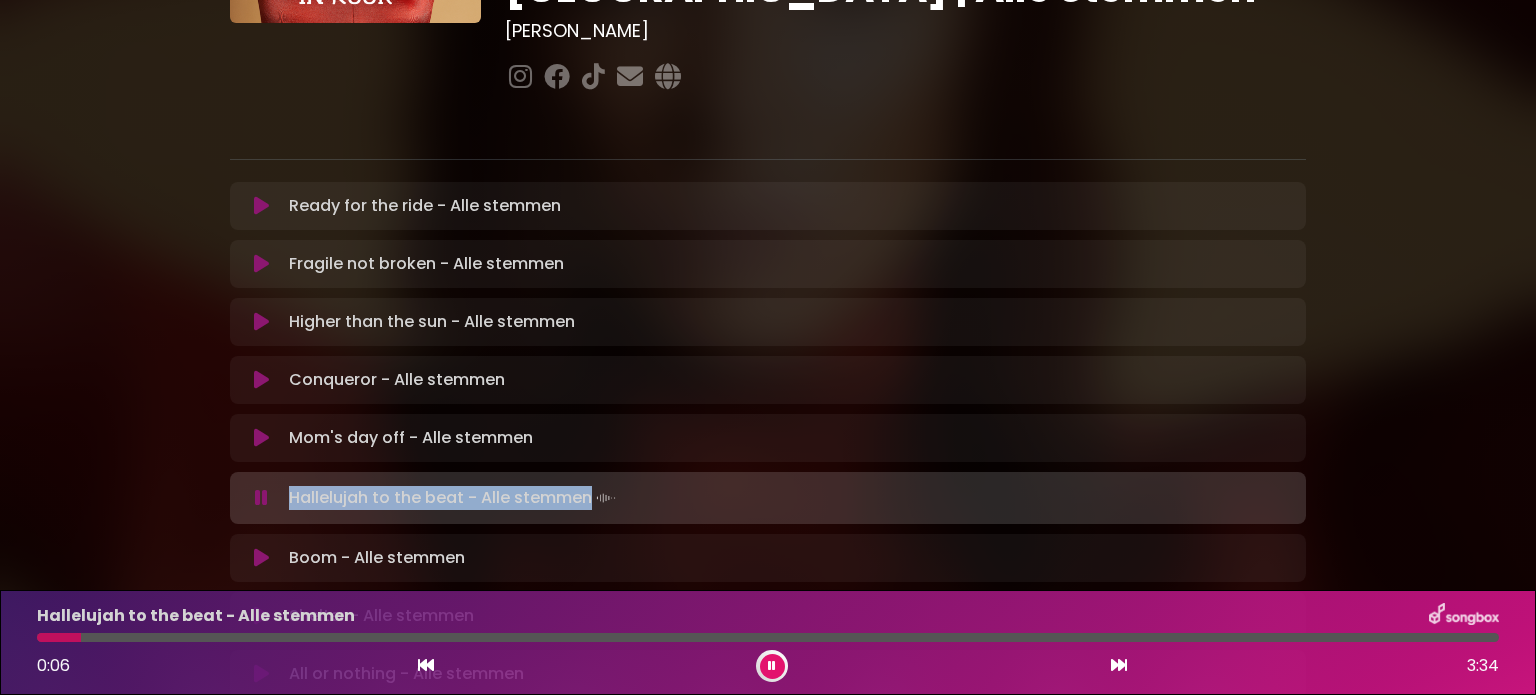 drag, startPoint x: 290, startPoint y: 423, endPoint x: 589, endPoint y: 419, distance: 299.02676 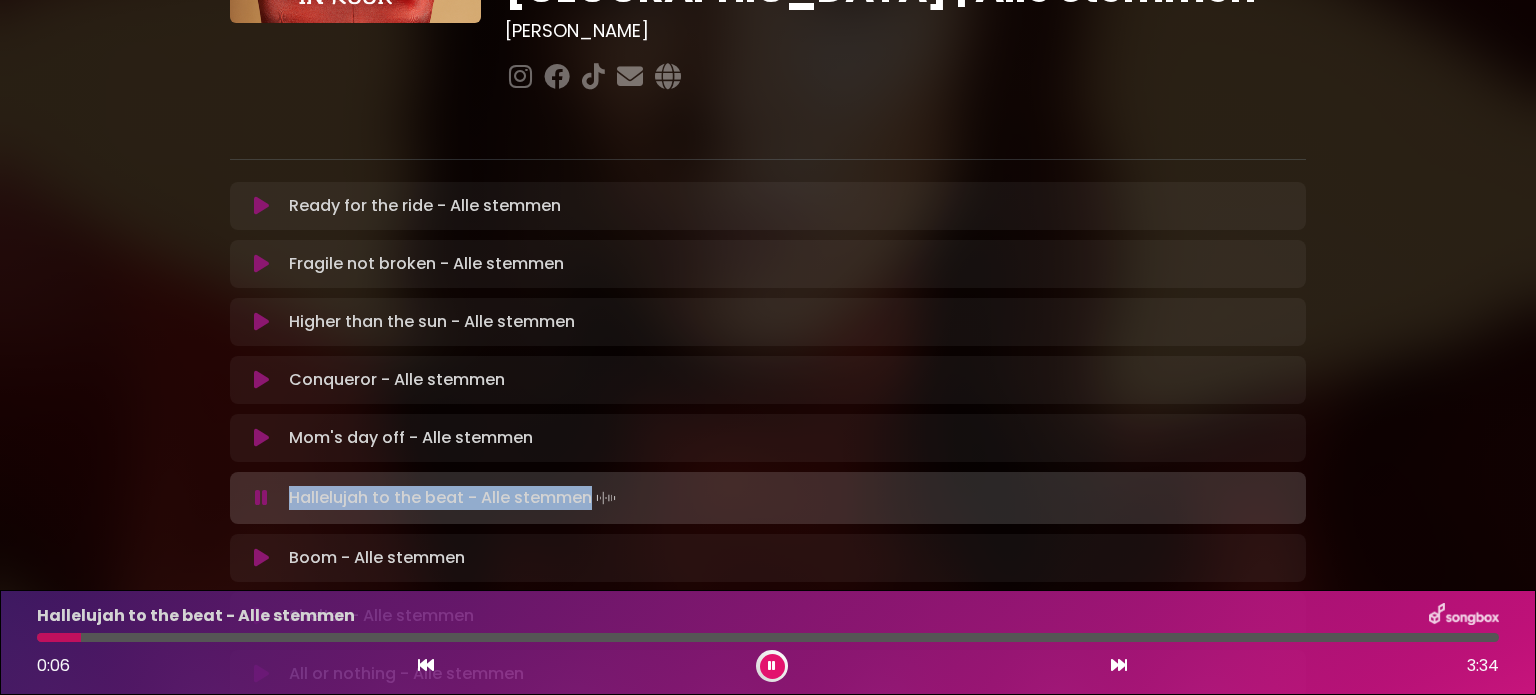 click on "Hallelujah to the beat - Alle stemmen
Loading Track..." at bounding box center (454, 498) 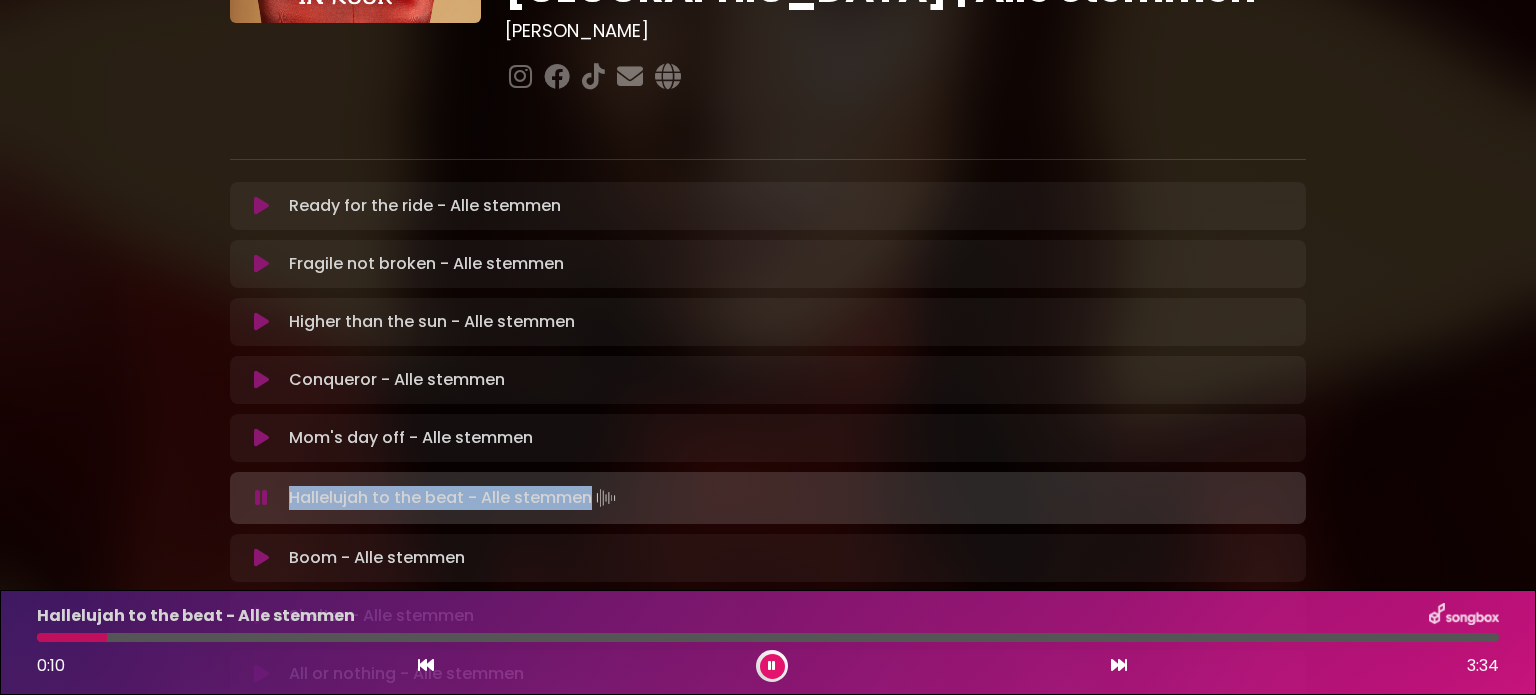 click at bounding box center [772, 666] 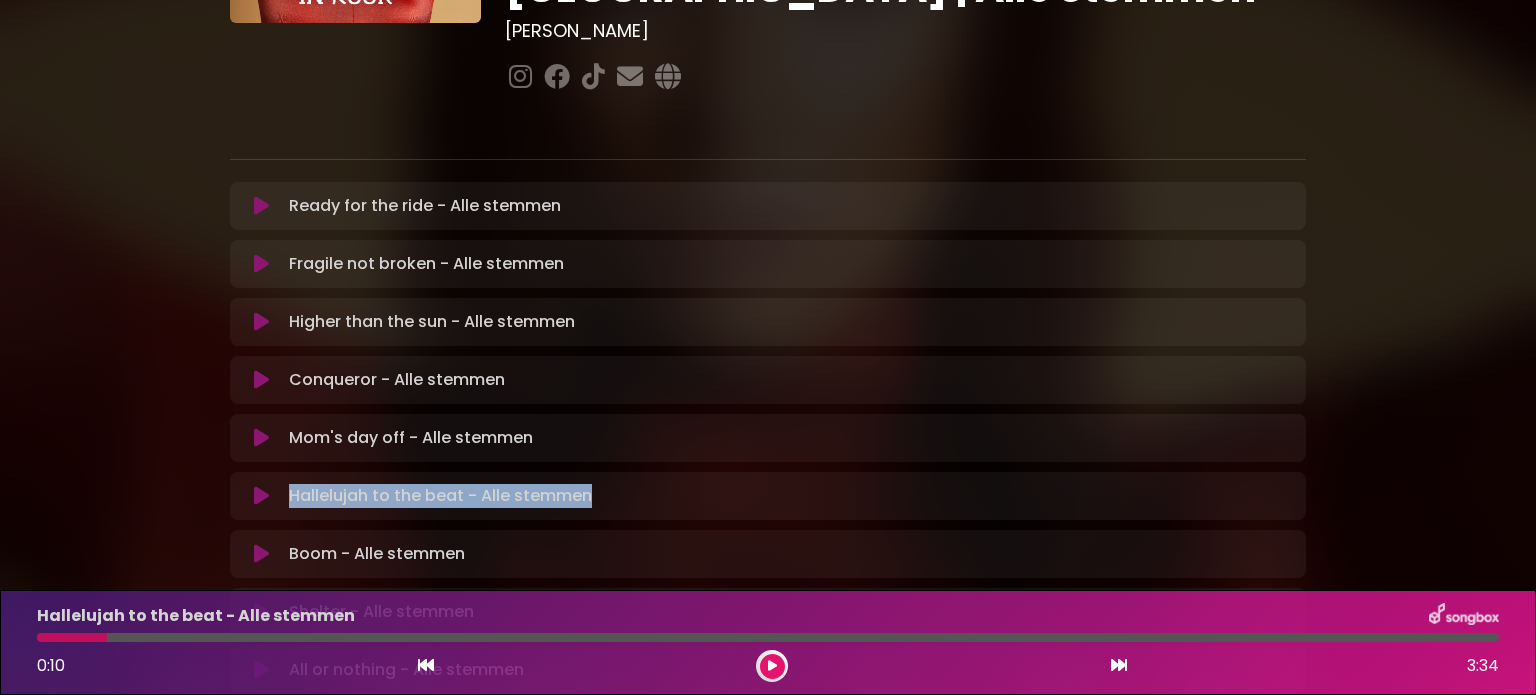 click at bounding box center [261, 554] 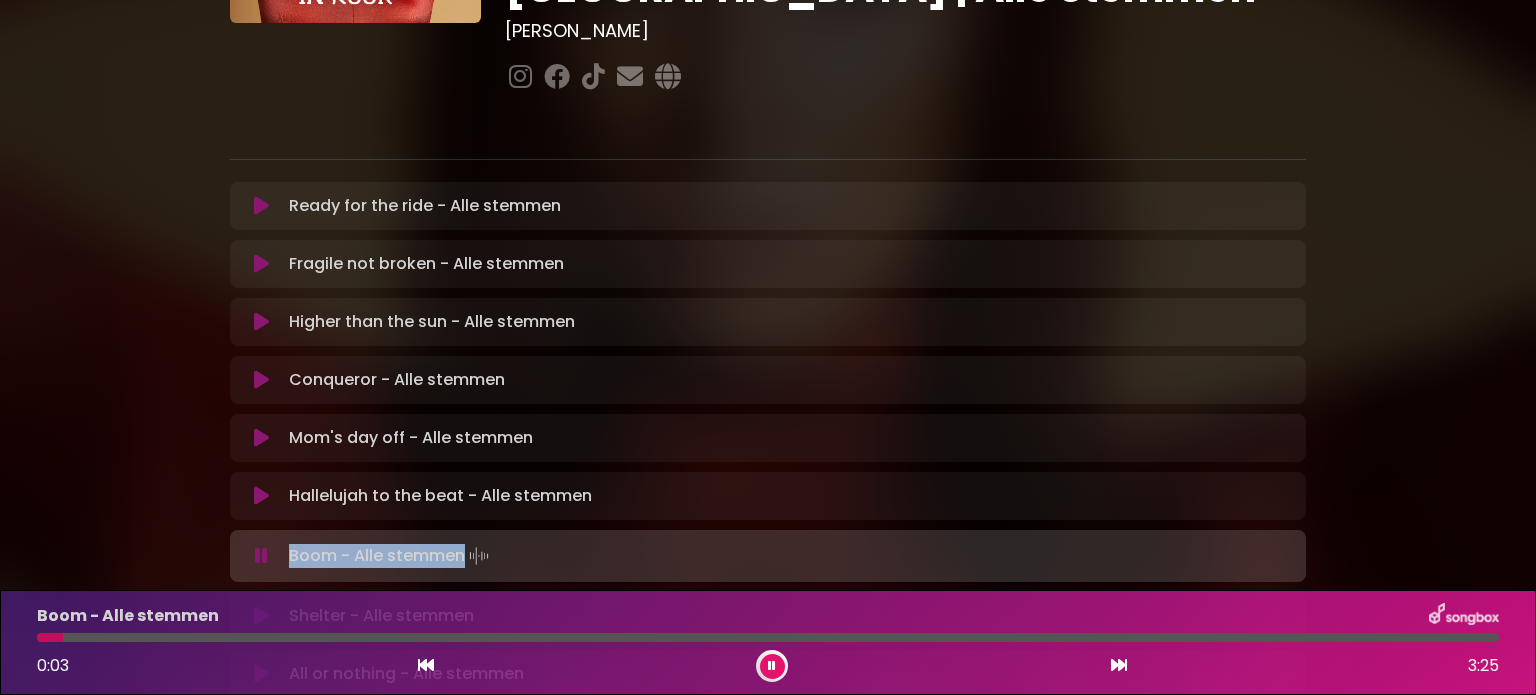 drag, startPoint x: 289, startPoint y: 482, endPoint x: 460, endPoint y: 483, distance: 171.00293 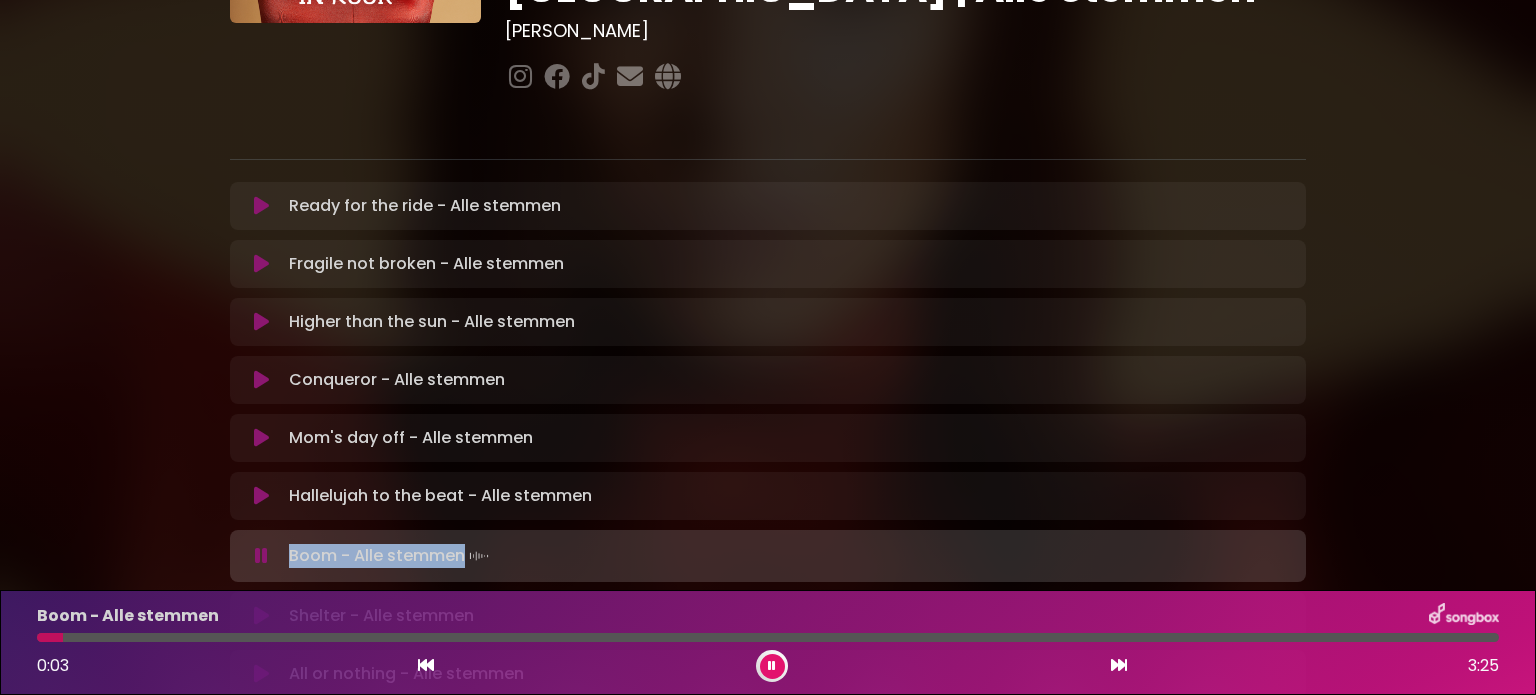 click on "Boom - Alle stemmen
Loading Track..." at bounding box center [391, 556] 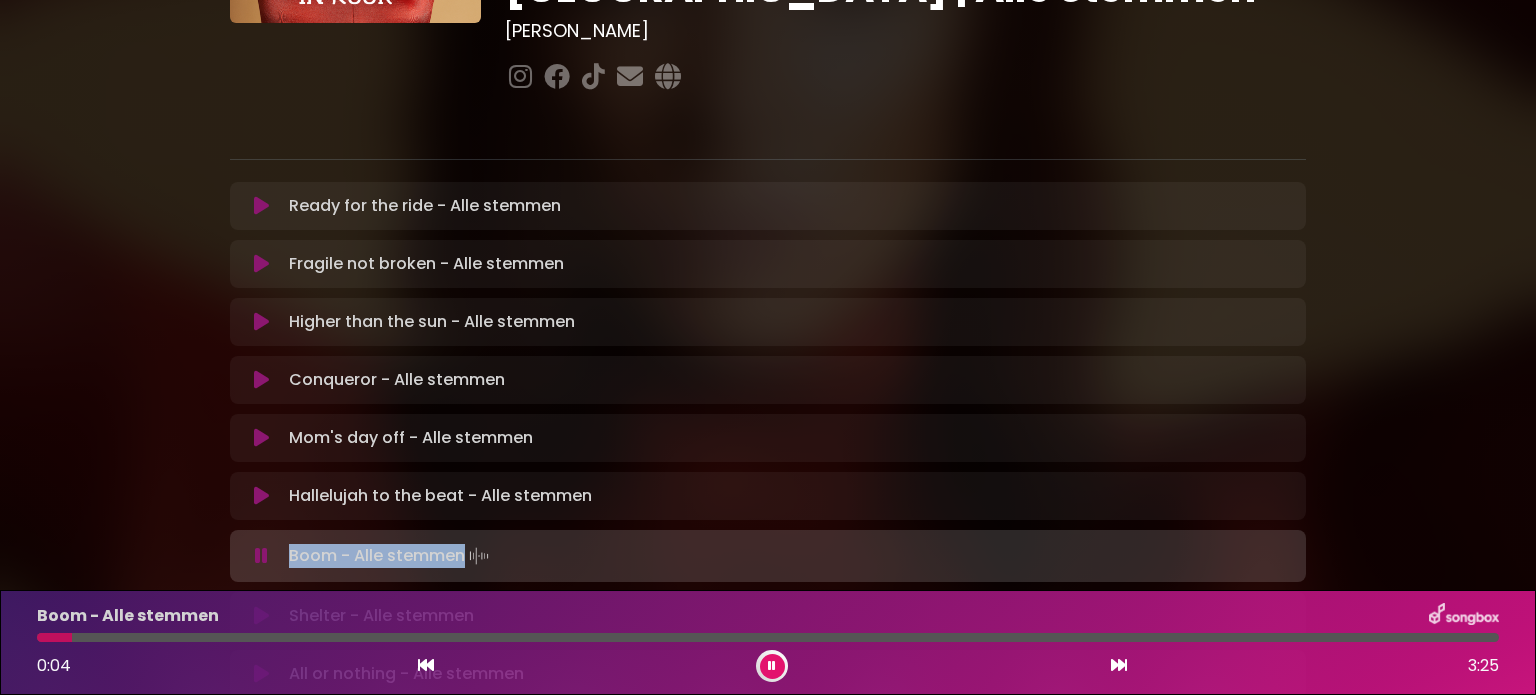 copy on "Boom - Alle stemmen" 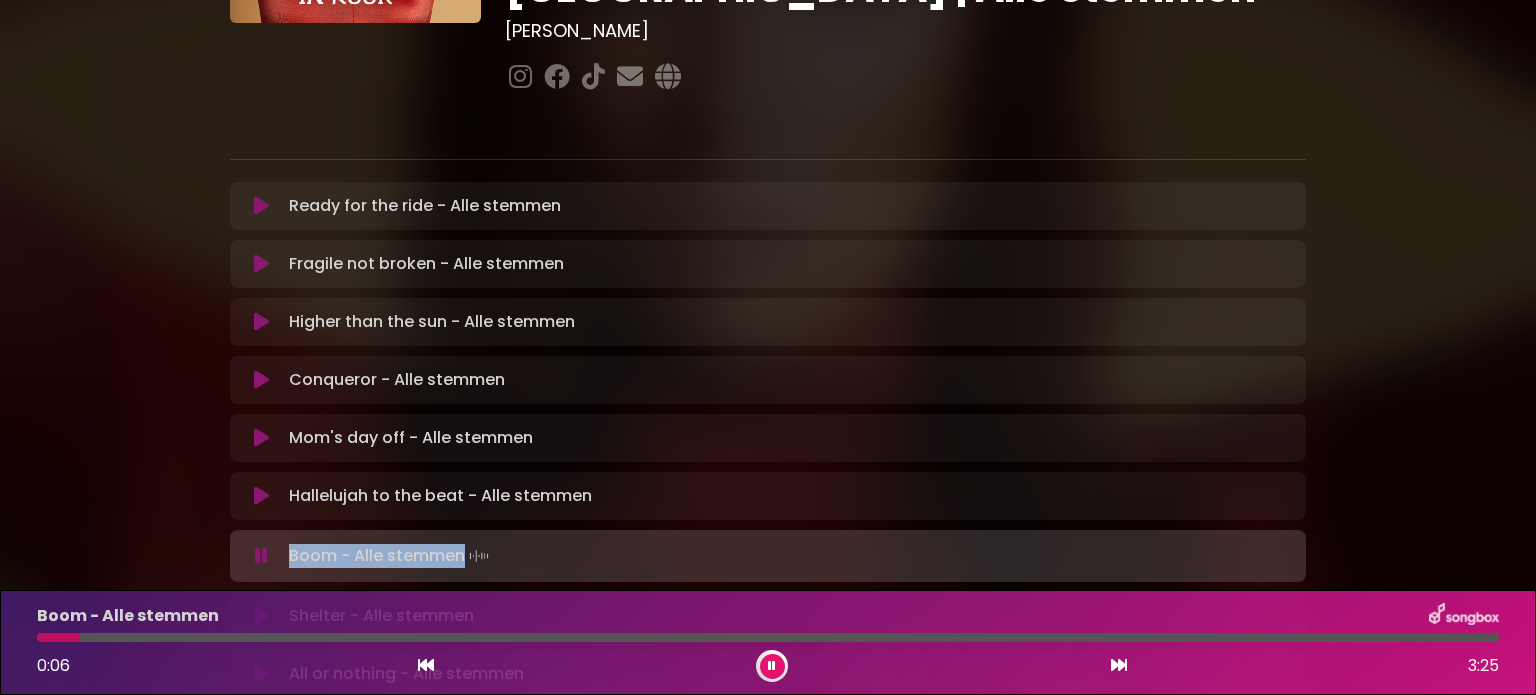 click at bounding box center [772, 666] 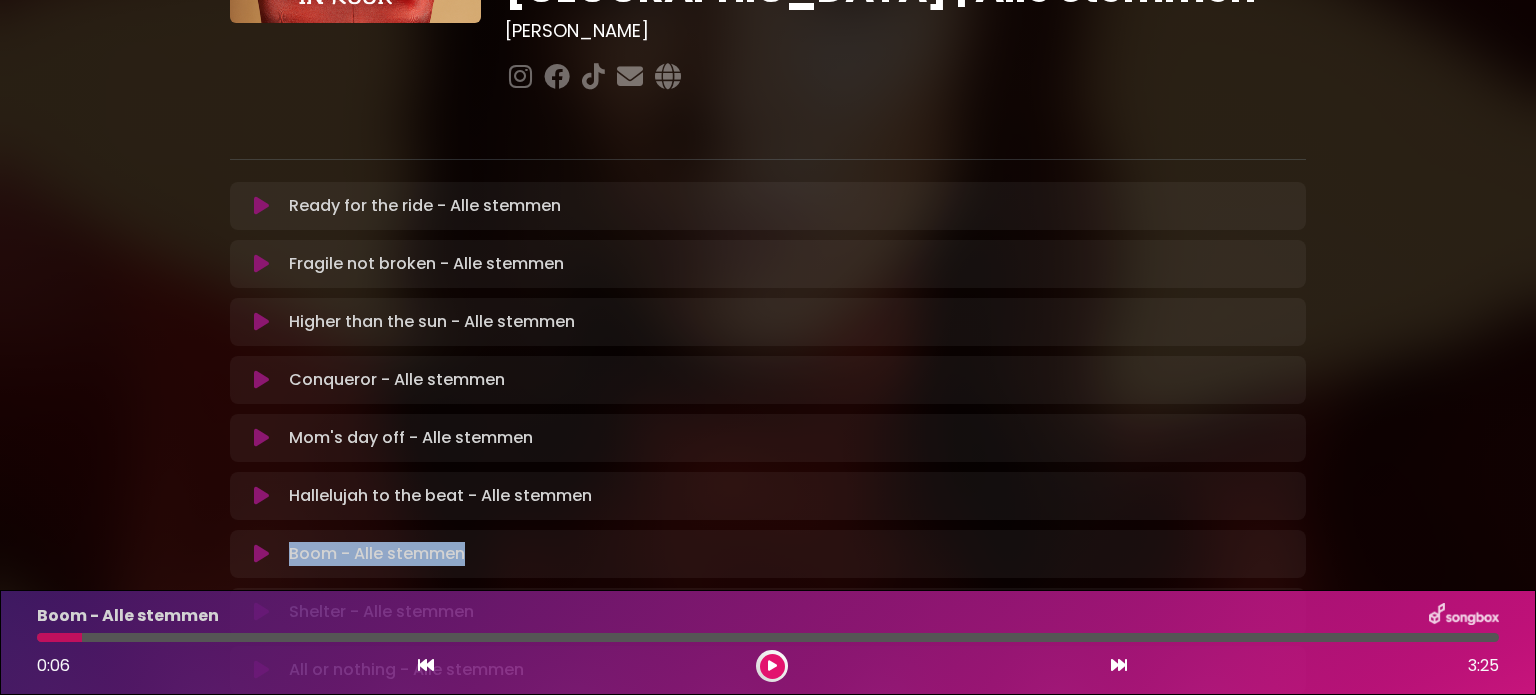 click at bounding box center [261, 612] 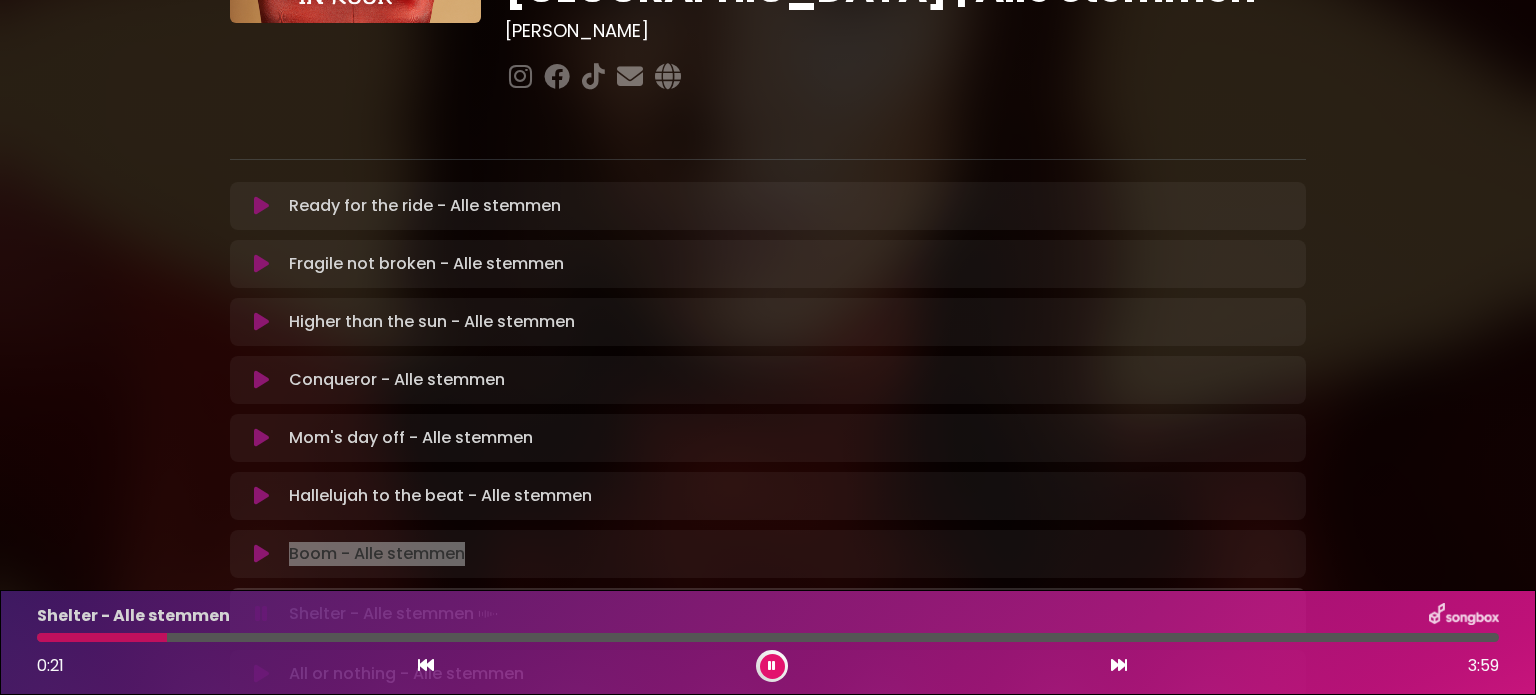 click at bounding box center [772, 666] 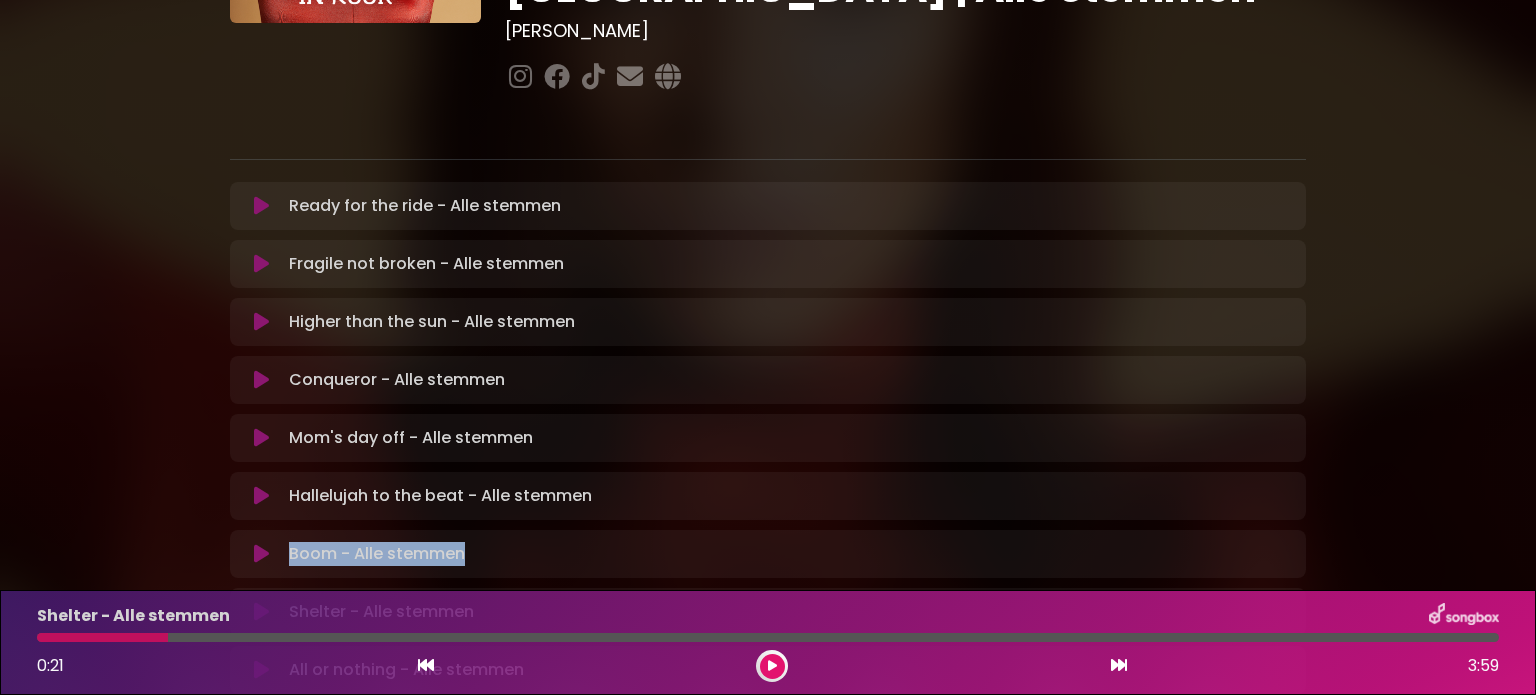 copy on "Boom - Alle stemmen" 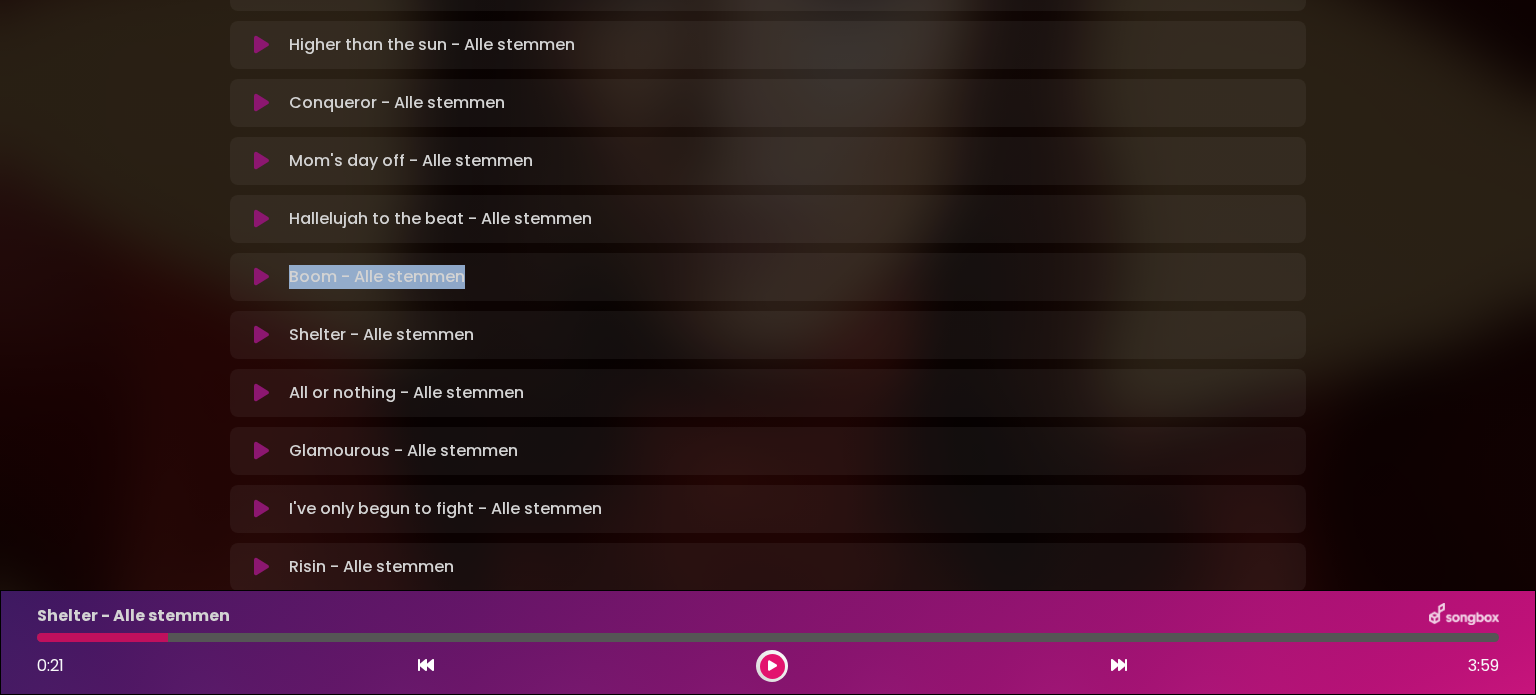 scroll, scrollTop: 600, scrollLeft: 0, axis: vertical 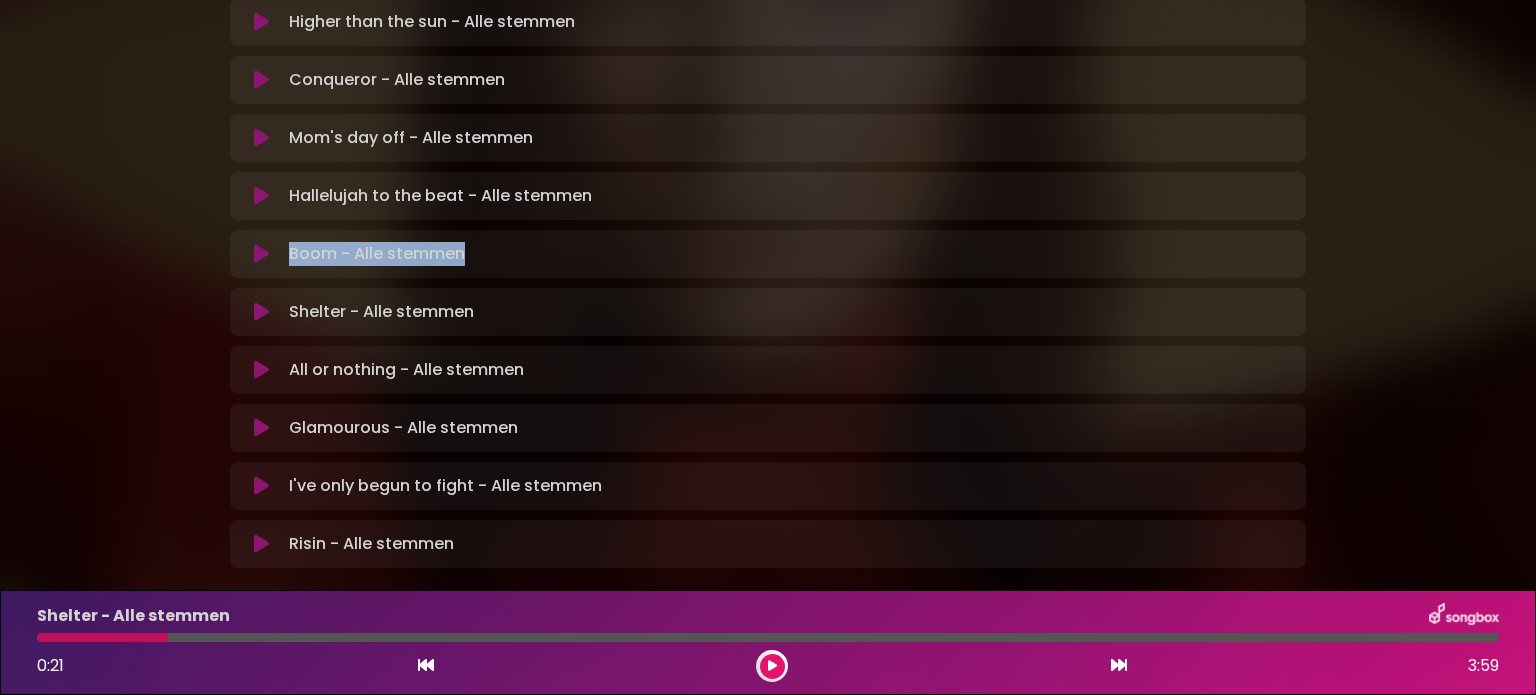 click at bounding box center (261, 312) 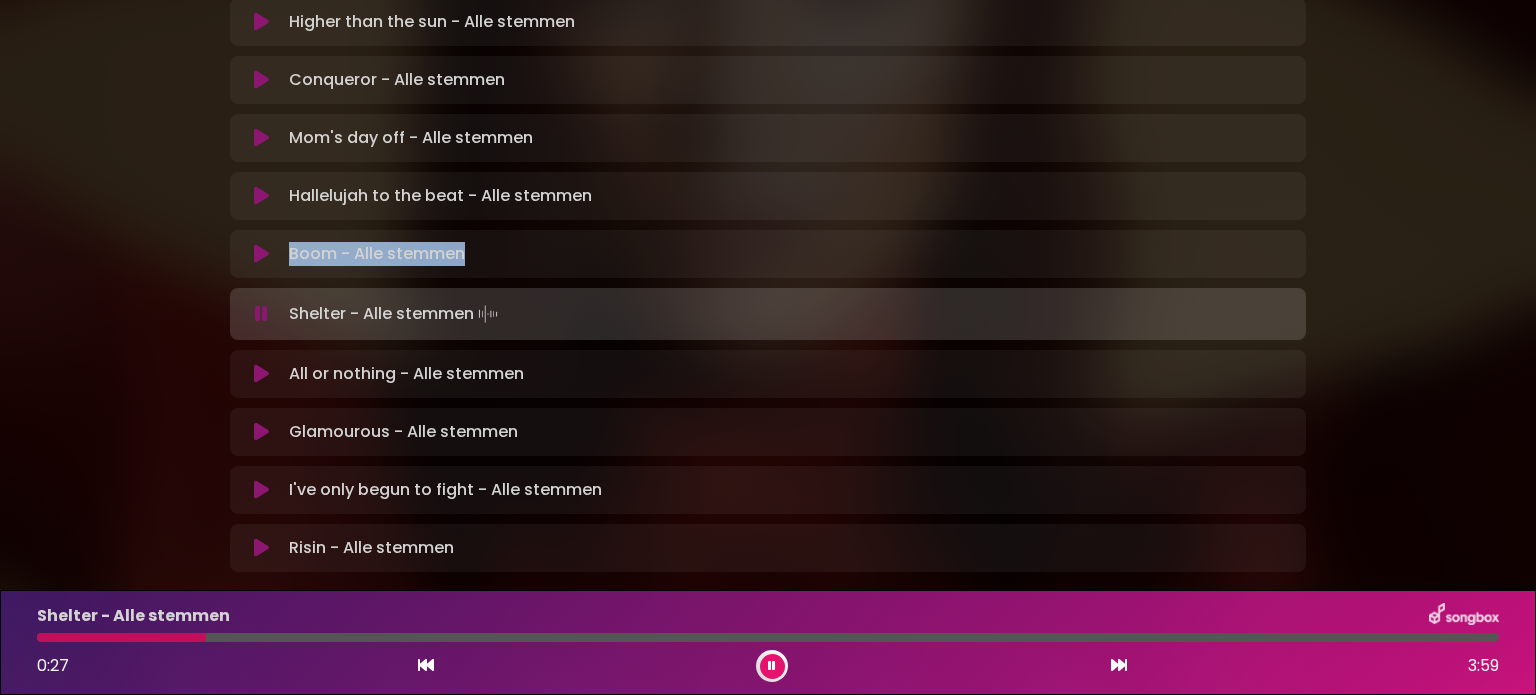 click at bounding box center [261, 314] 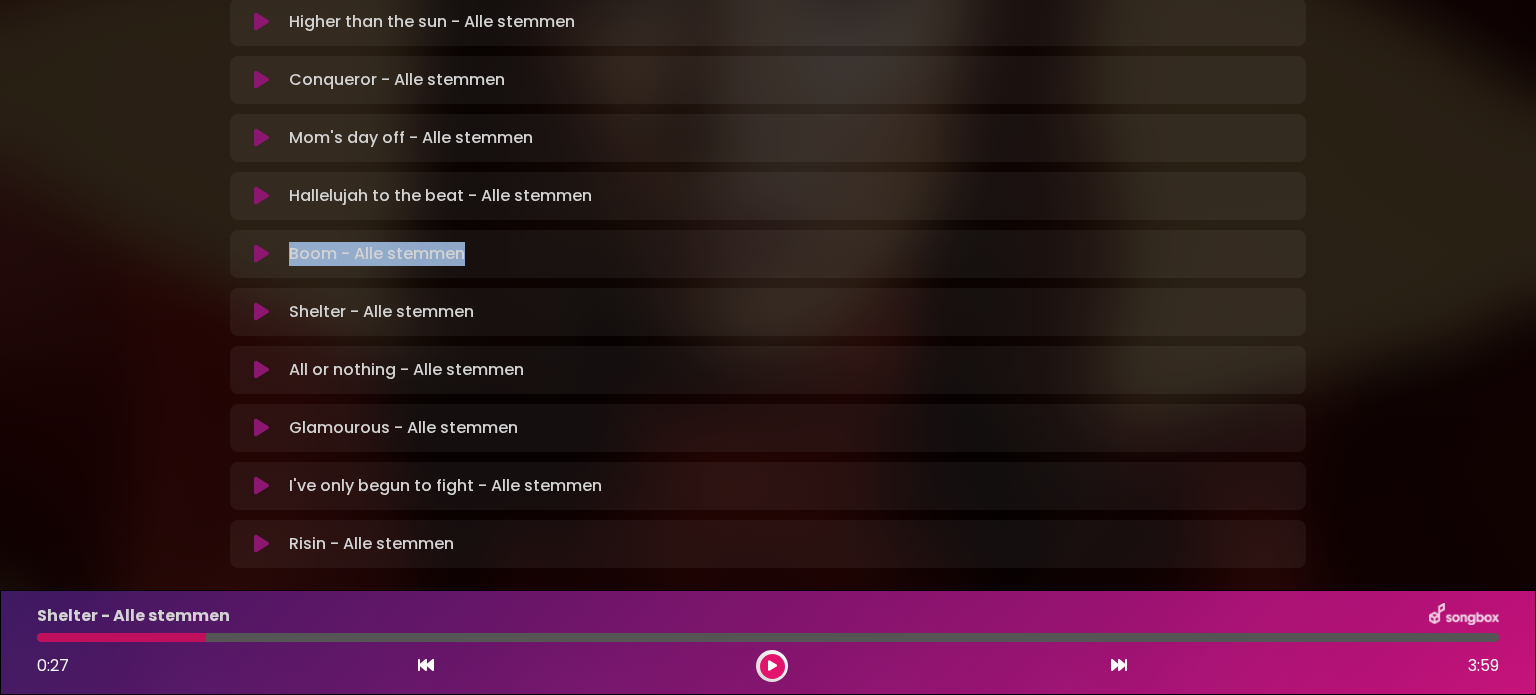 click at bounding box center [261, 254] 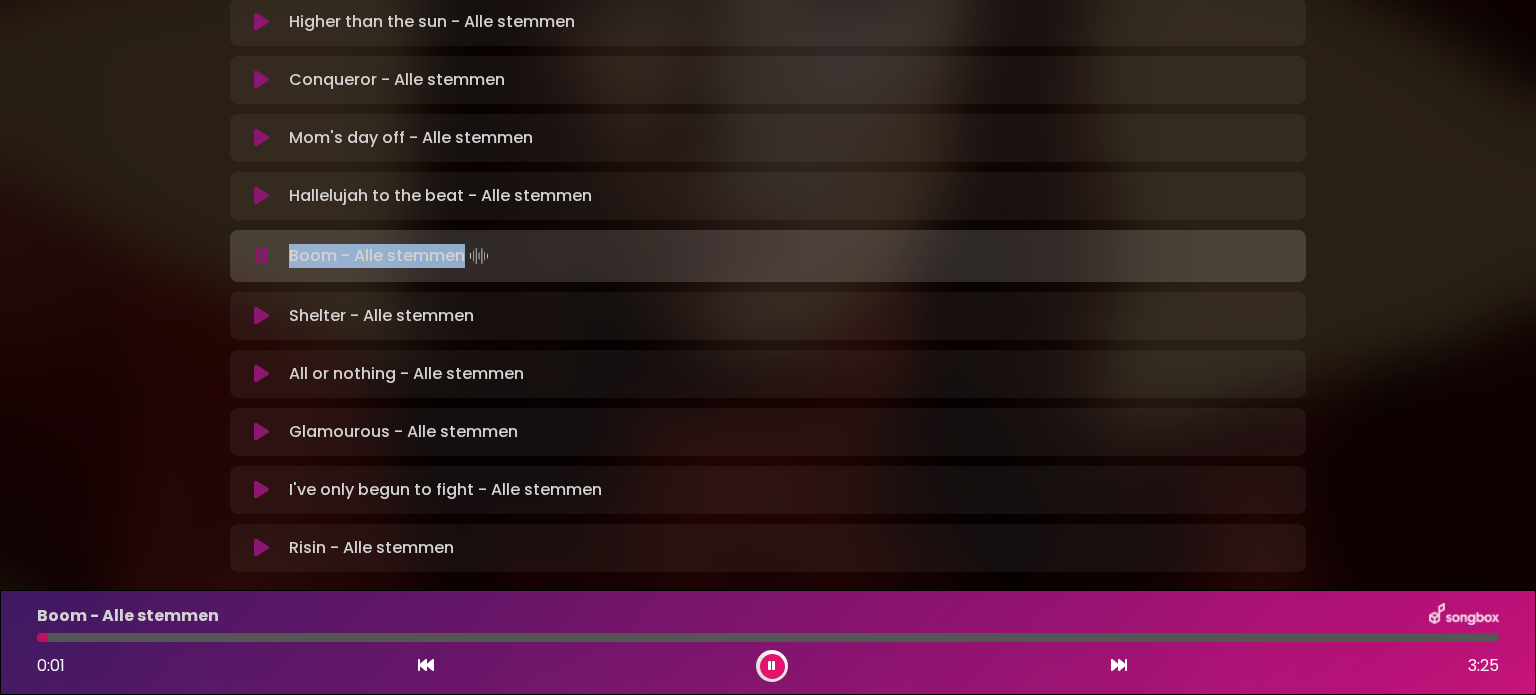 click at bounding box center (261, 256) 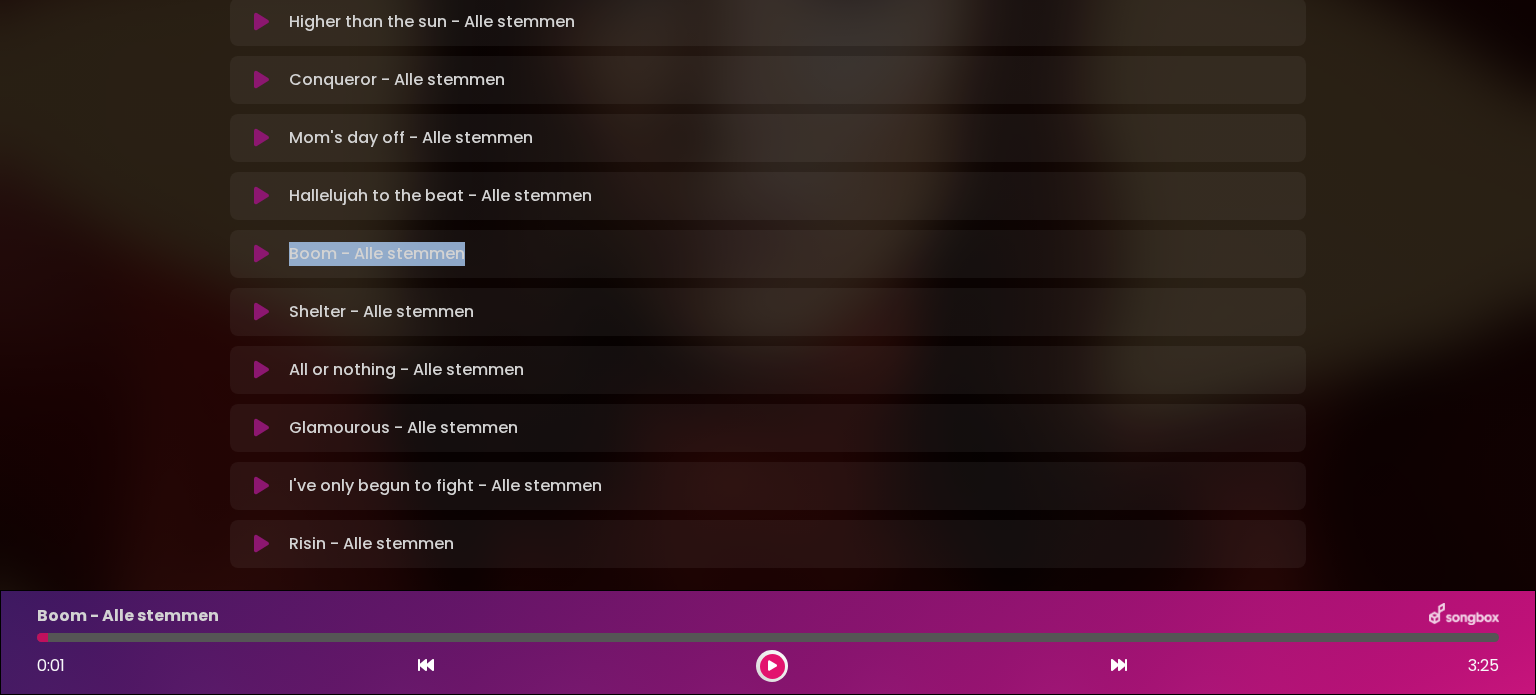 click at bounding box center (261, 312) 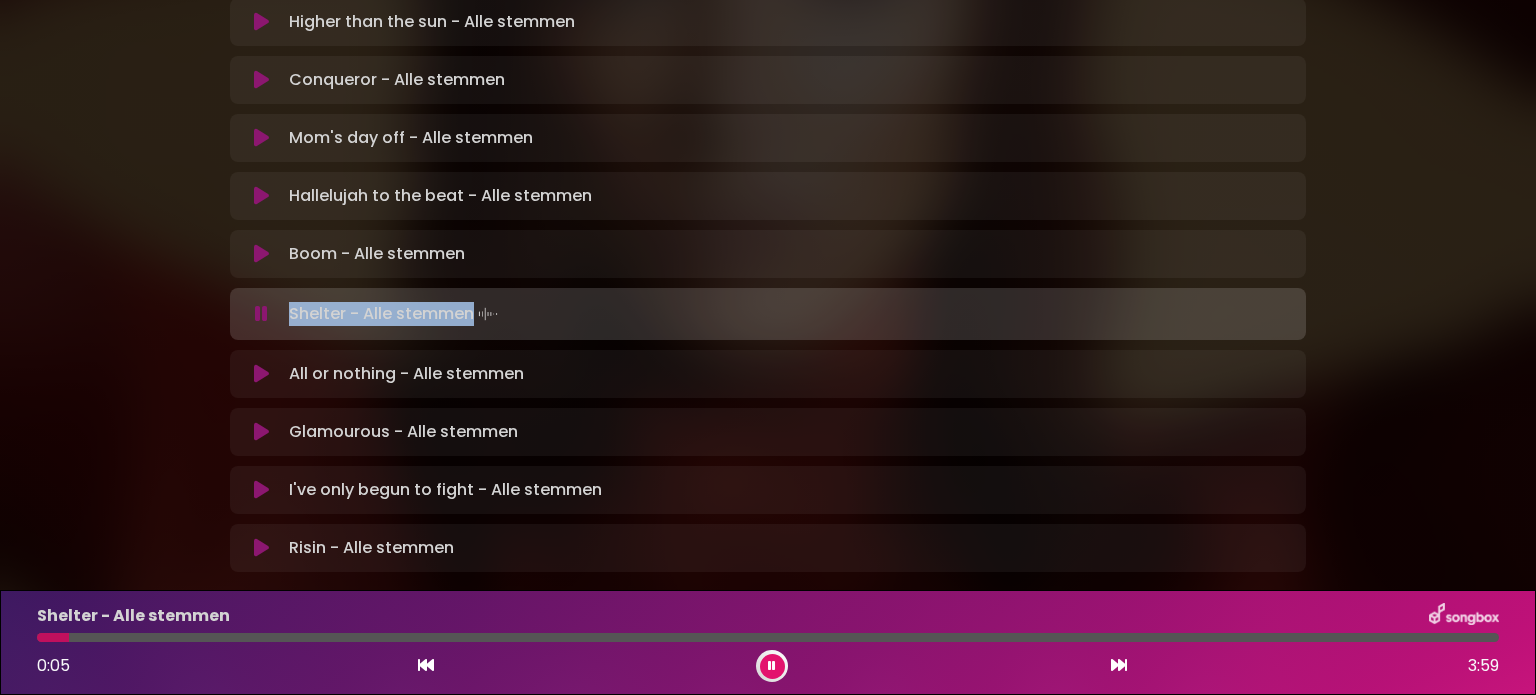 drag, startPoint x: 289, startPoint y: 241, endPoint x: 472, endPoint y: 250, distance: 183.22118 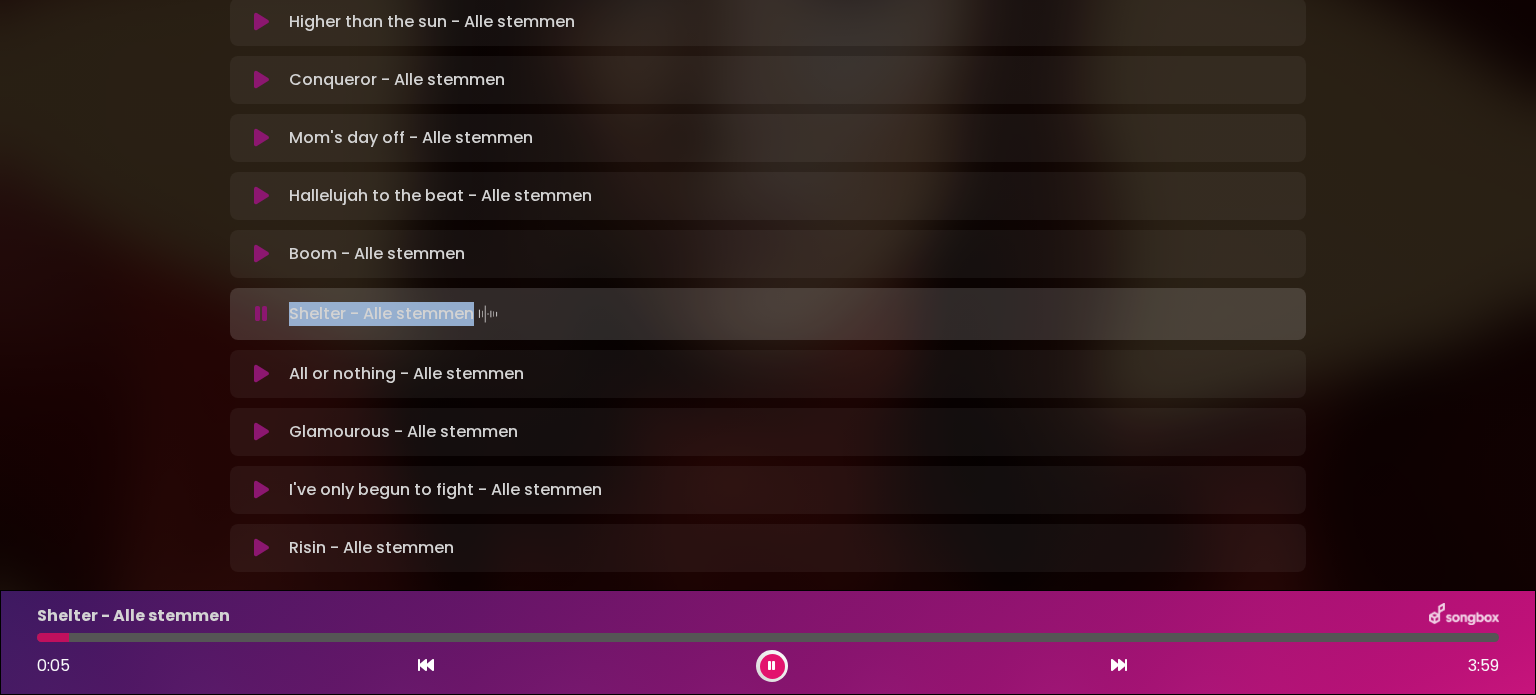 click on "Shelter - Alle stemmen
Loading Track..." at bounding box center (395, 314) 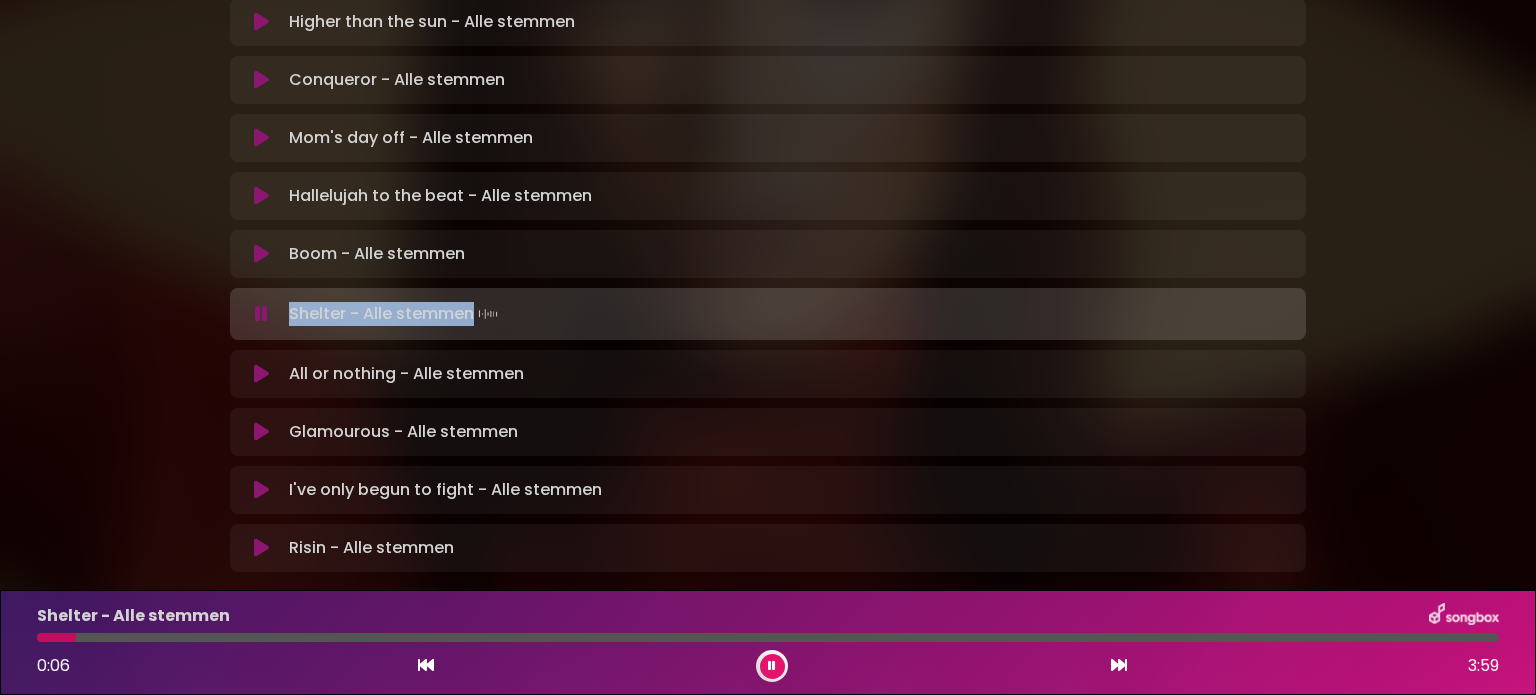 scroll, scrollTop: 635, scrollLeft: 0, axis: vertical 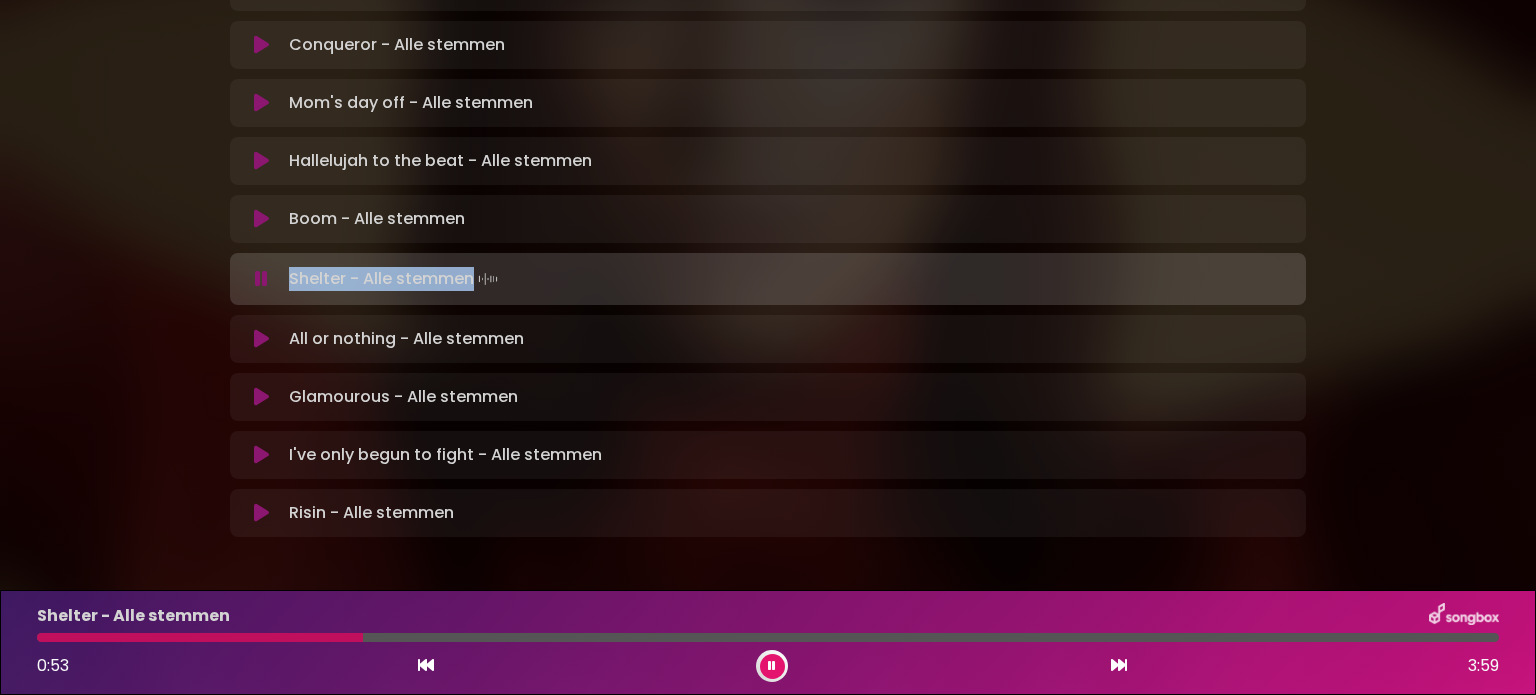 click at bounding box center [772, 666] 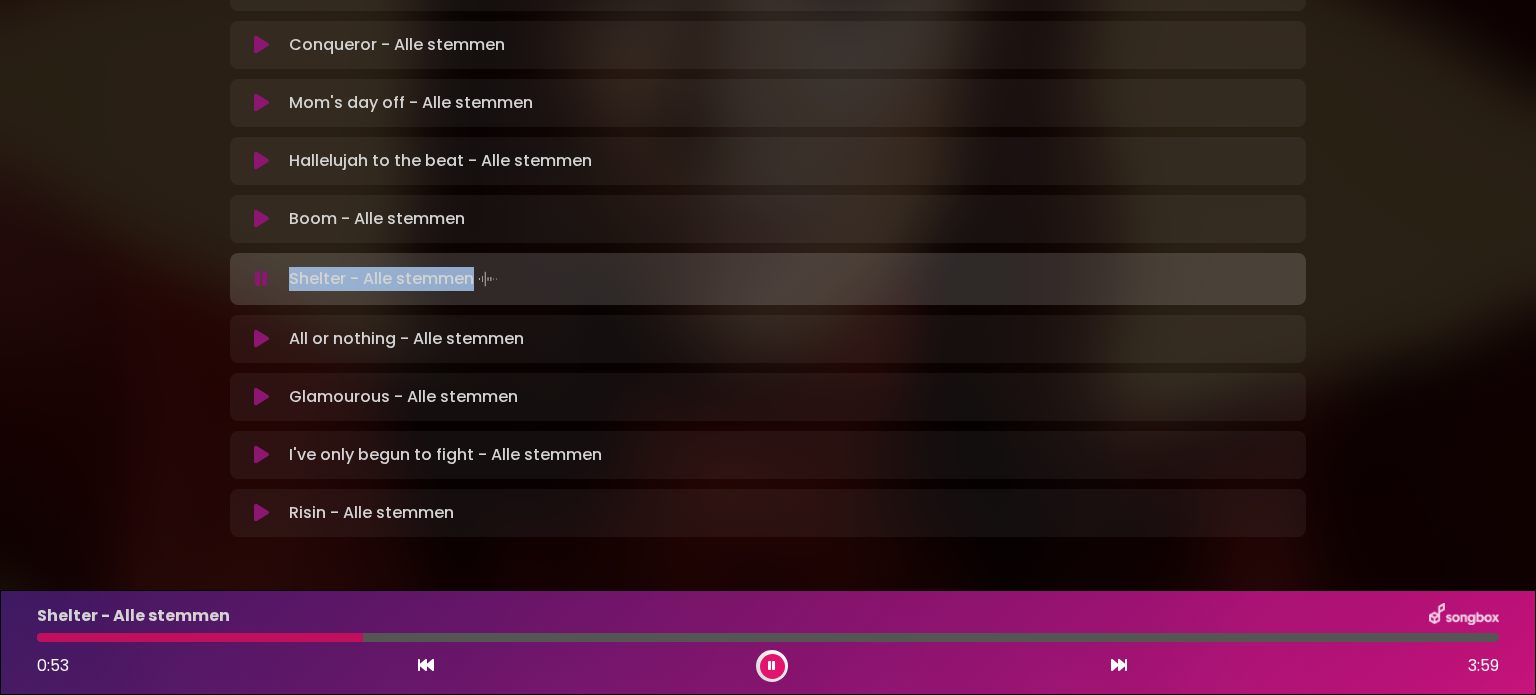 scroll, scrollTop: 631, scrollLeft: 0, axis: vertical 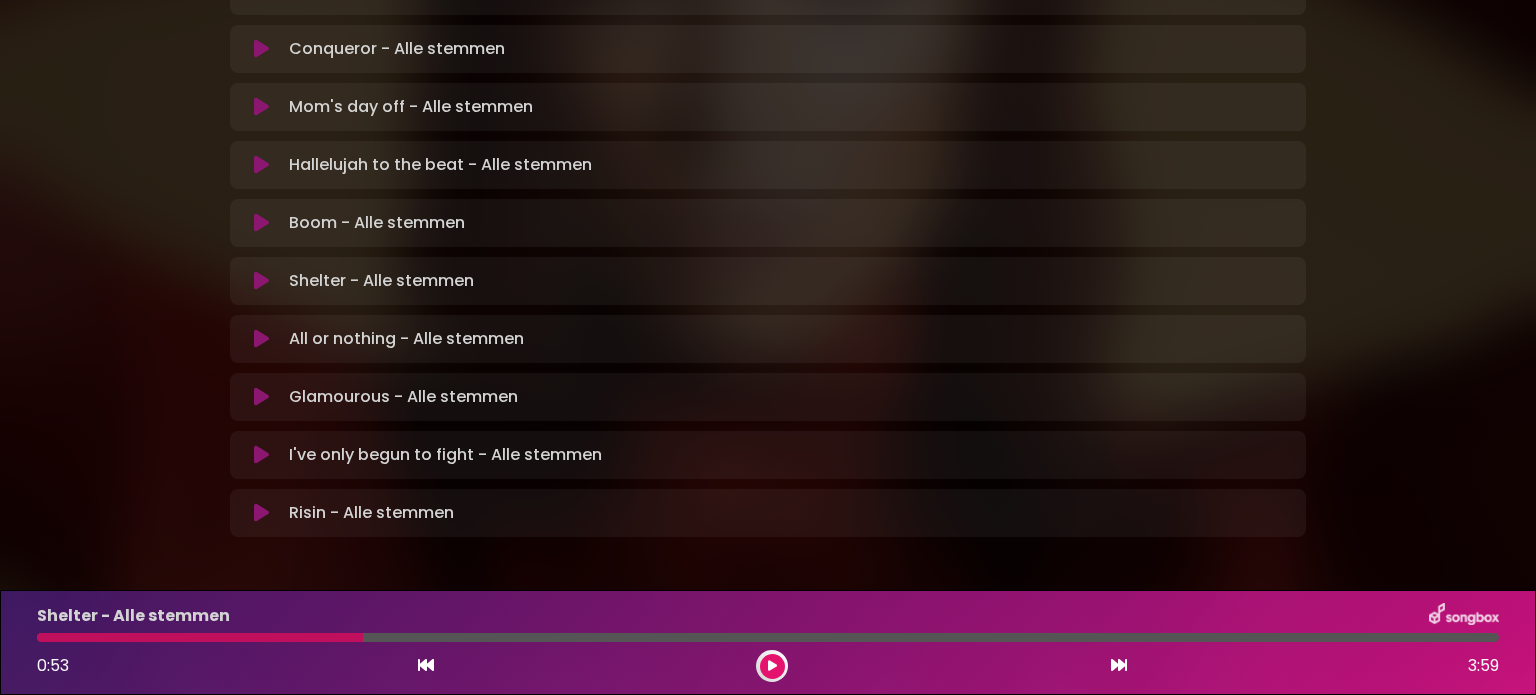click at bounding box center (768, 637) 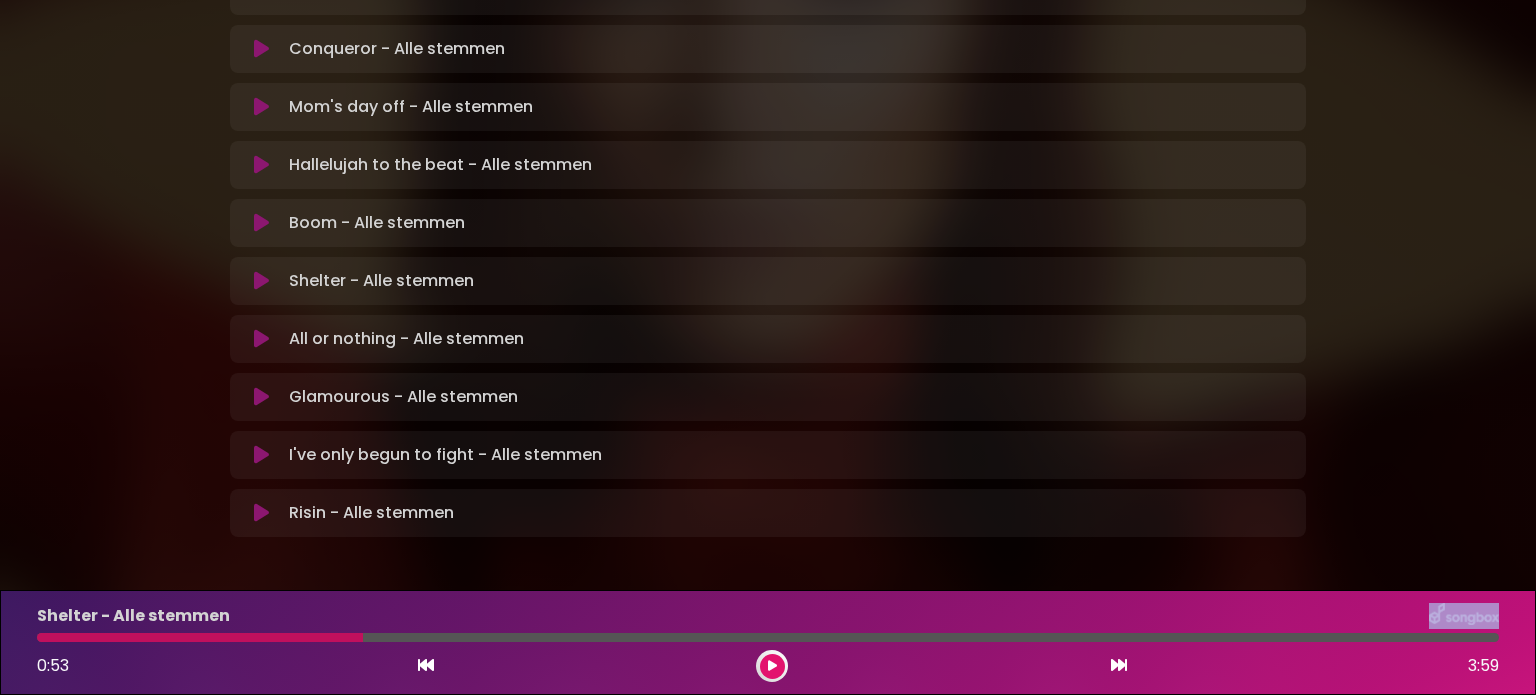 drag, startPoint x: 350, startPoint y: 639, endPoint x: 734, endPoint y: 610, distance: 385.0935 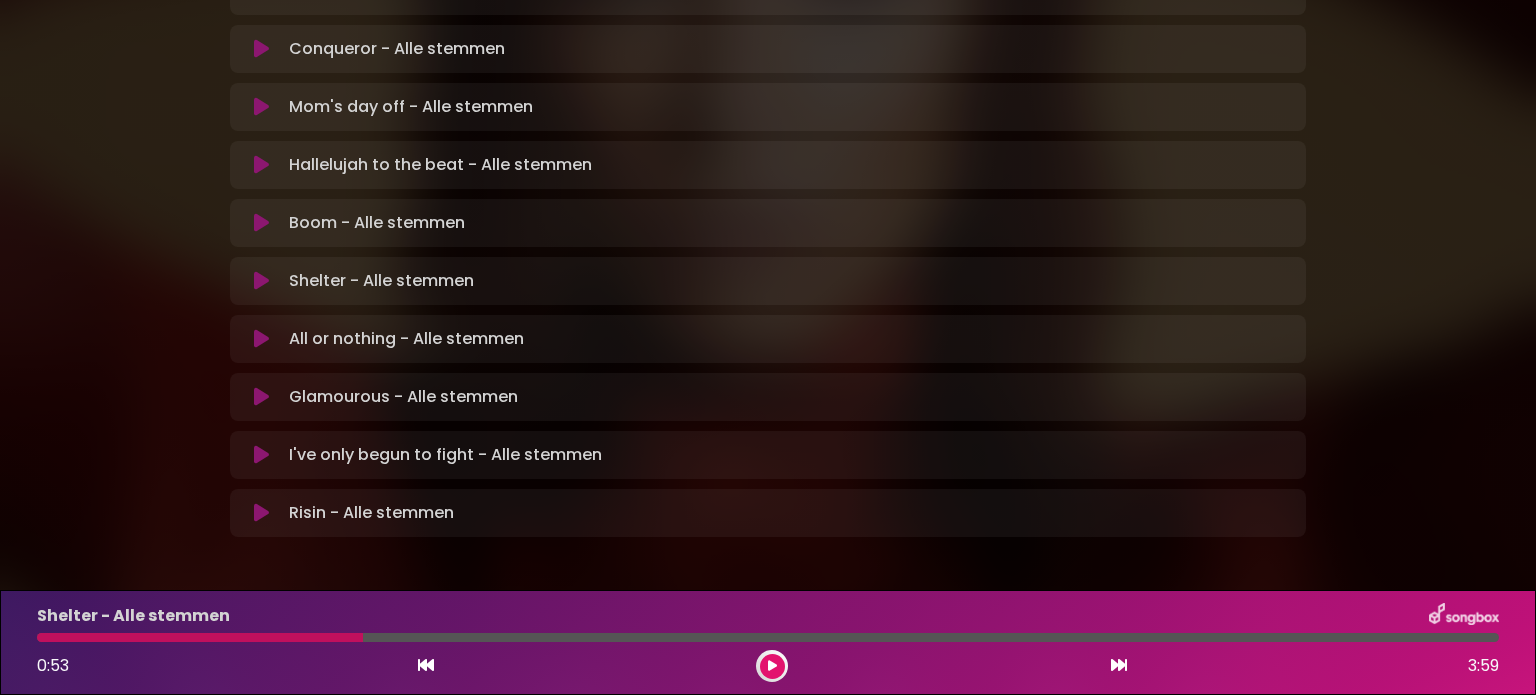 click at bounding box center (768, 637) 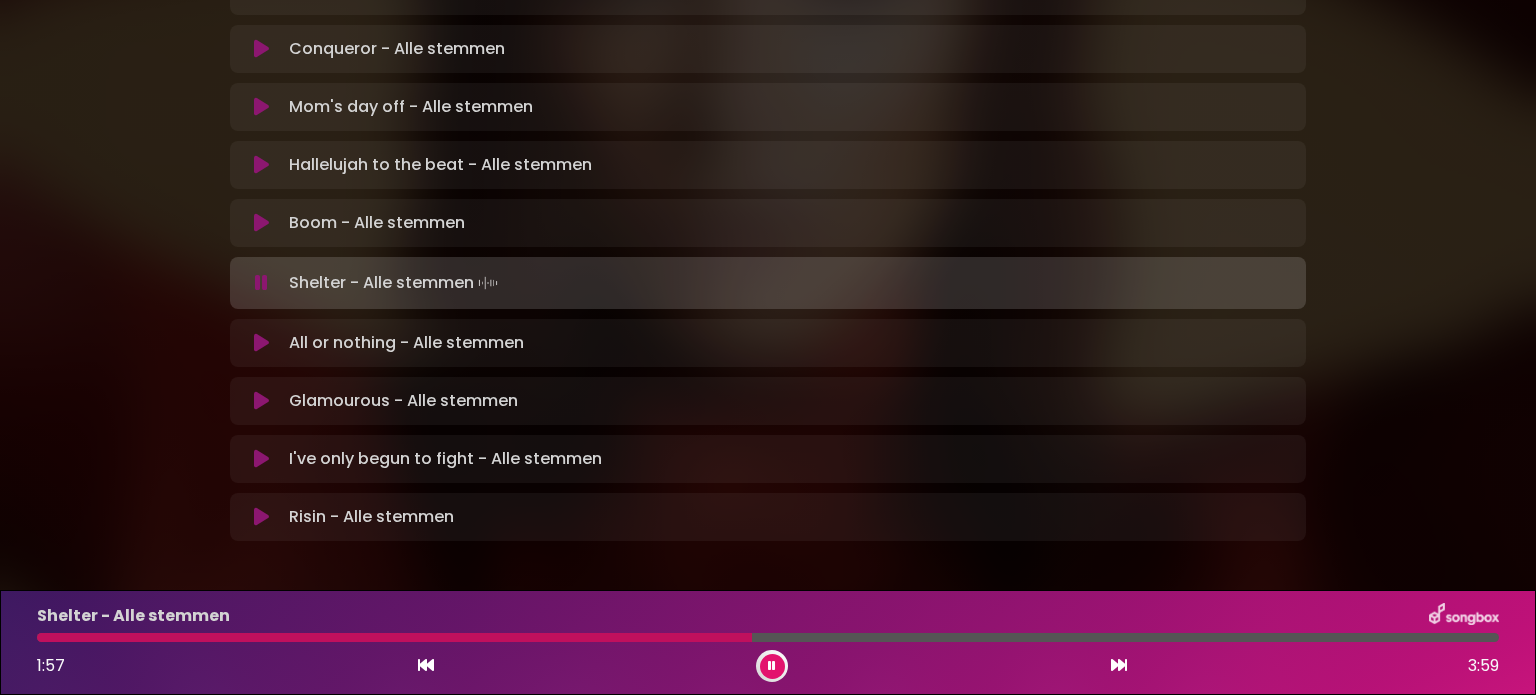 click at bounding box center (768, 637) 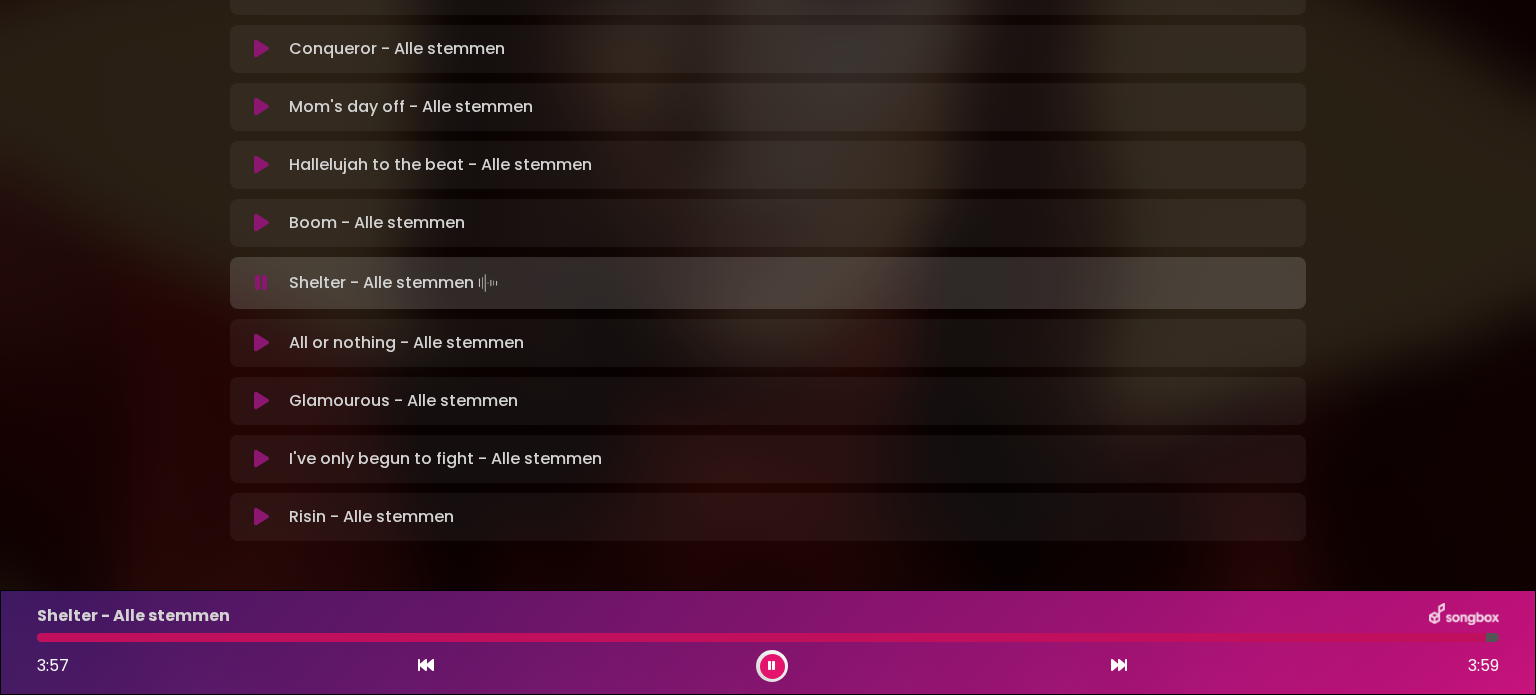 click at bounding box center [772, 666] 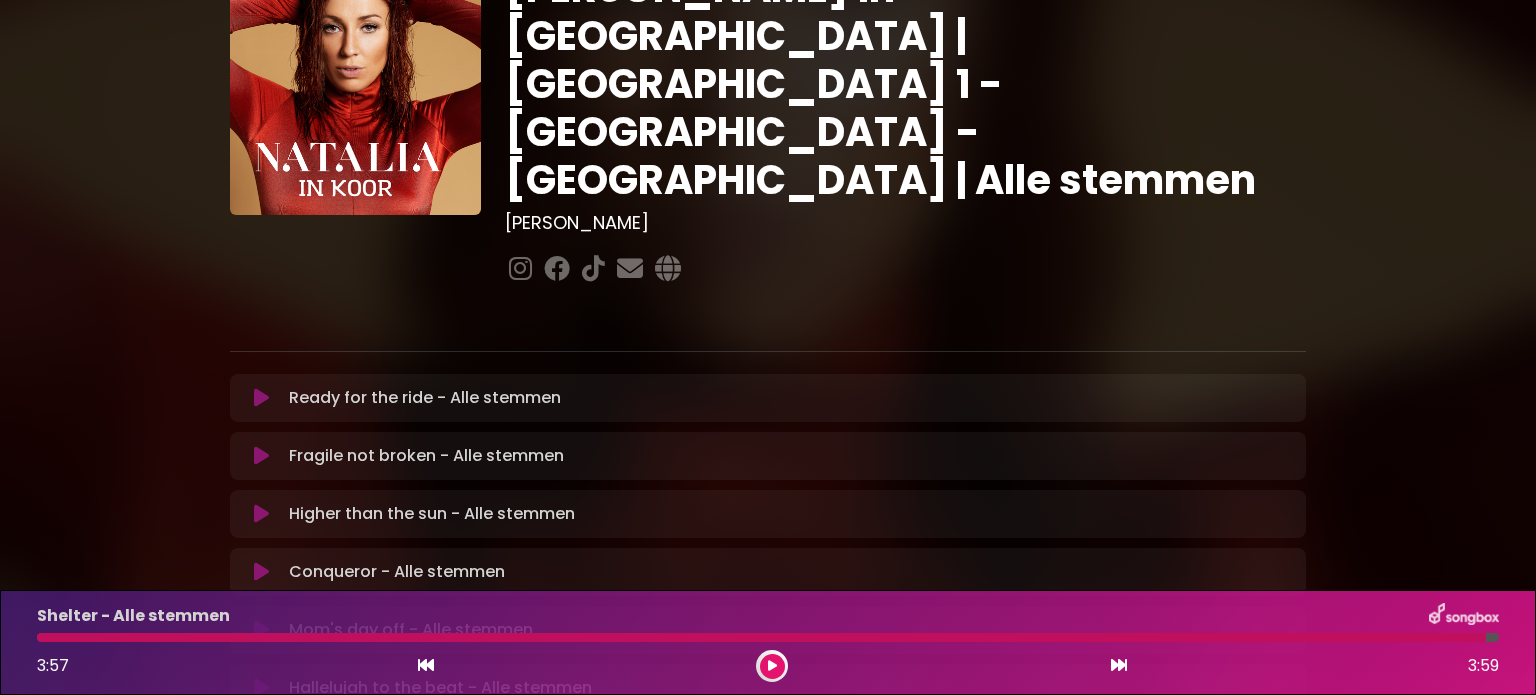 scroll, scrollTop: 0, scrollLeft: 0, axis: both 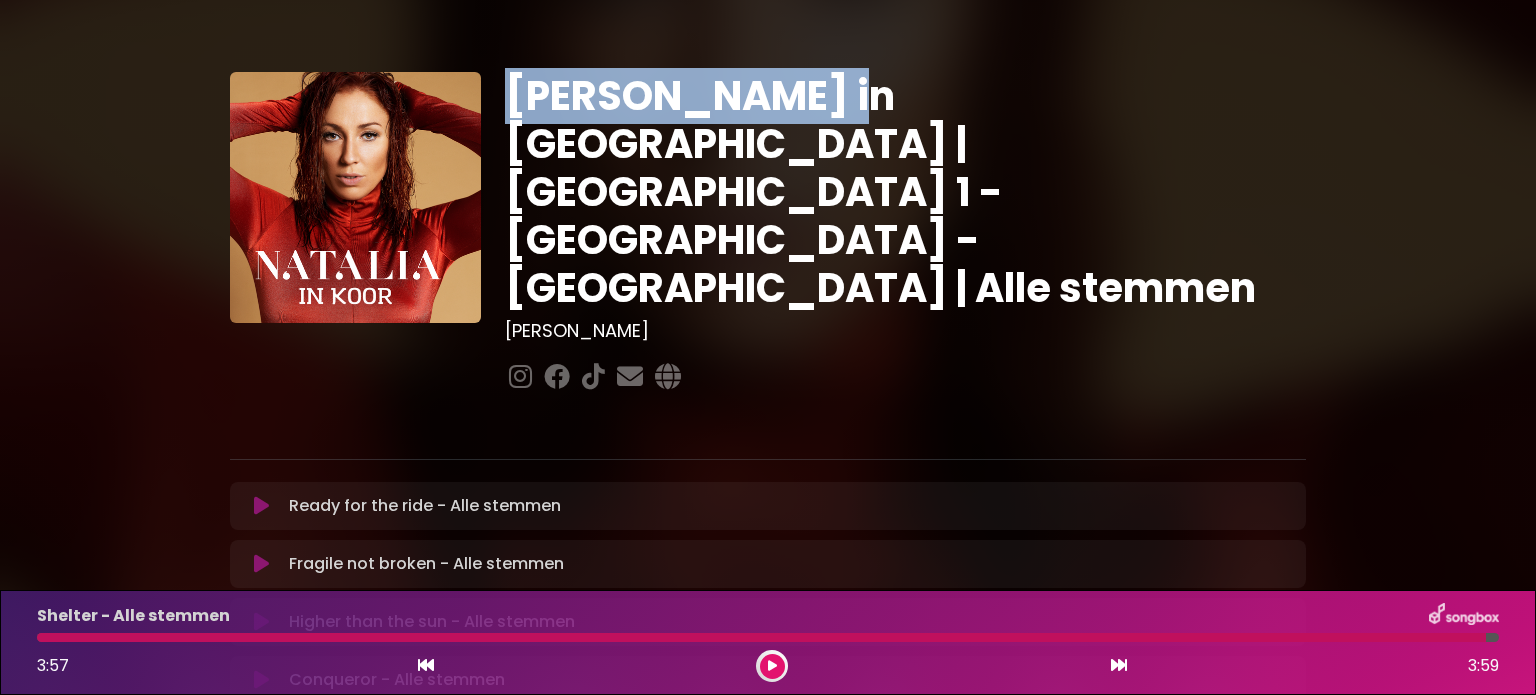 drag, startPoint x: 507, startPoint y: 95, endPoint x: 805, endPoint y: 104, distance: 298.13586 